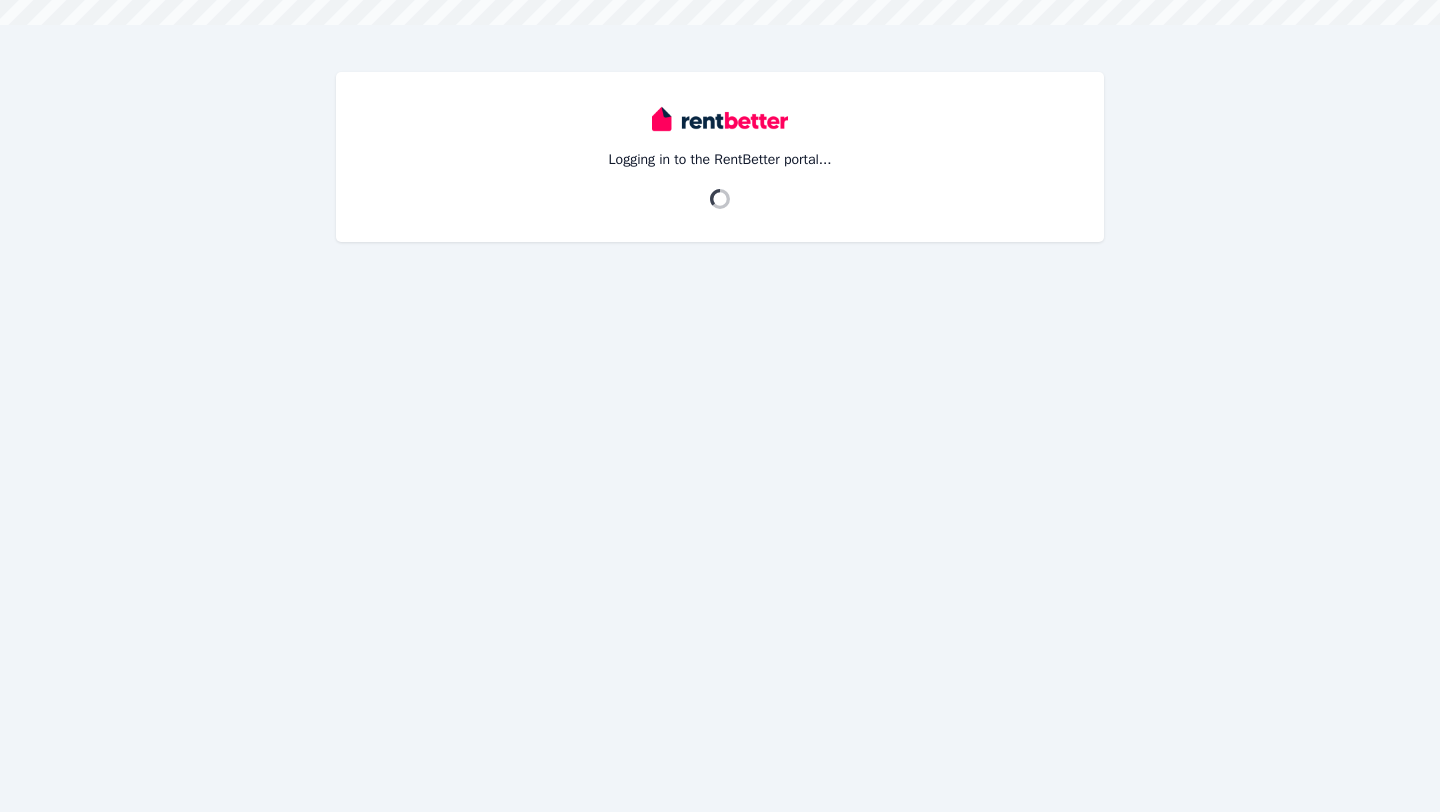 scroll, scrollTop: 0, scrollLeft: 0, axis: both 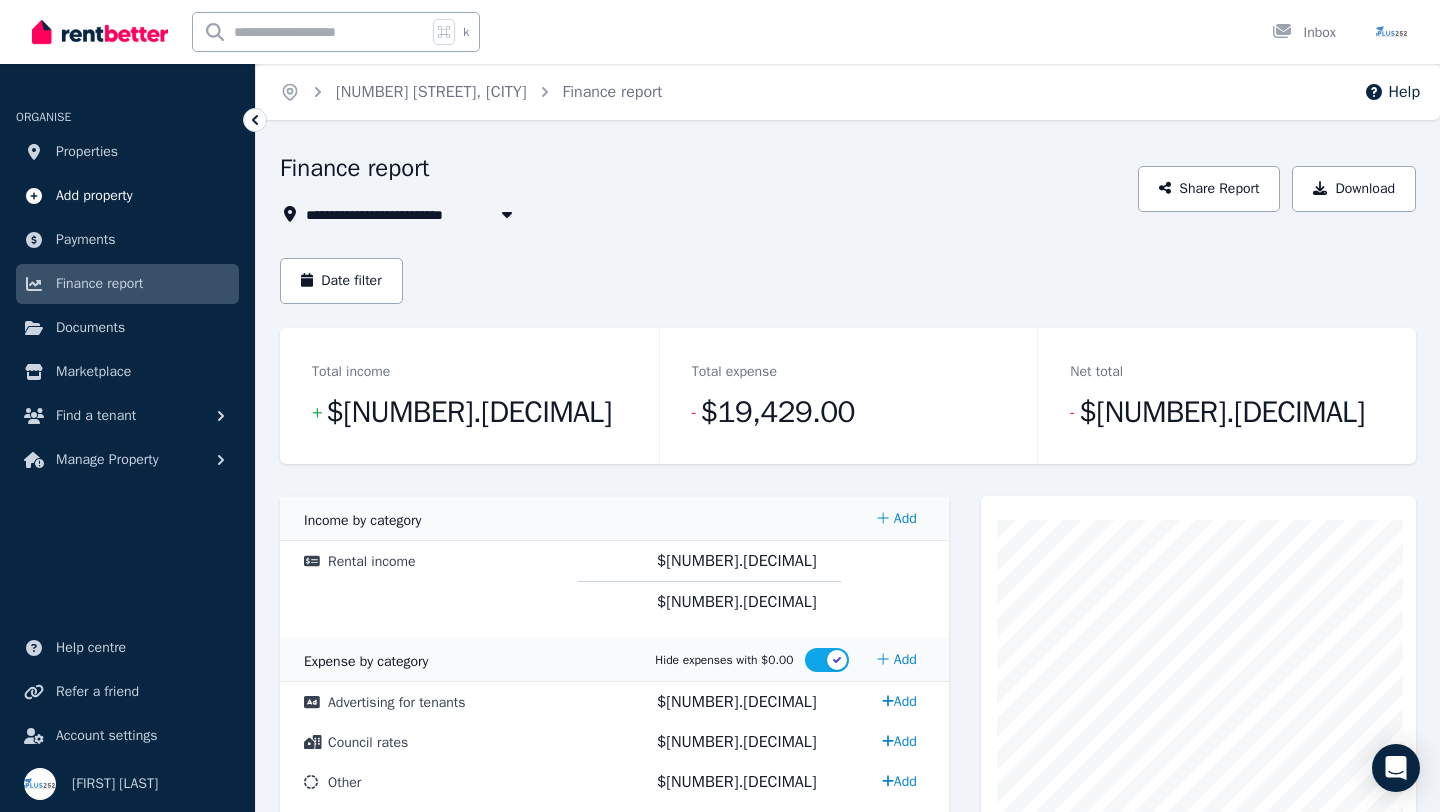 click on "Add property" at bounding box center (94, 196) 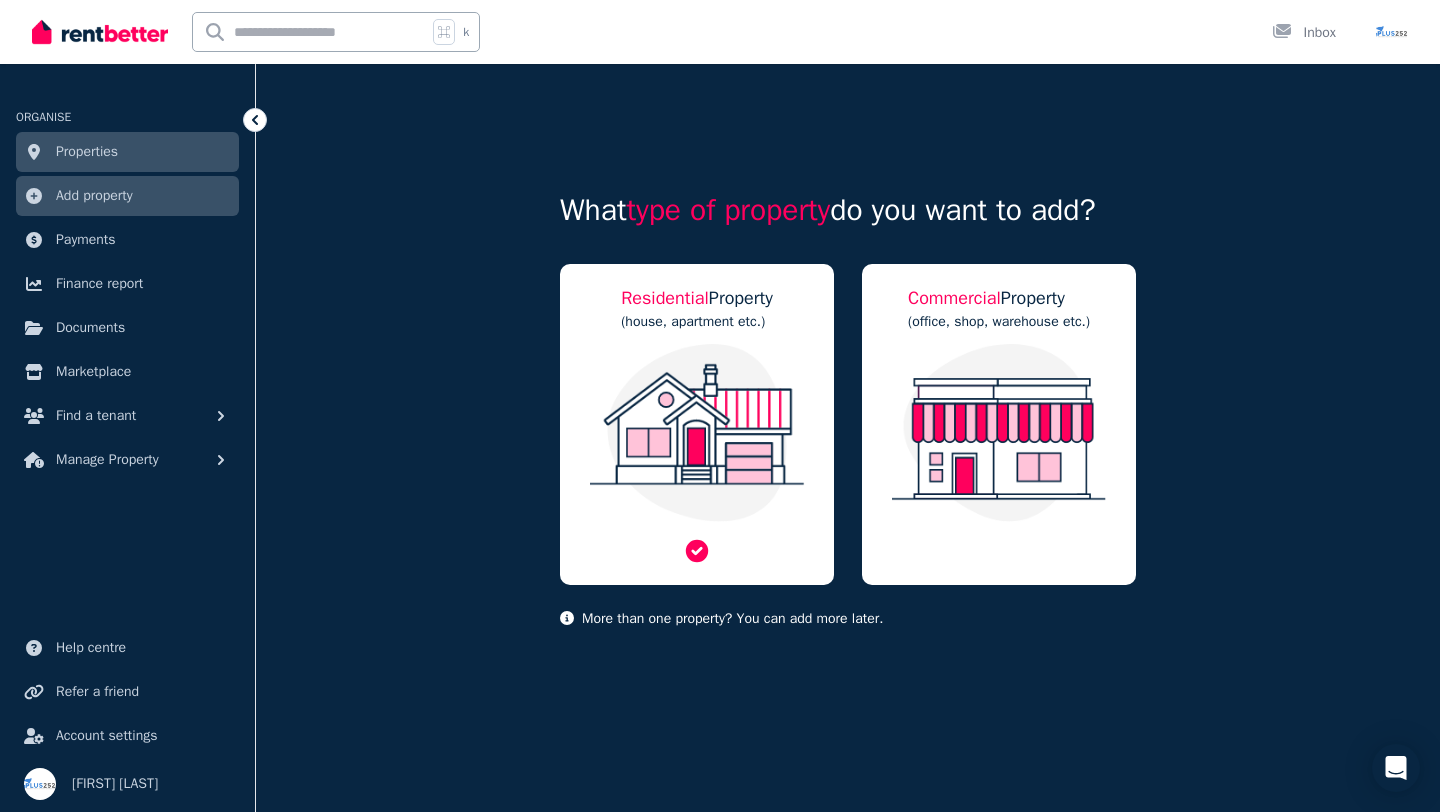 click at bounding box center (697, 433) 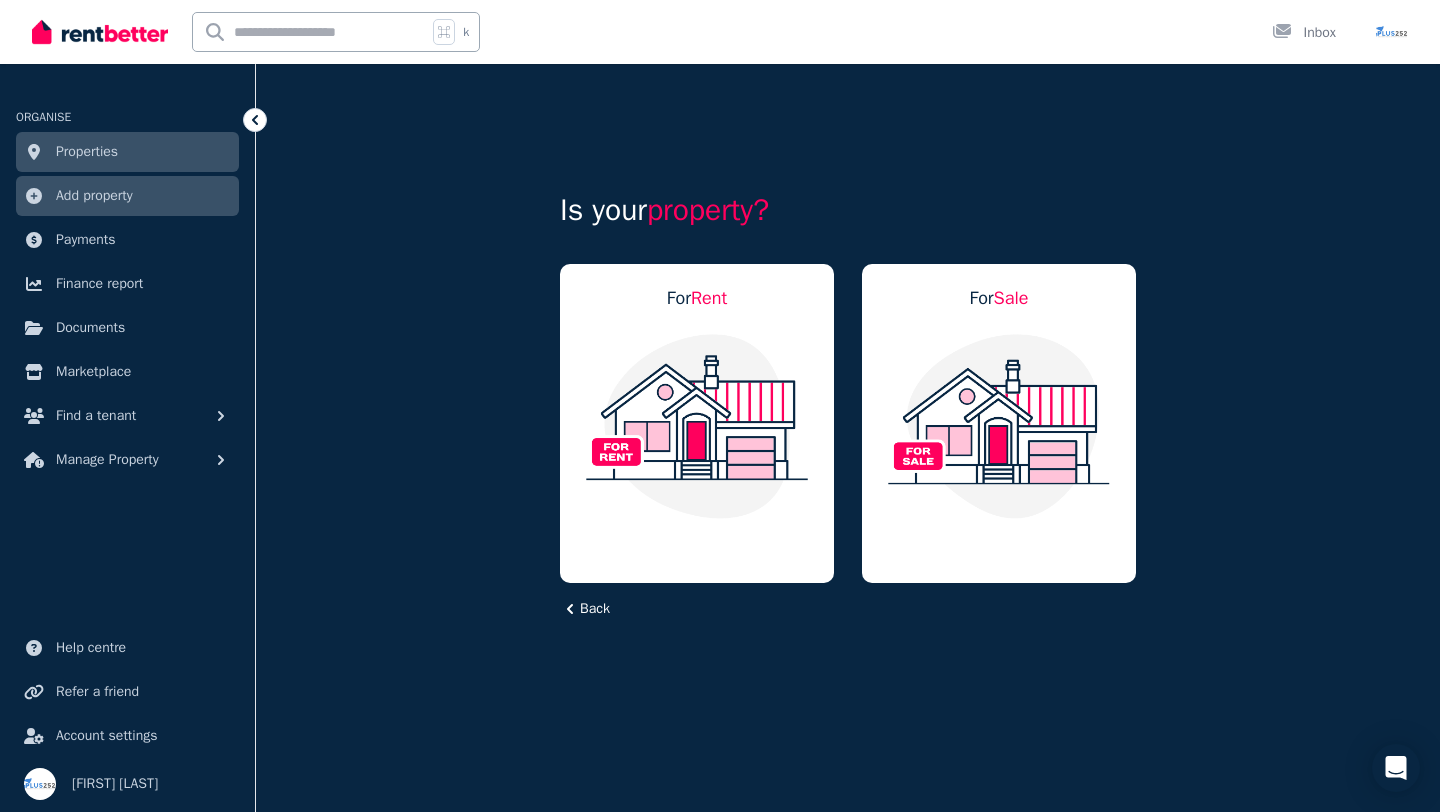 click on "Properties" at bounding box center (127, 152) 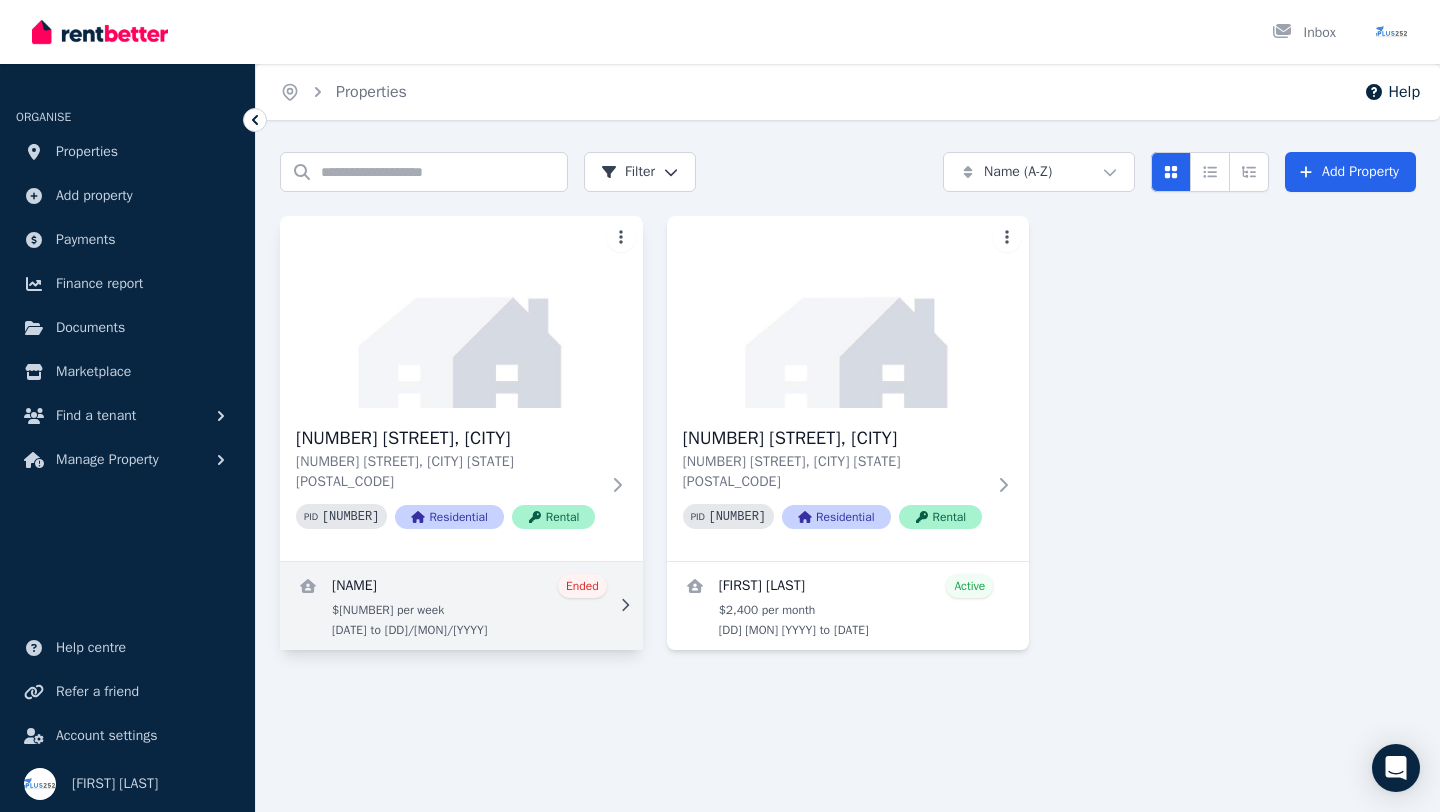click at bounding box center [461, 606] 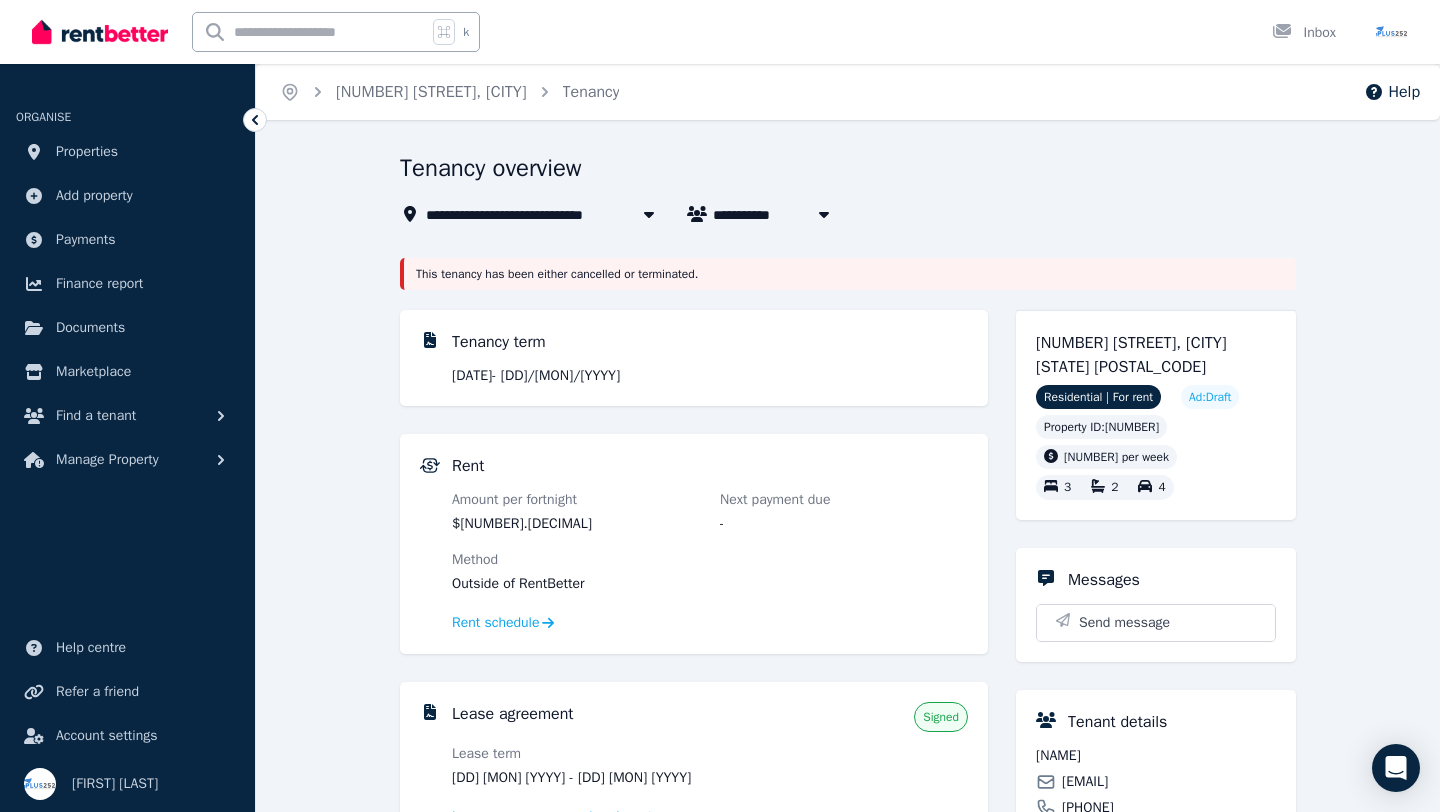 click on "**********" at bounding box center (848, 867) 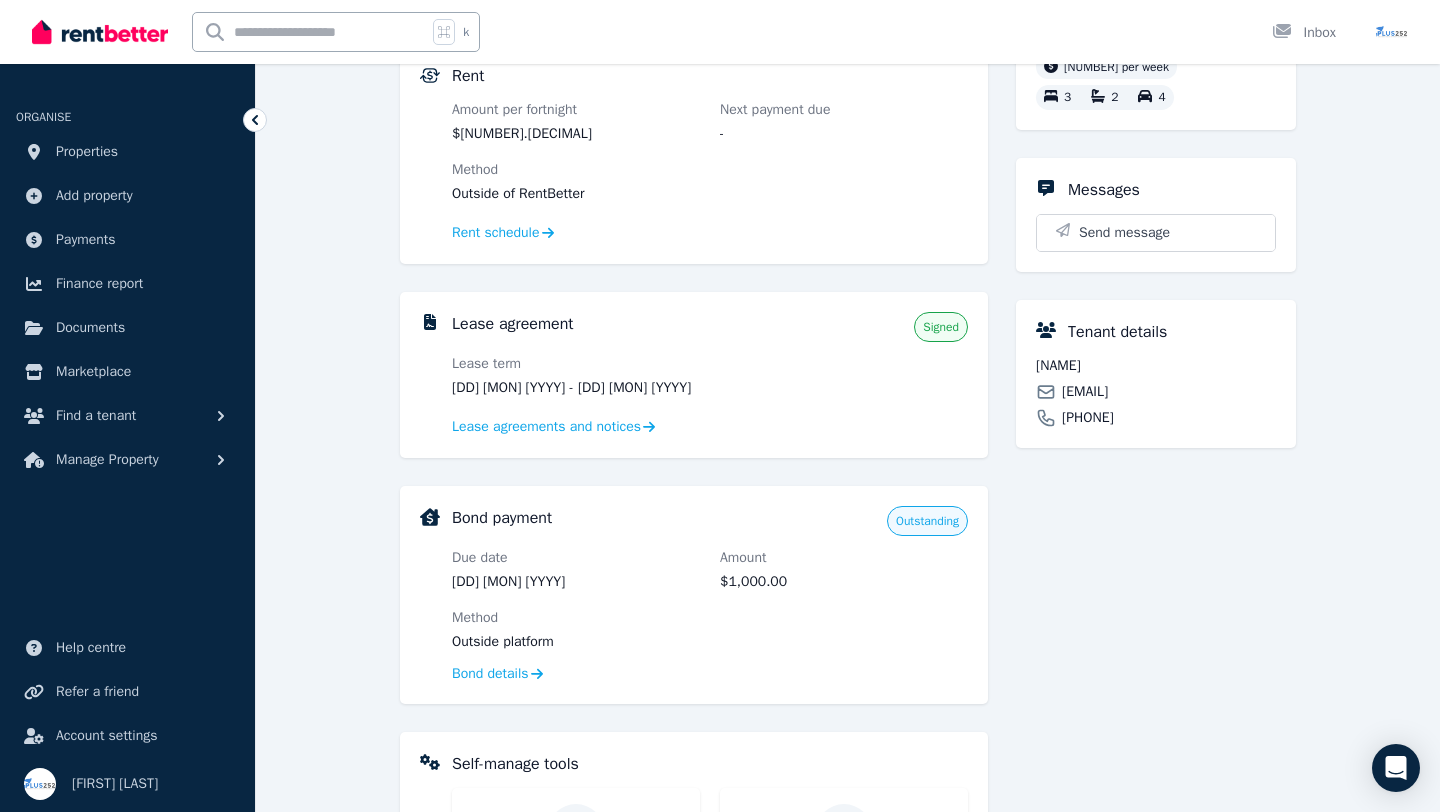 scroll, scrollTop: 387, scrollLeft: 0, axis: vertical 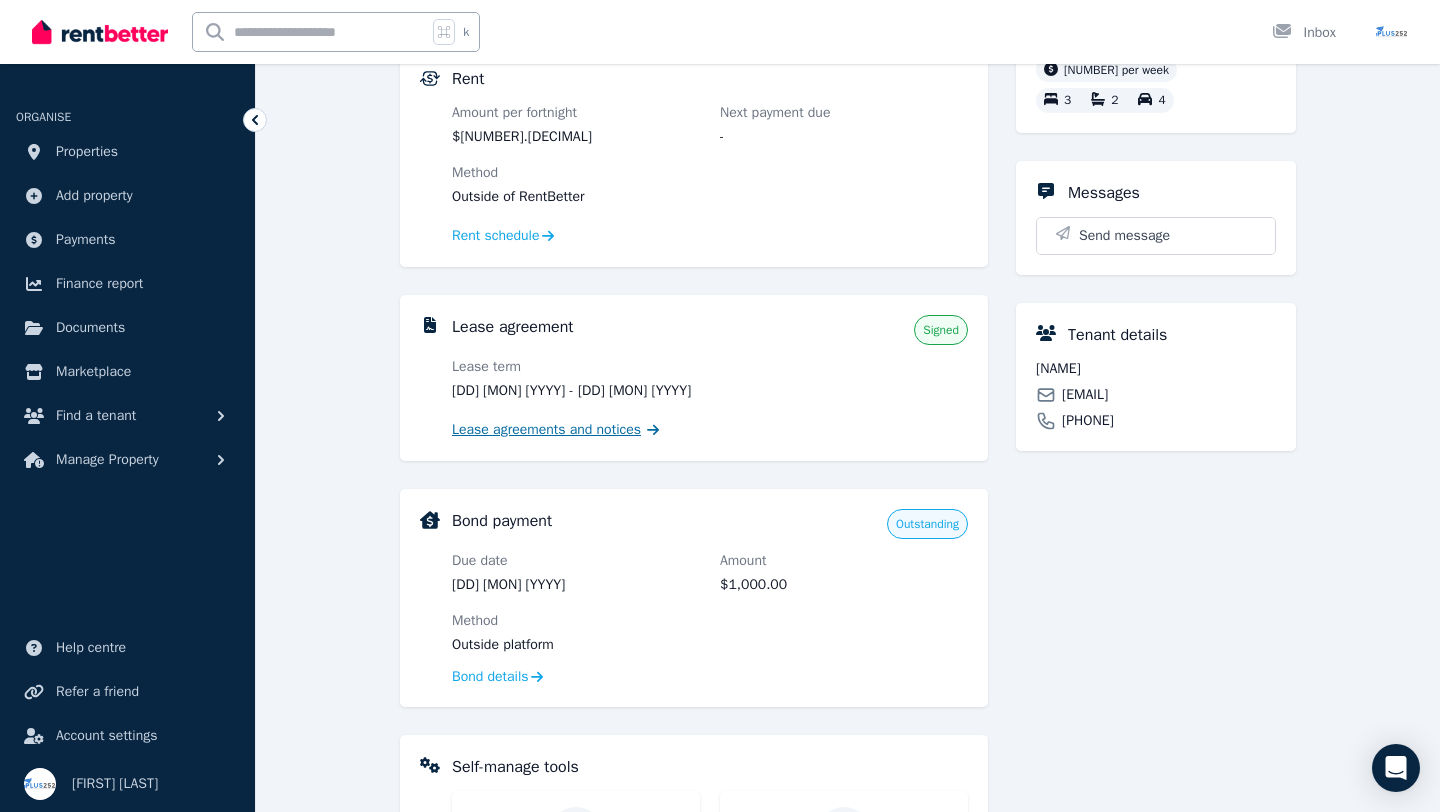 click on "Lease agreements and notices" at bounding box center [546, 430] 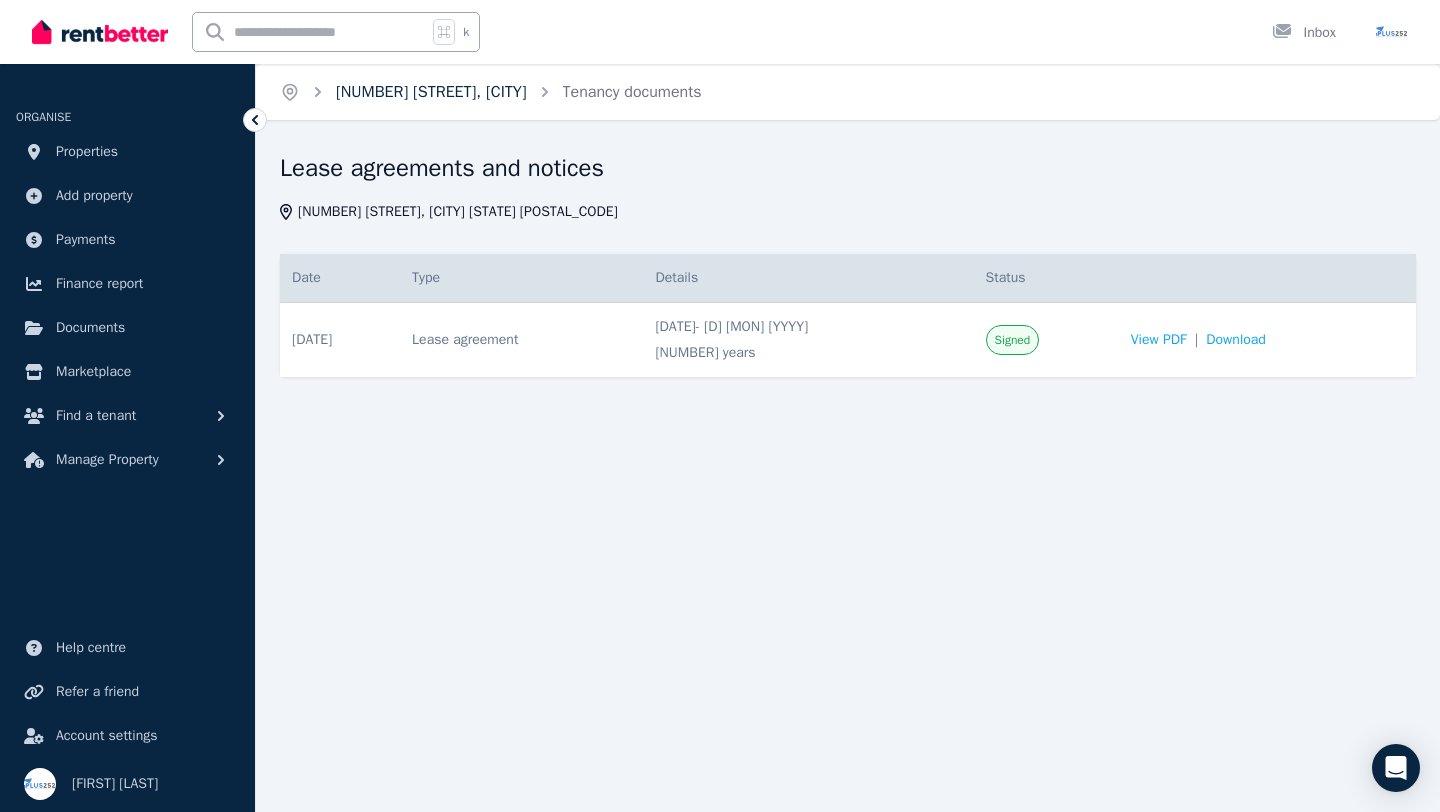 click on "[NUMBER] [STREET], [CITY]" at bounding box center (431, 92) 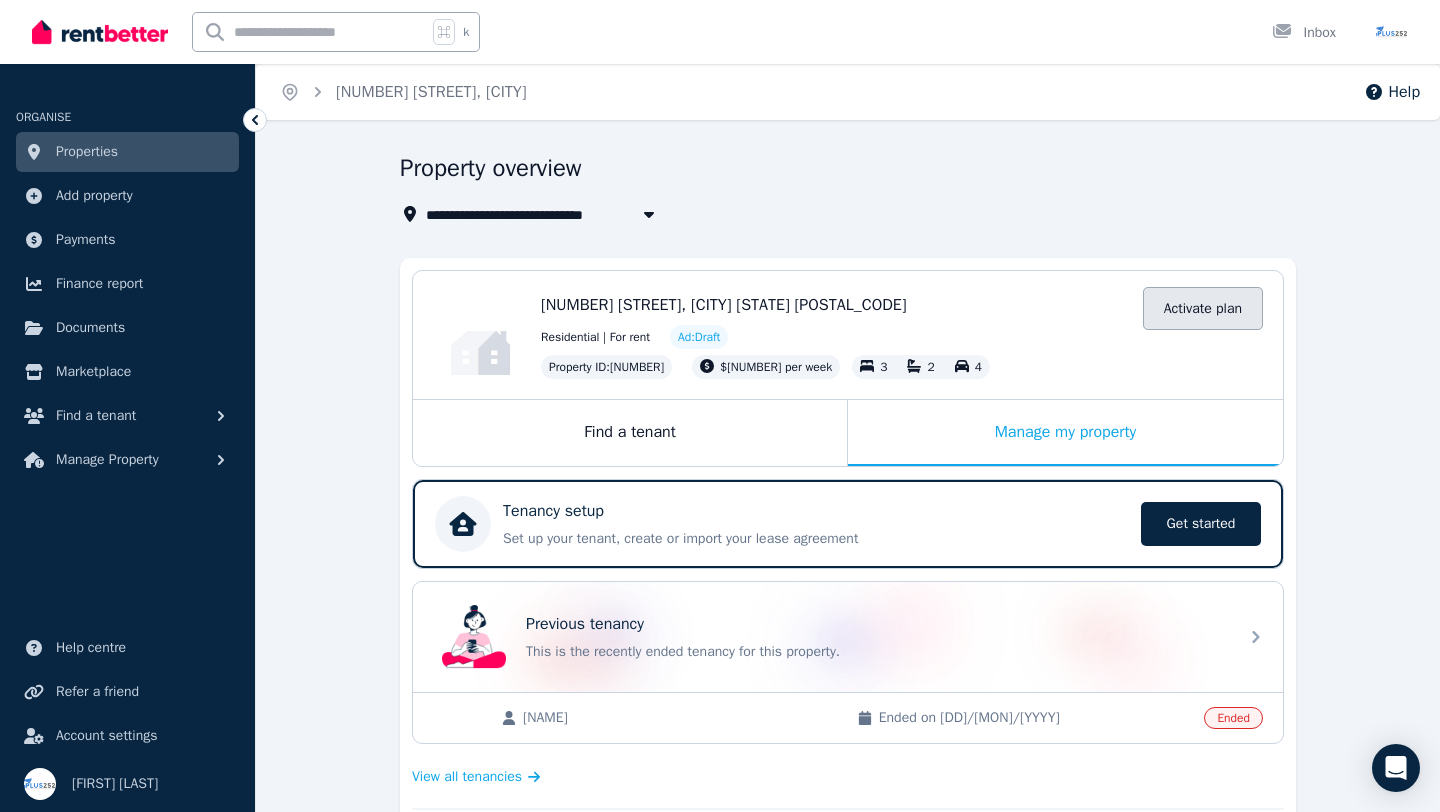 click on "Activate plan" at bounding box center (1203, 308) 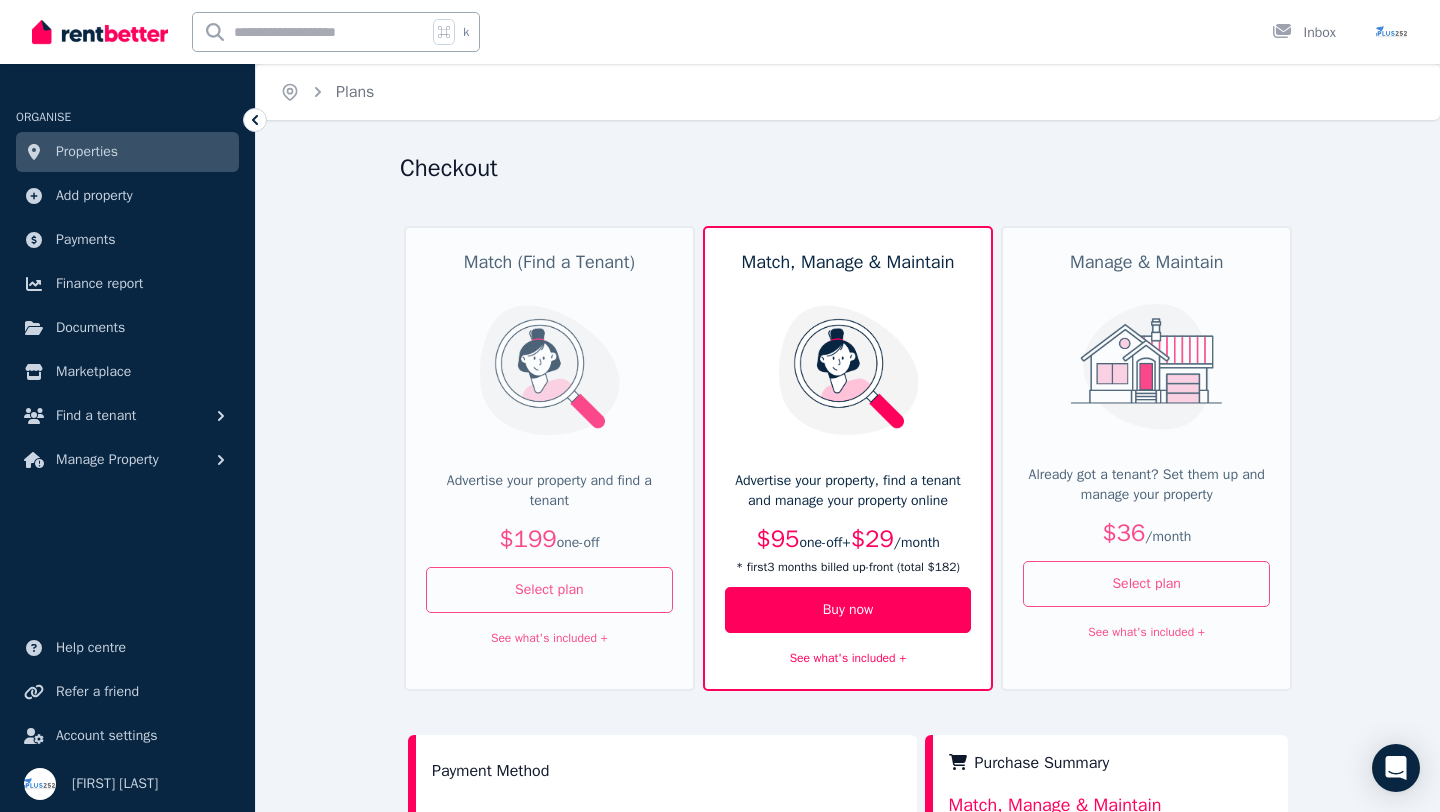 click on "Already got a tenant? Set them up and manage your property" at bounding box center [1146, 485] 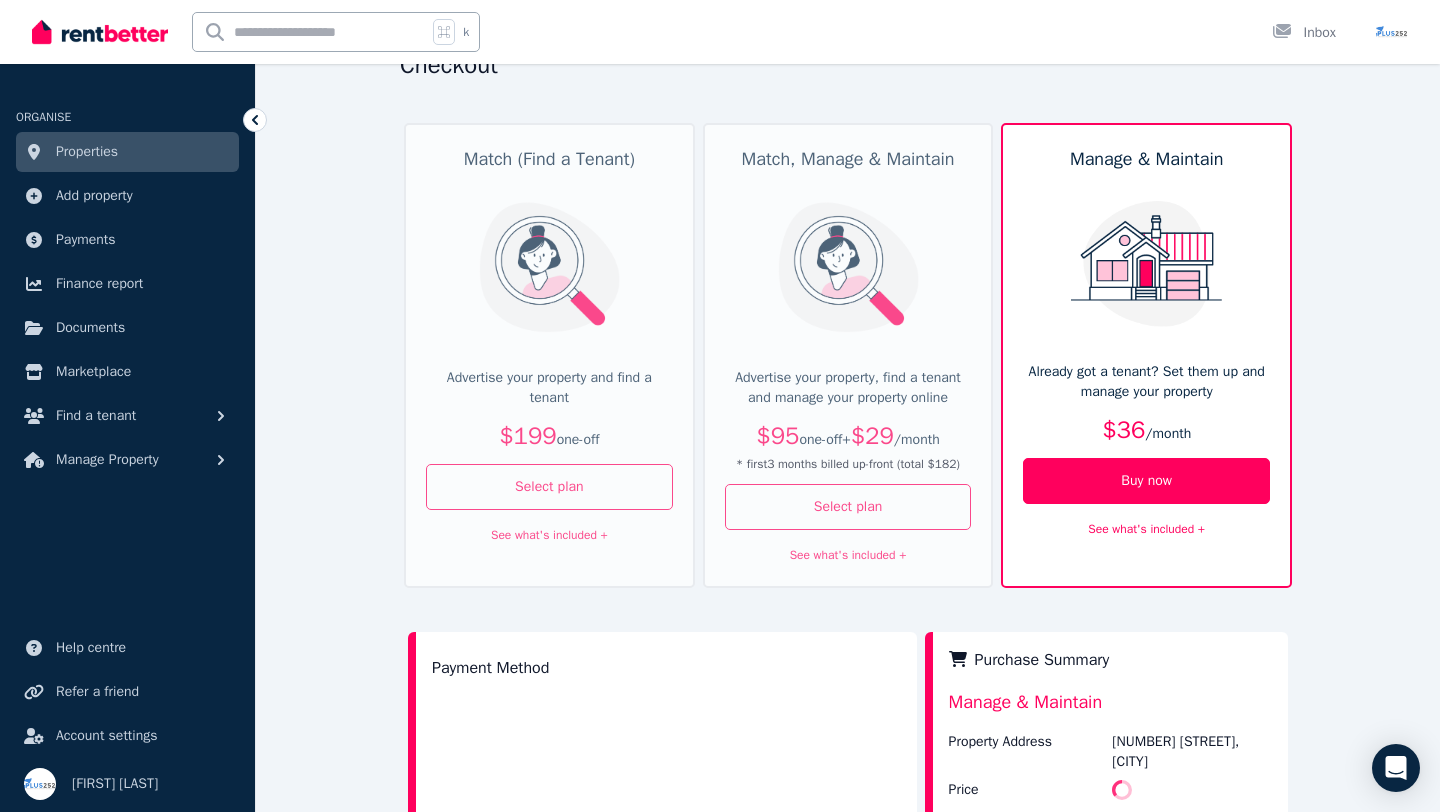 scroll, scrollTop: 129, scrollLeft: 0, axis: vertical 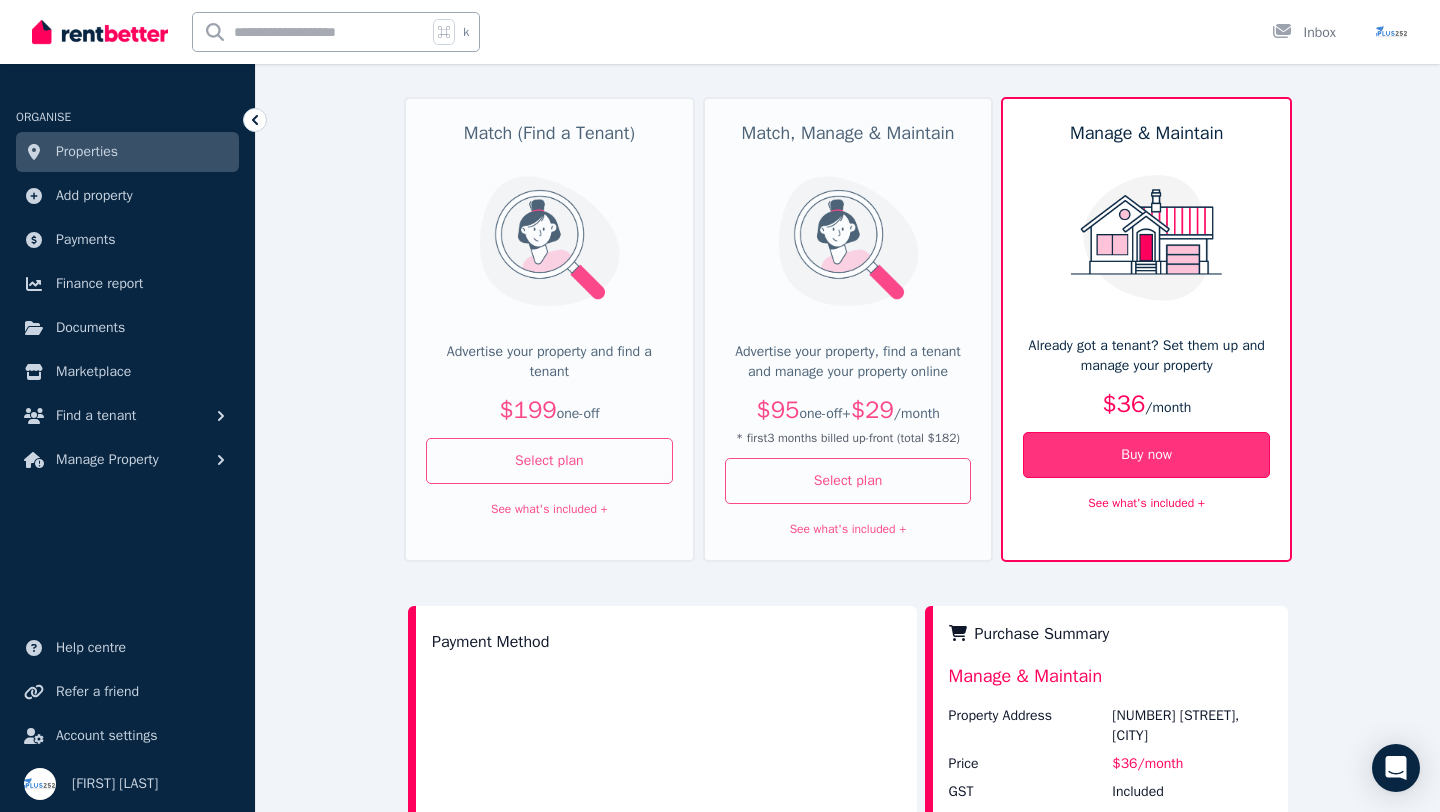 click on "Buy now" at bounding box center [1146, 455] 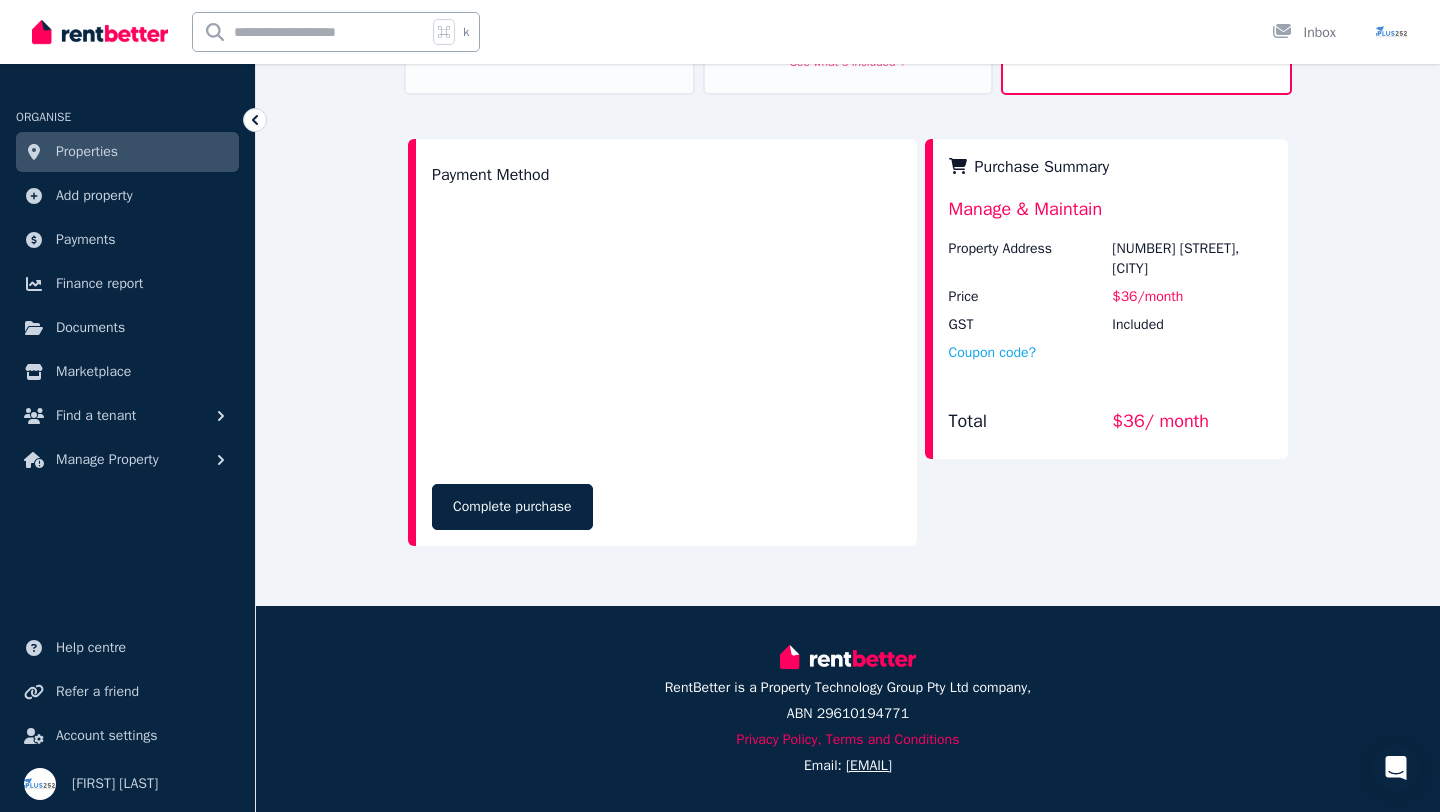 scroll, scrollTop: 614, scrollLeft: 0, axis: vertical 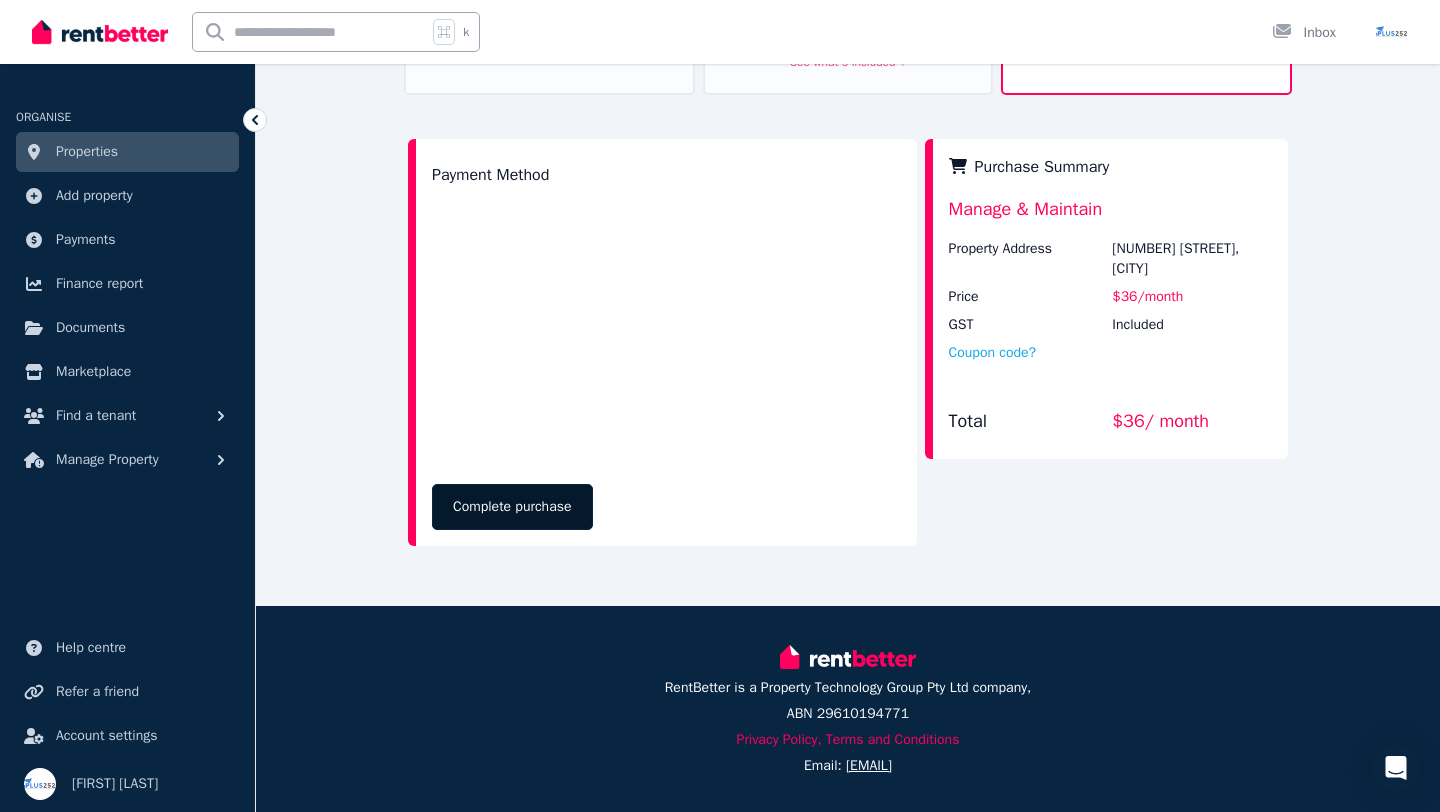 click on "Complete purchase" at bounding box center [512, 507] 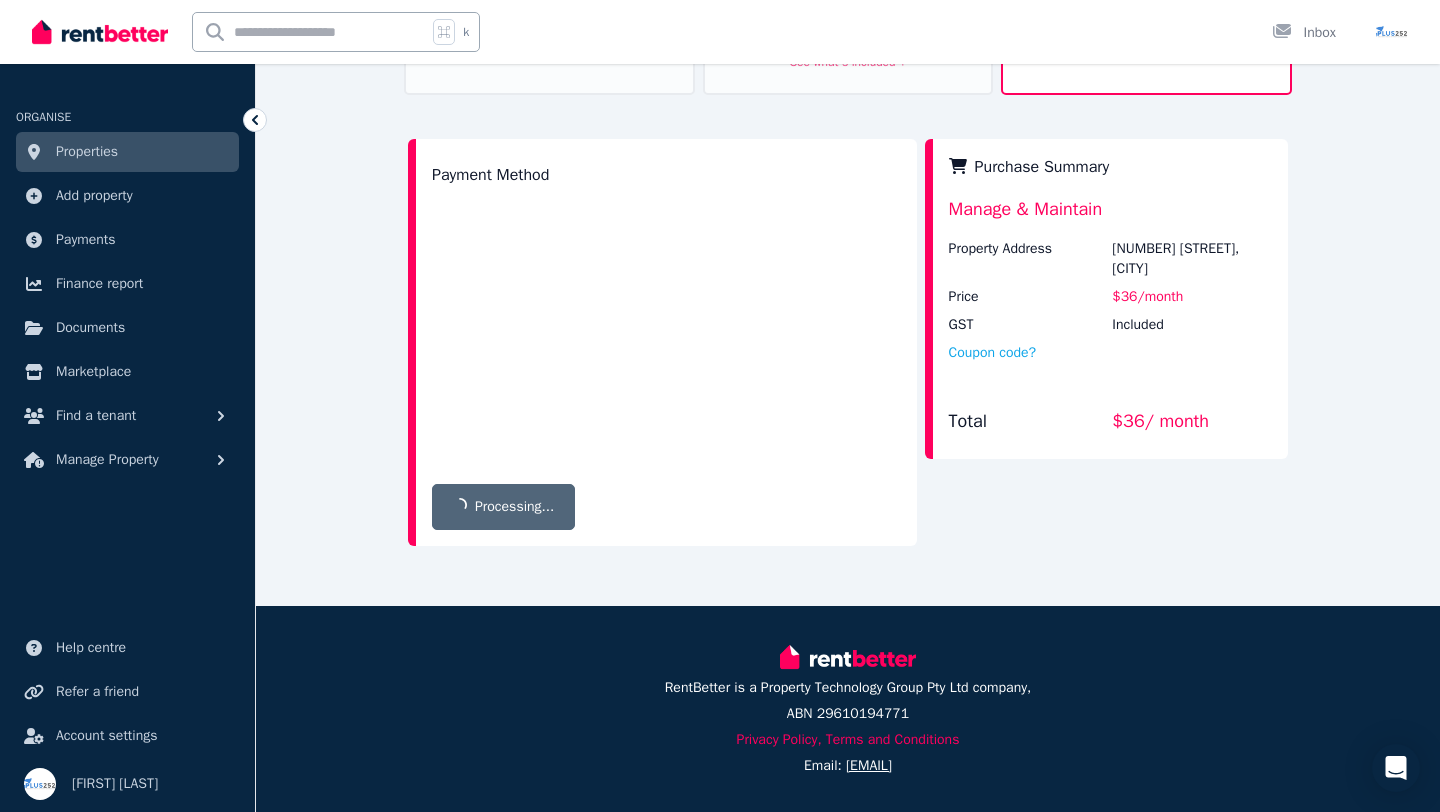 scroll, scrollTop: 0, scrollLeft: 0, axis: both 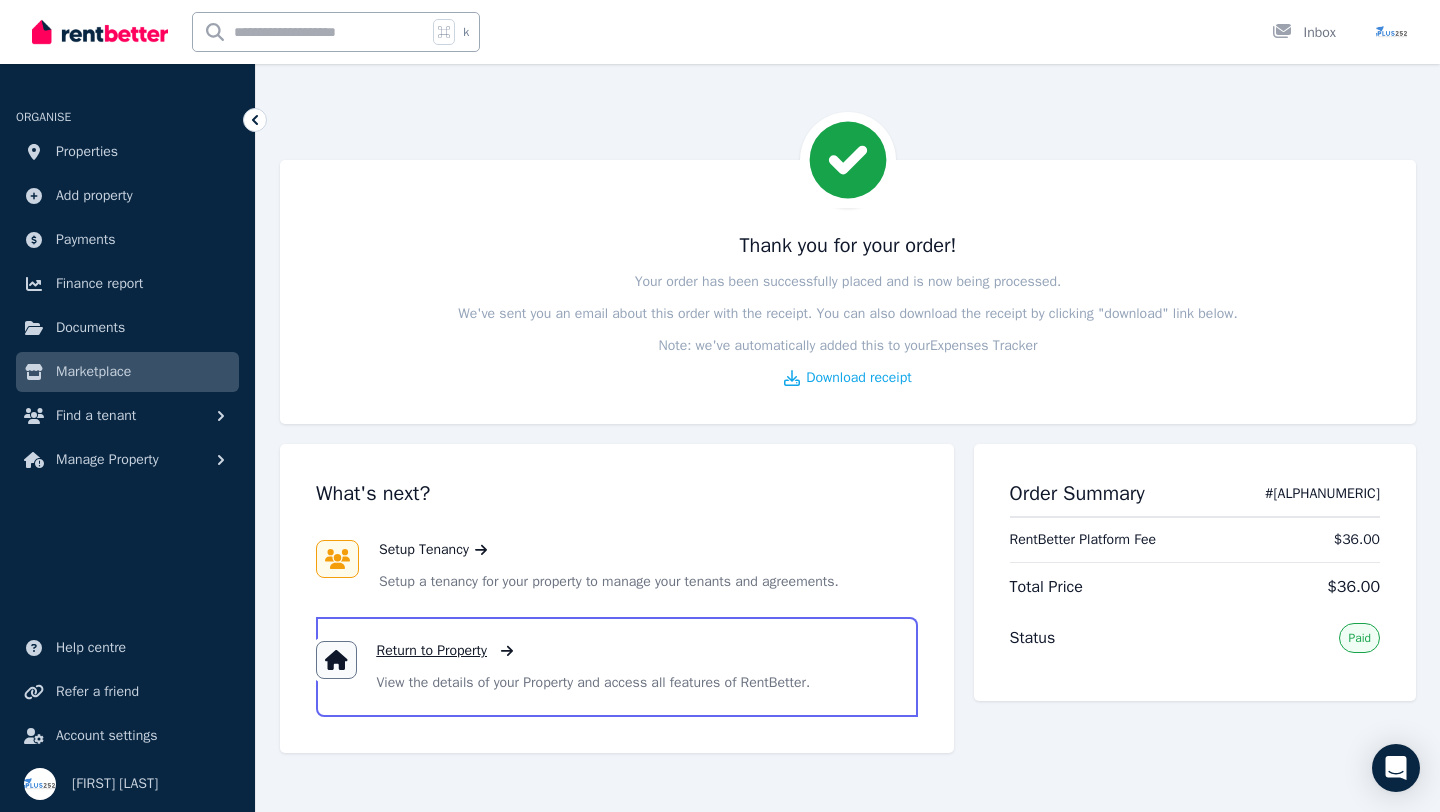click on "Return to Property" at bounding box center (432, 651) 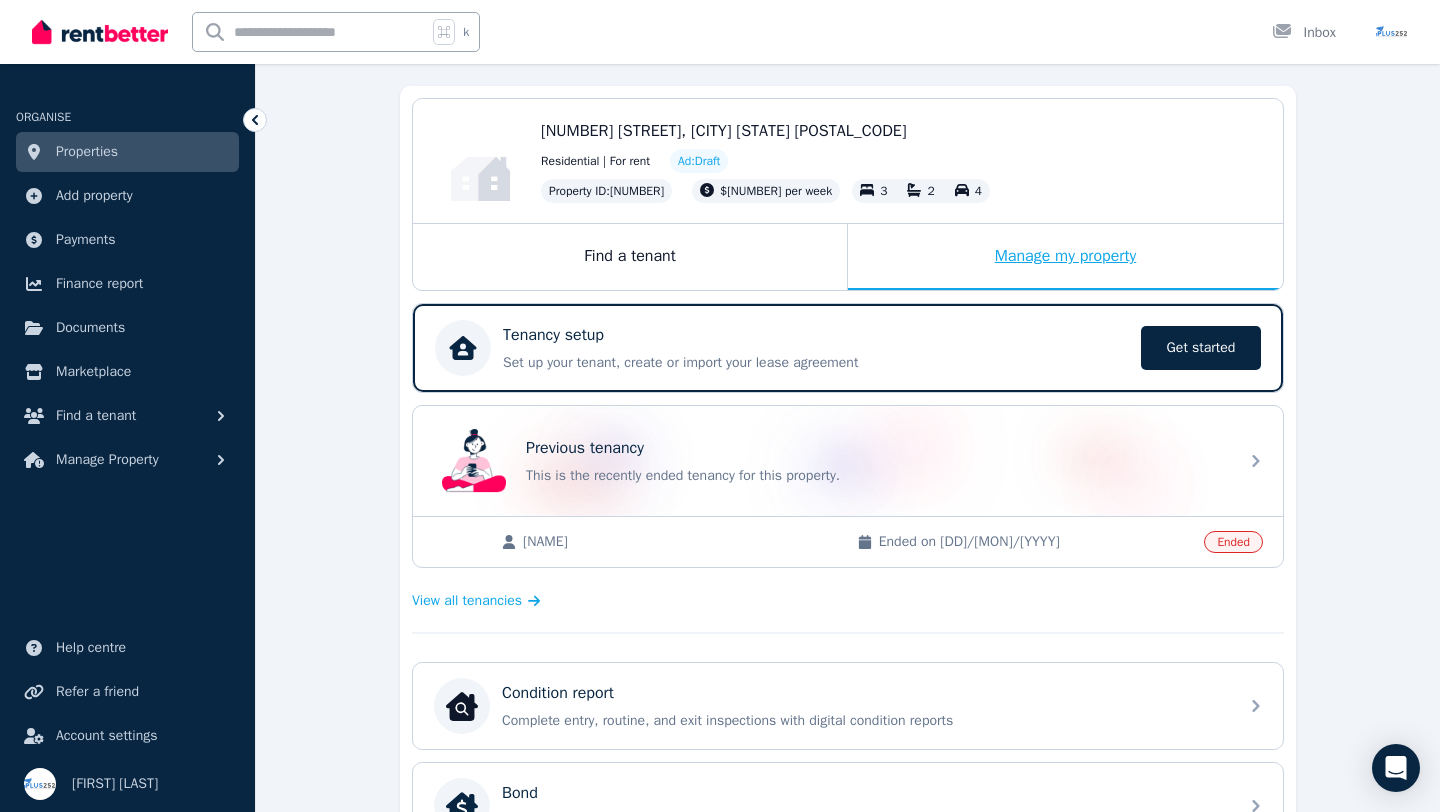 scroll, scrollTop: 195, scrollLeft: 0, axis: vertical 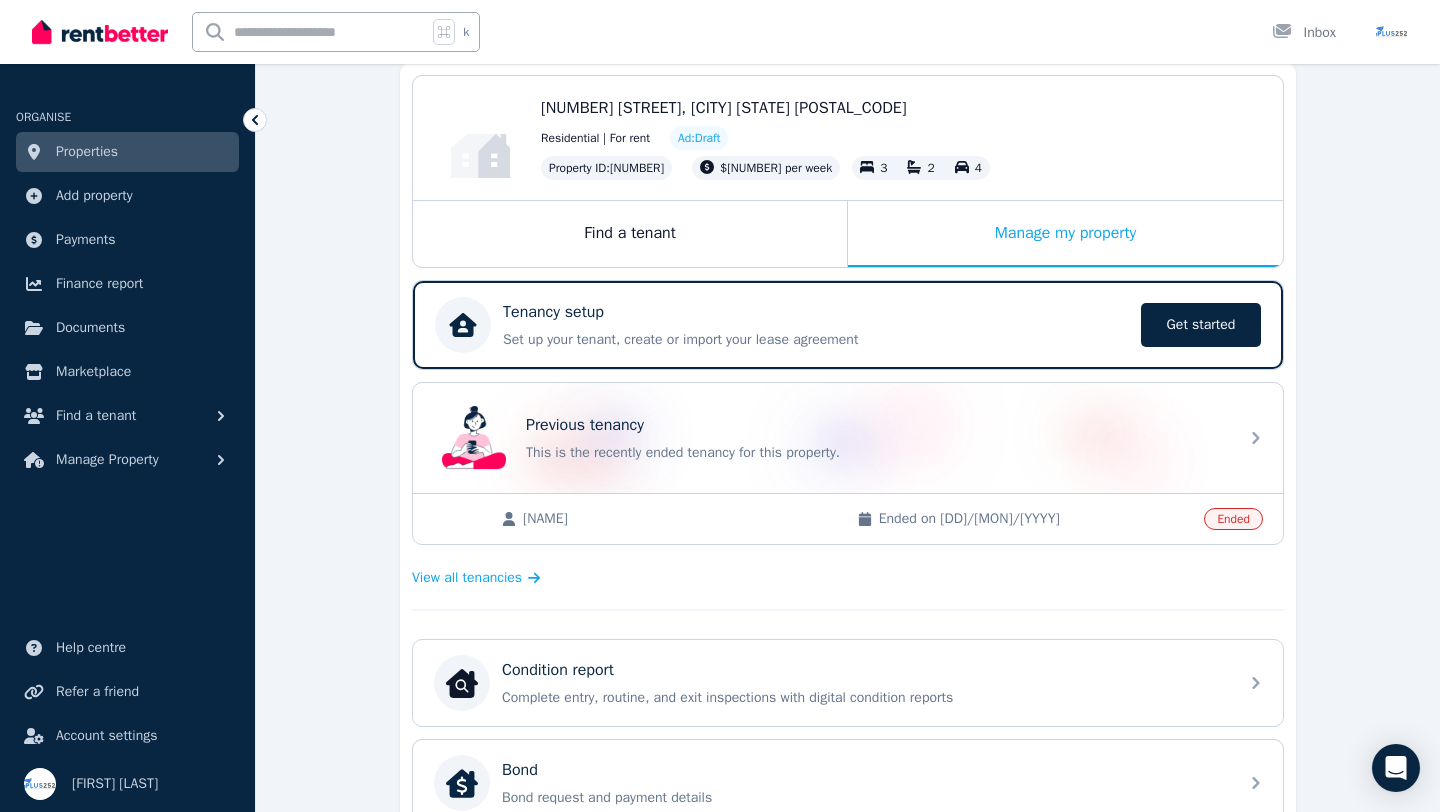 click on "[NAME] Ended on   [DD]/[MON]/[YYYY] Ended" at bounding box center (848, 518) 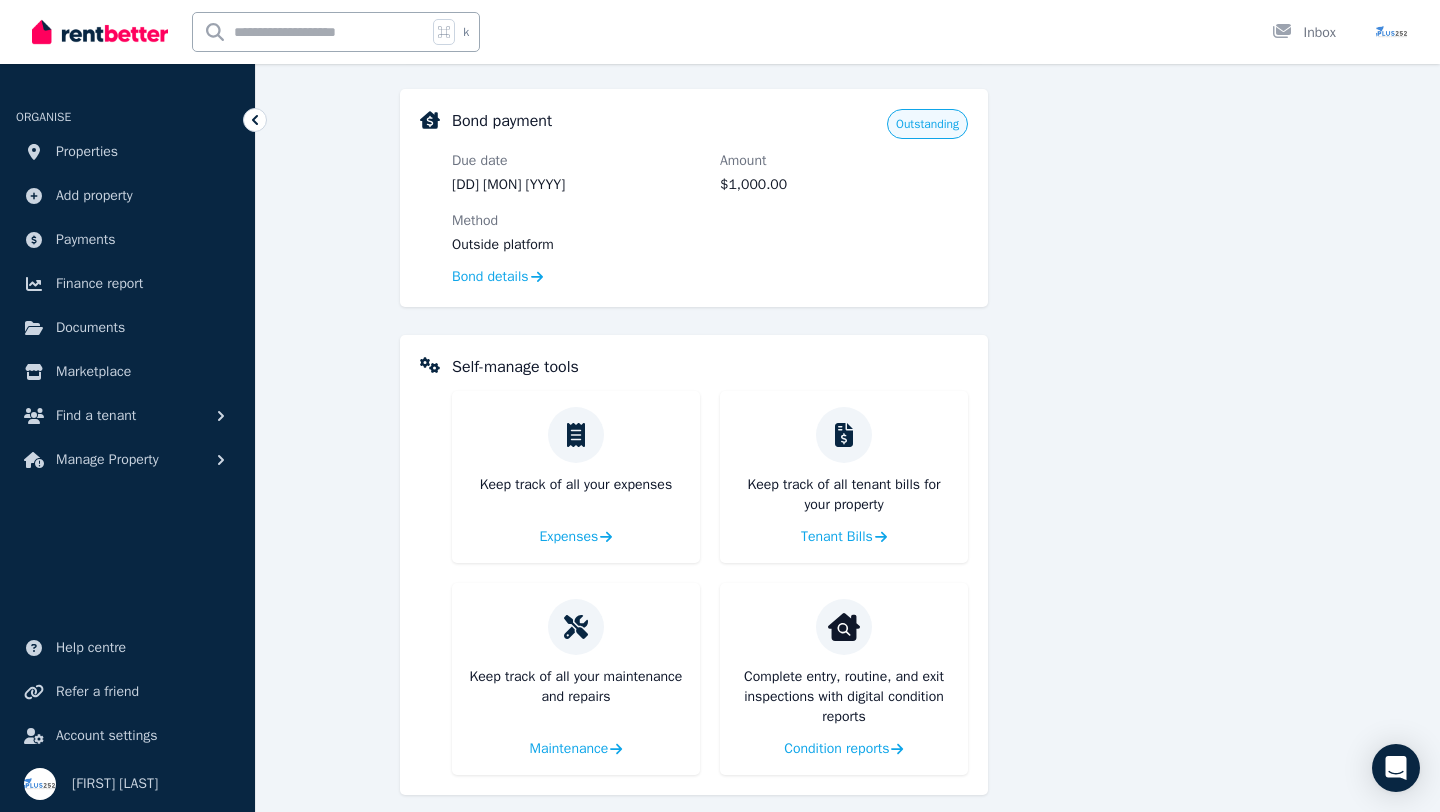 scroll, scrollTop: 788, scrollLeft: 0, axis: vertical 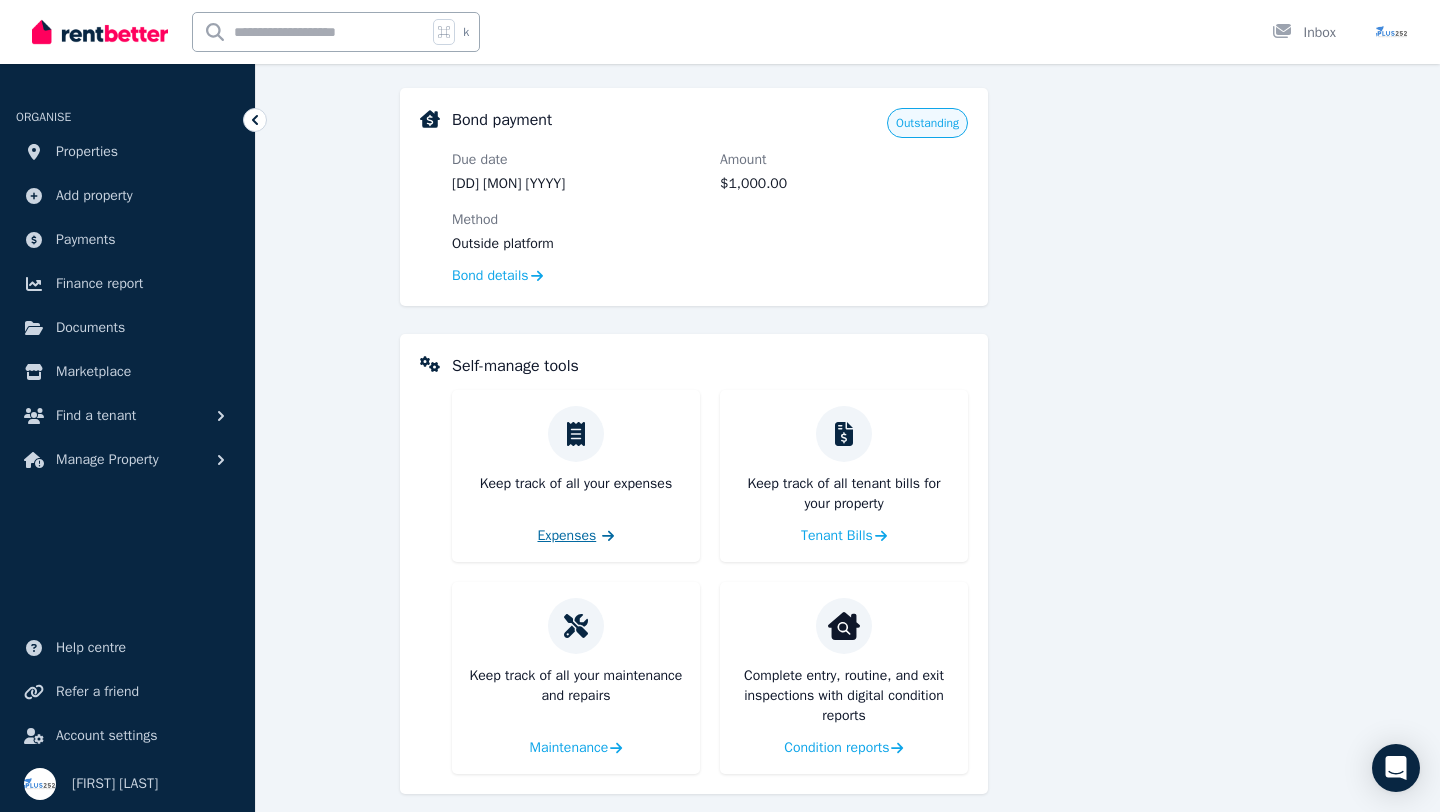 click on "Expenses" at bounding box center (567, 536) 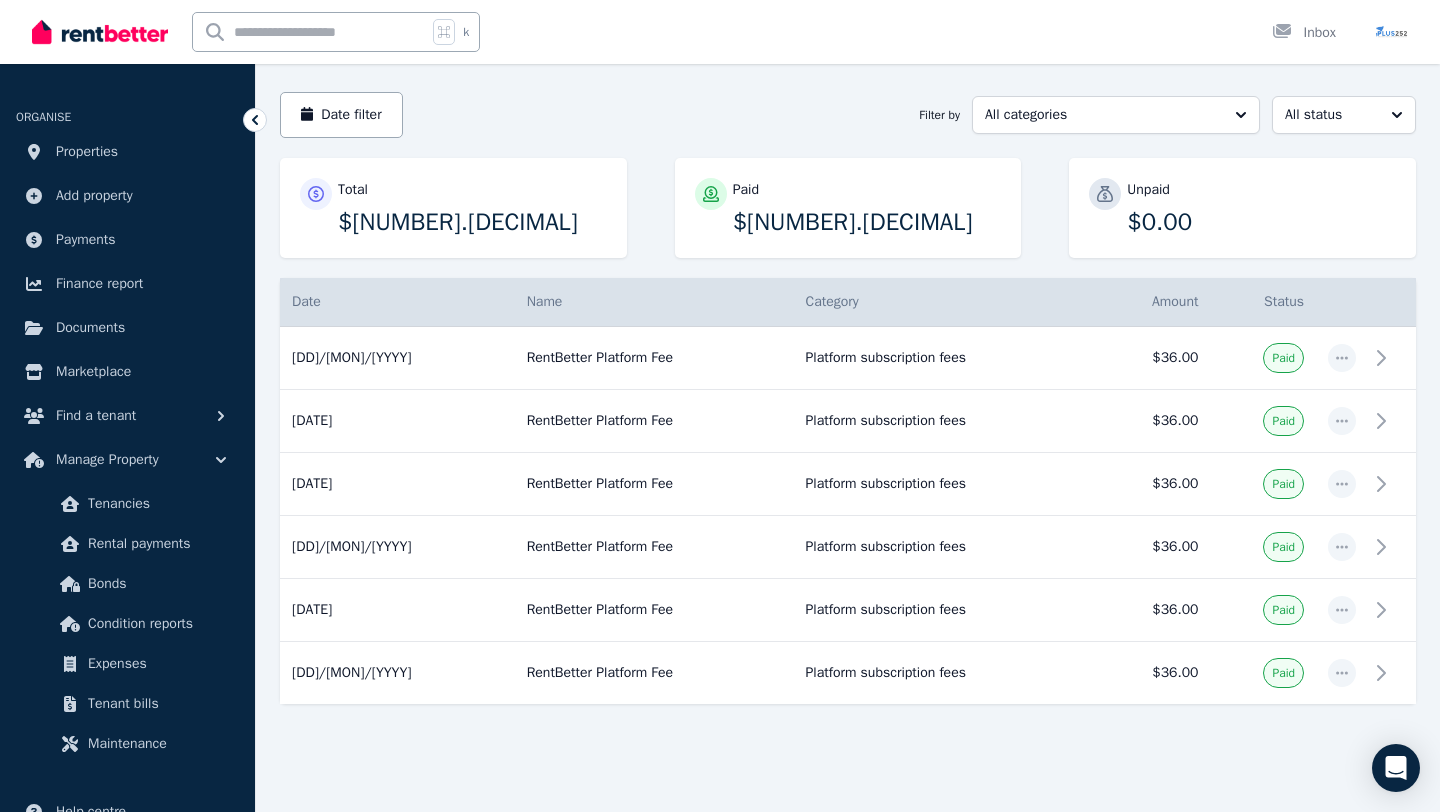 scroll, scrollTop: 0, scrollLeft: 0, axis: both 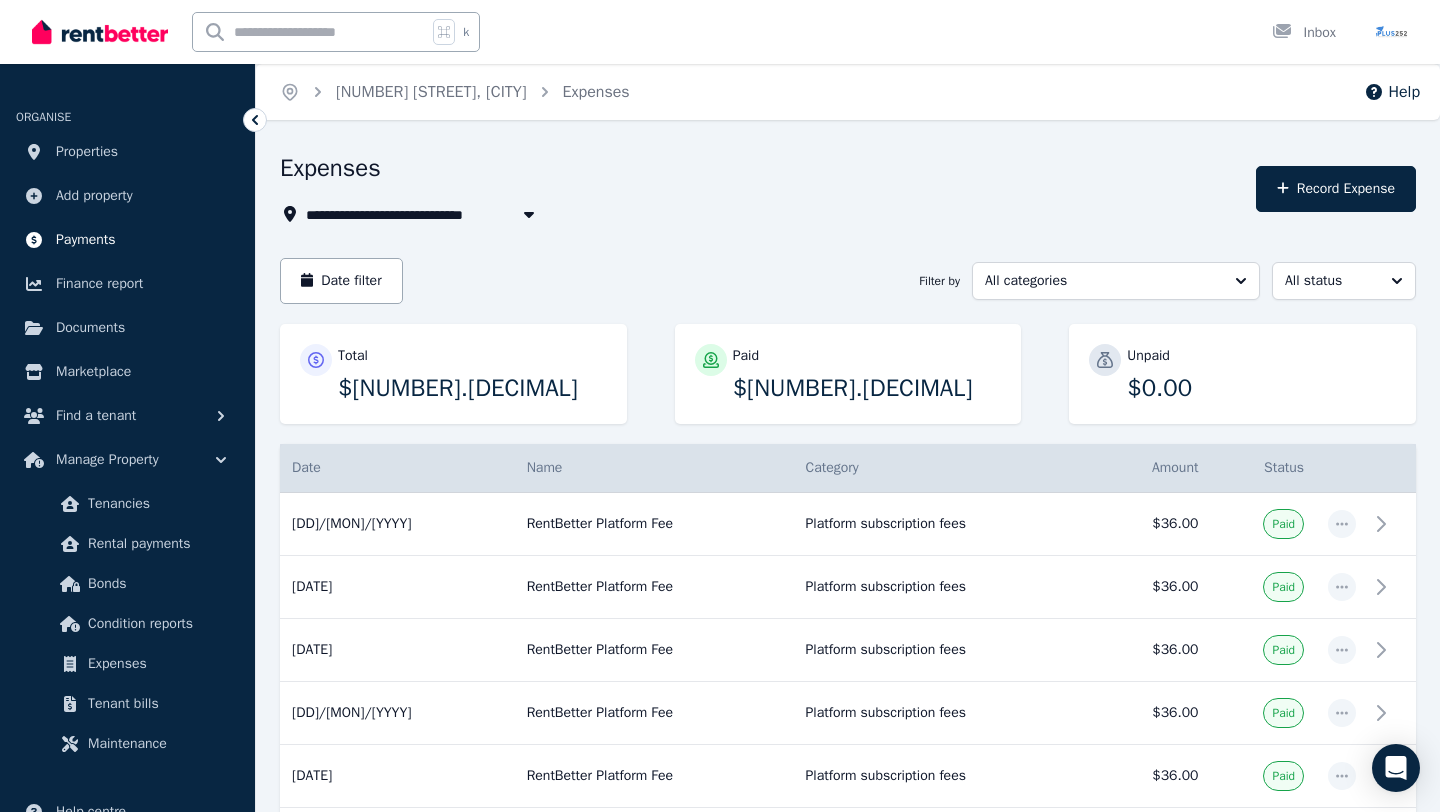 click on "Payments" at bounding box center [86, 240] 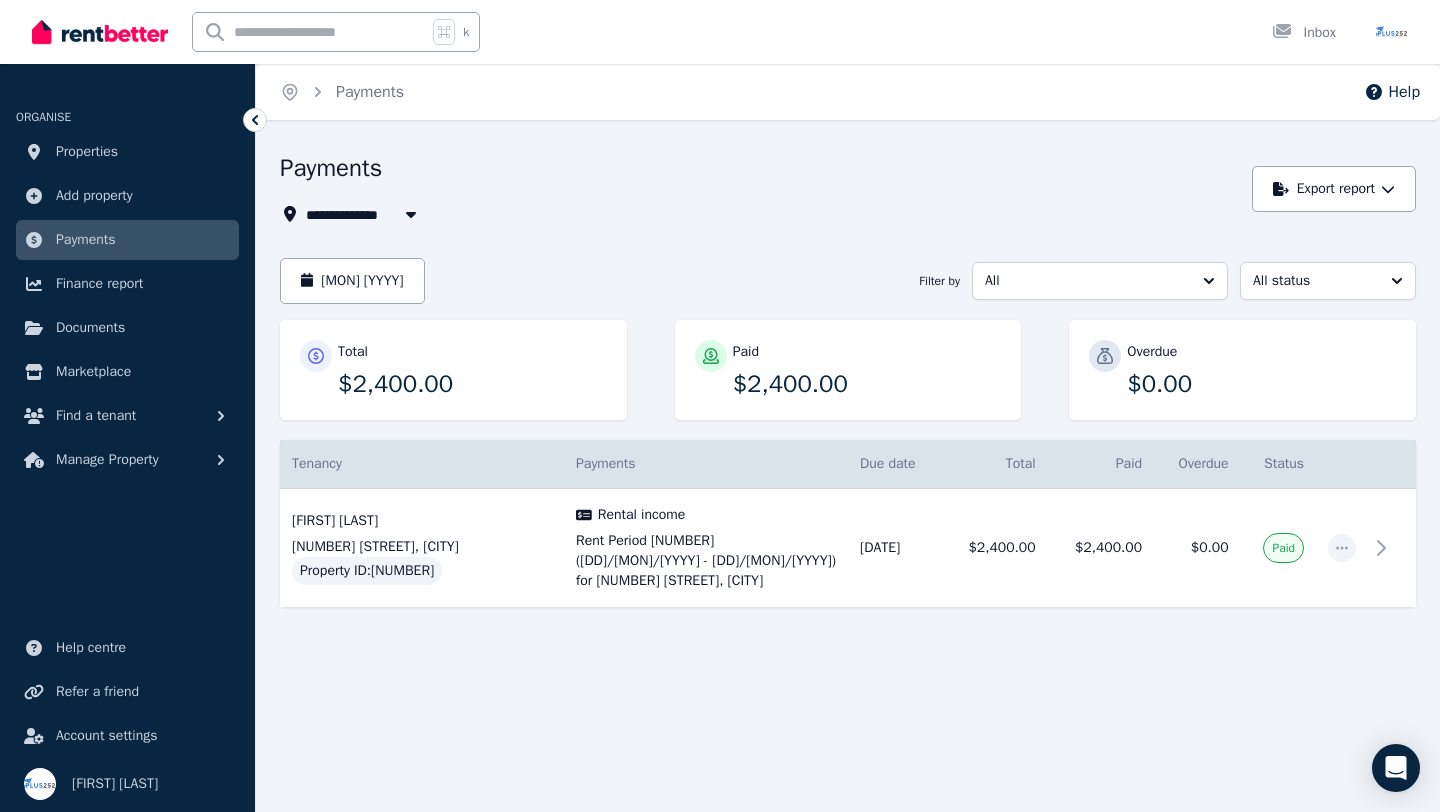 click on "All Properties" at bounding box center [364, 214] 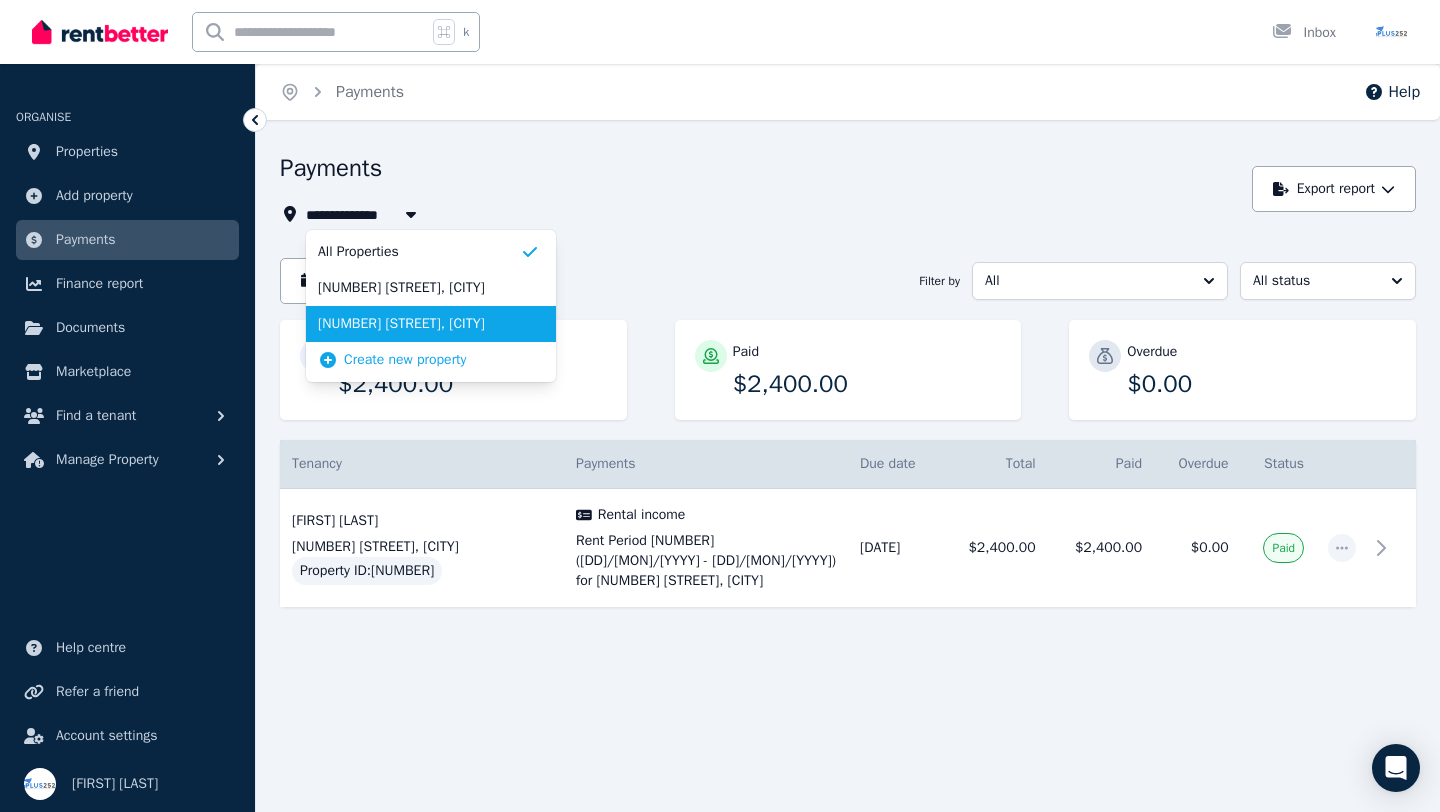 click on "[NUMBER] [STREET], [CITY]" at bounding box center (419, 324) 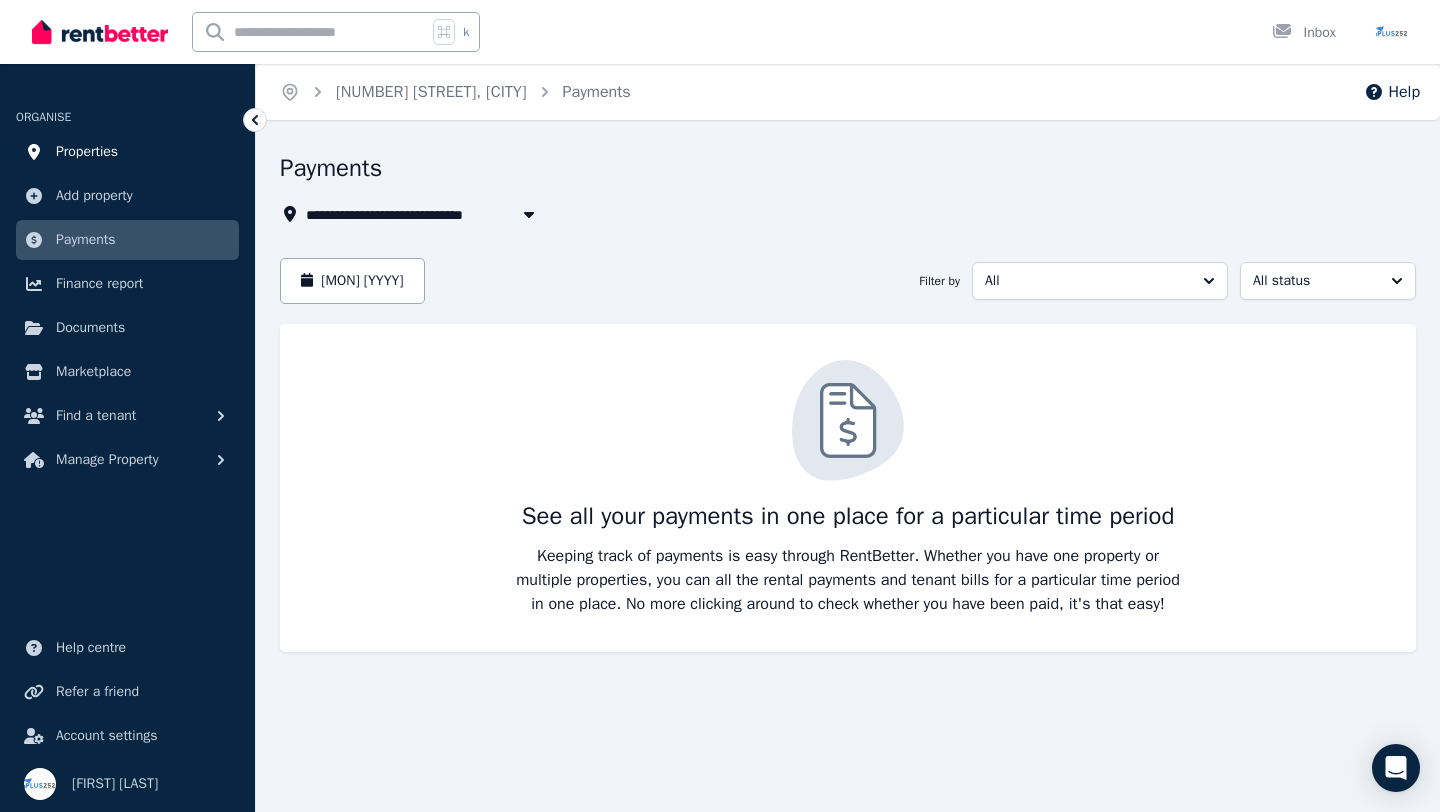 click on "Properties" at bounding box center (87, 152) 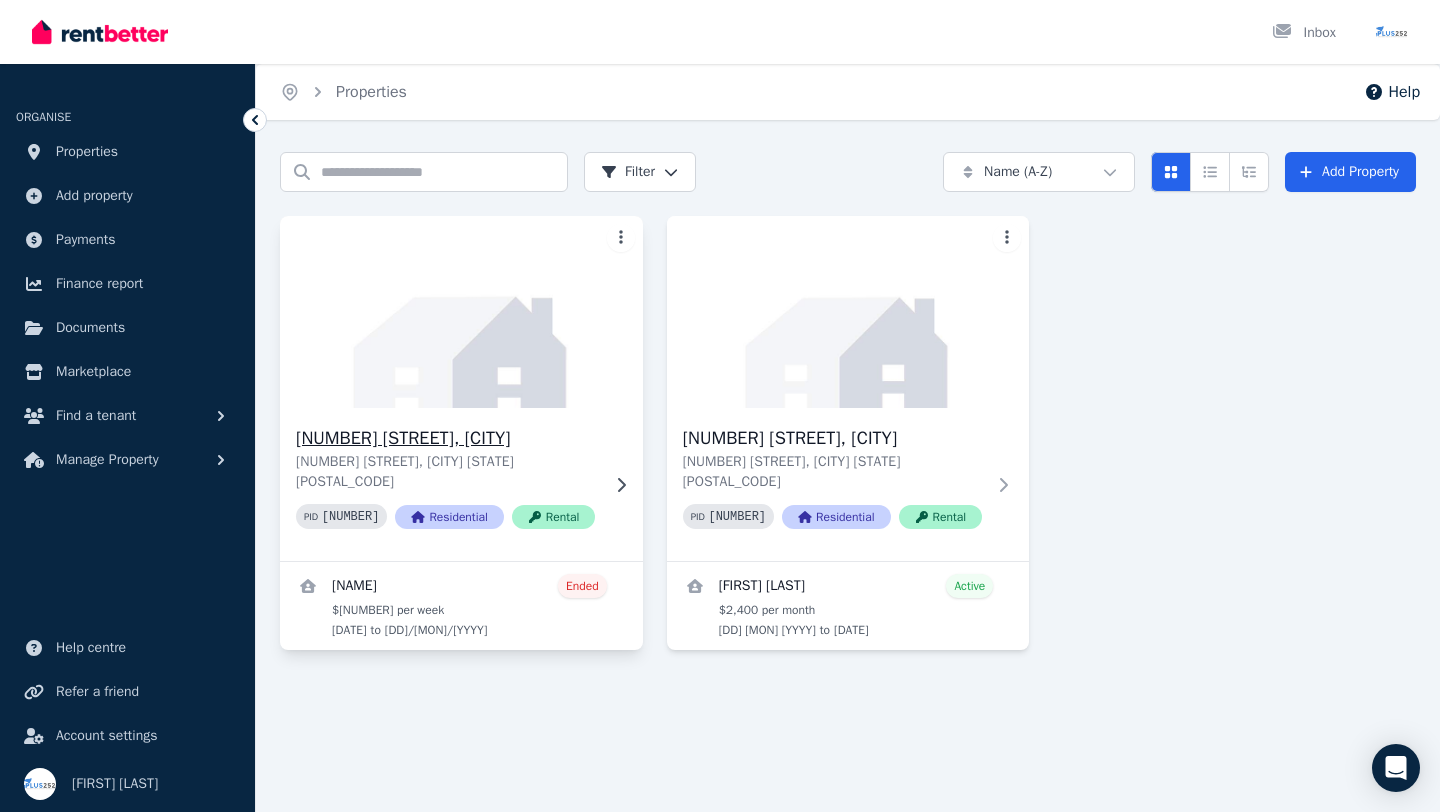 click at bounding box center [461, 312] 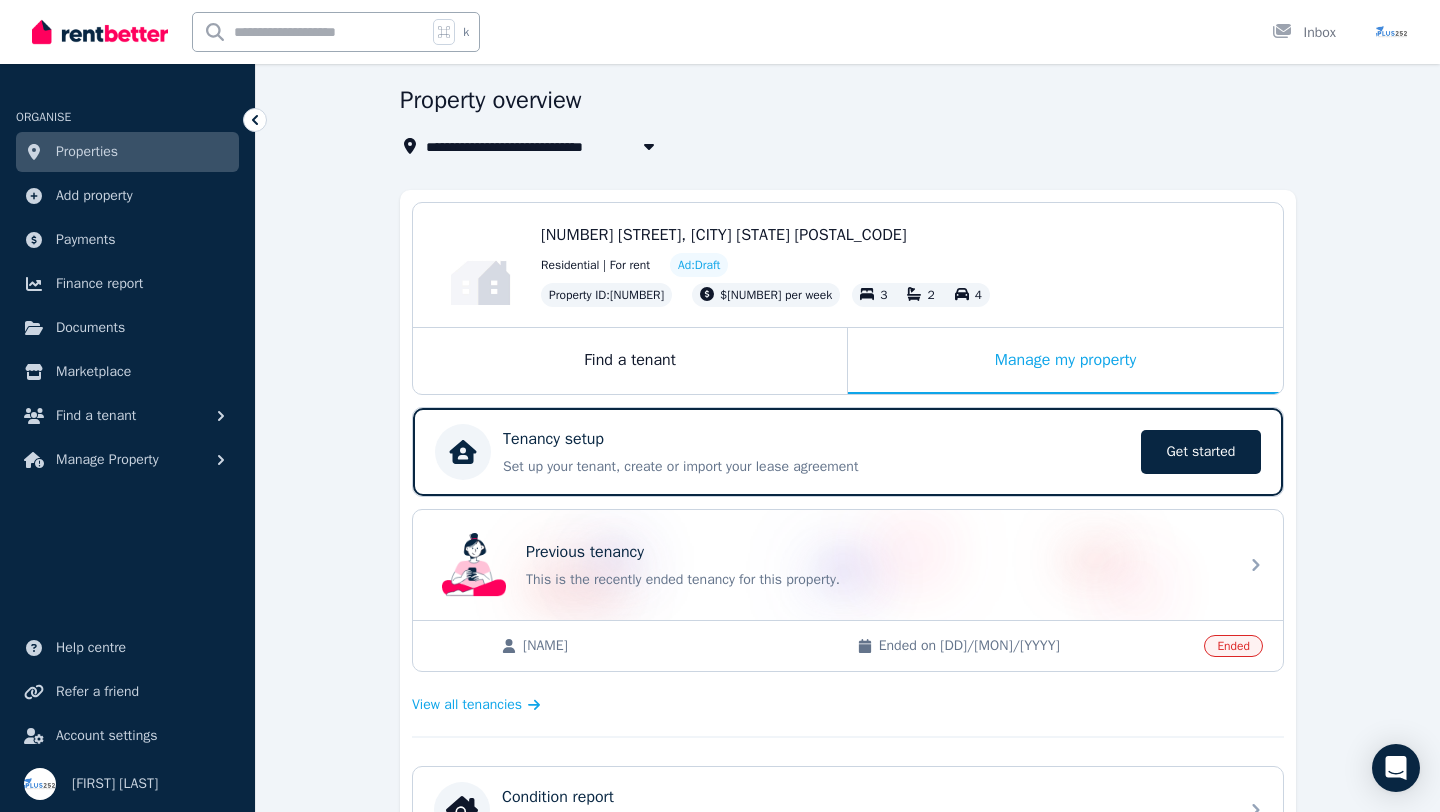 scroll, scrollTop: 70, scrollLeft: 0, axis: vertical 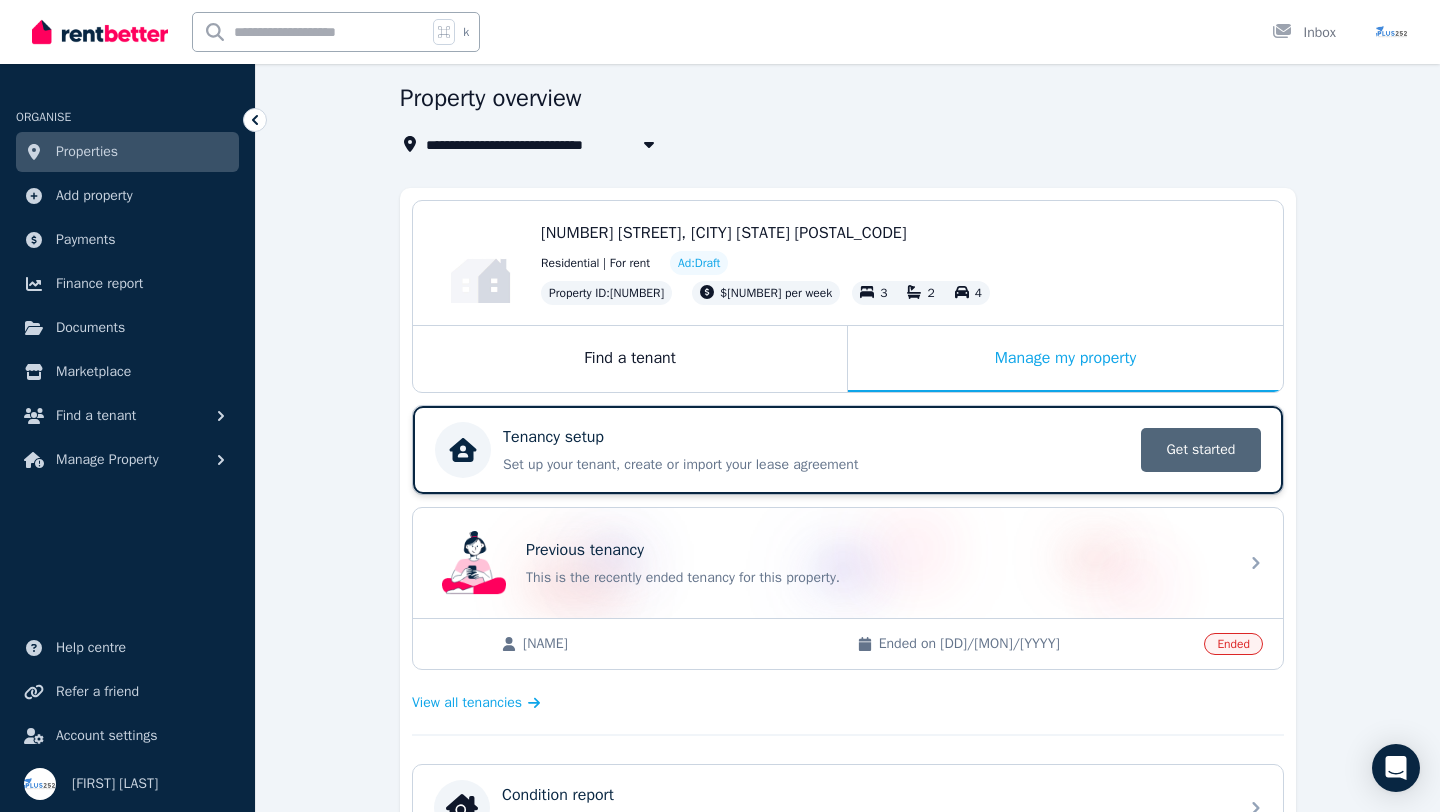 click on "Get started" at bounding box center [1201, 450] 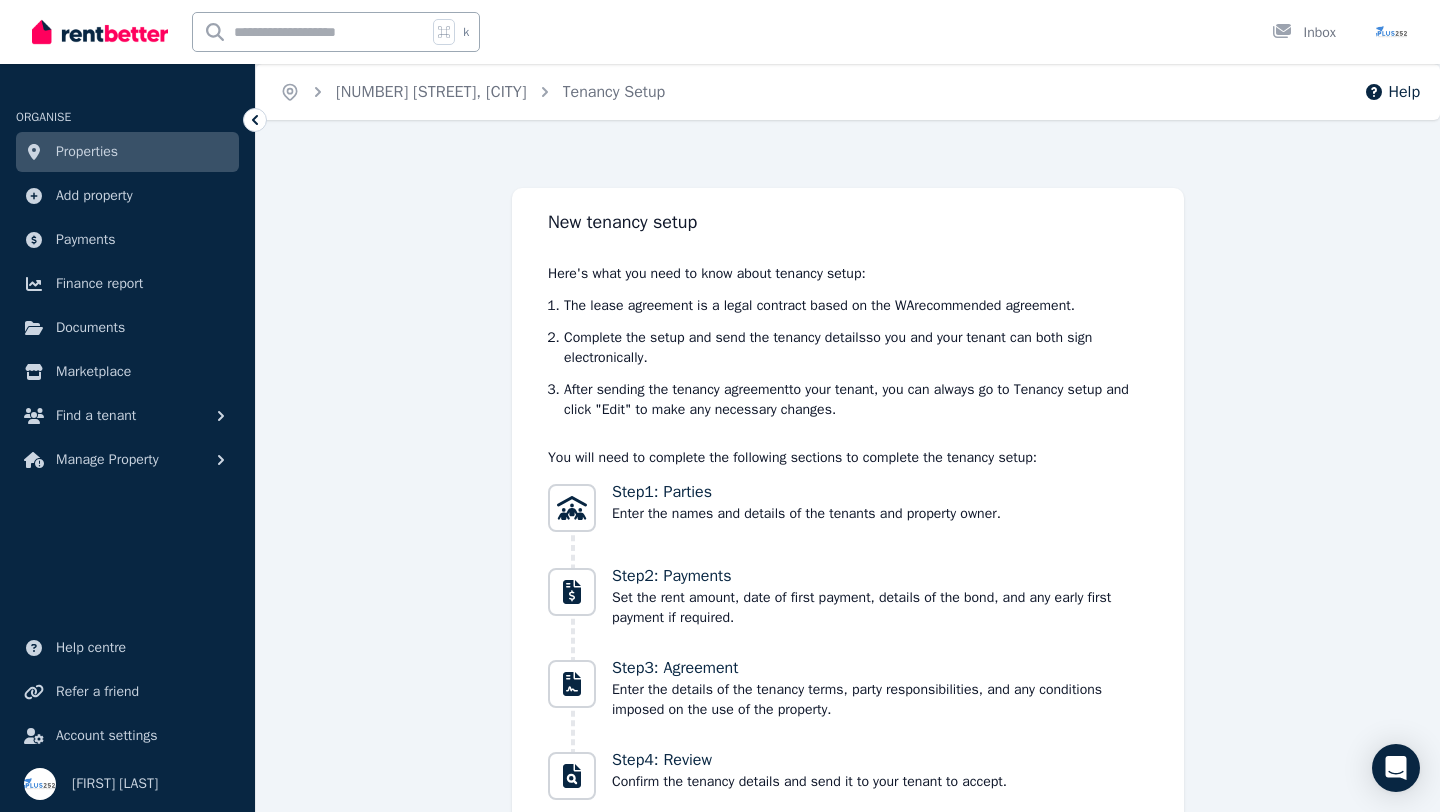 scroll, scrollTop: 158, scrollLeft: 0, axis: vertical 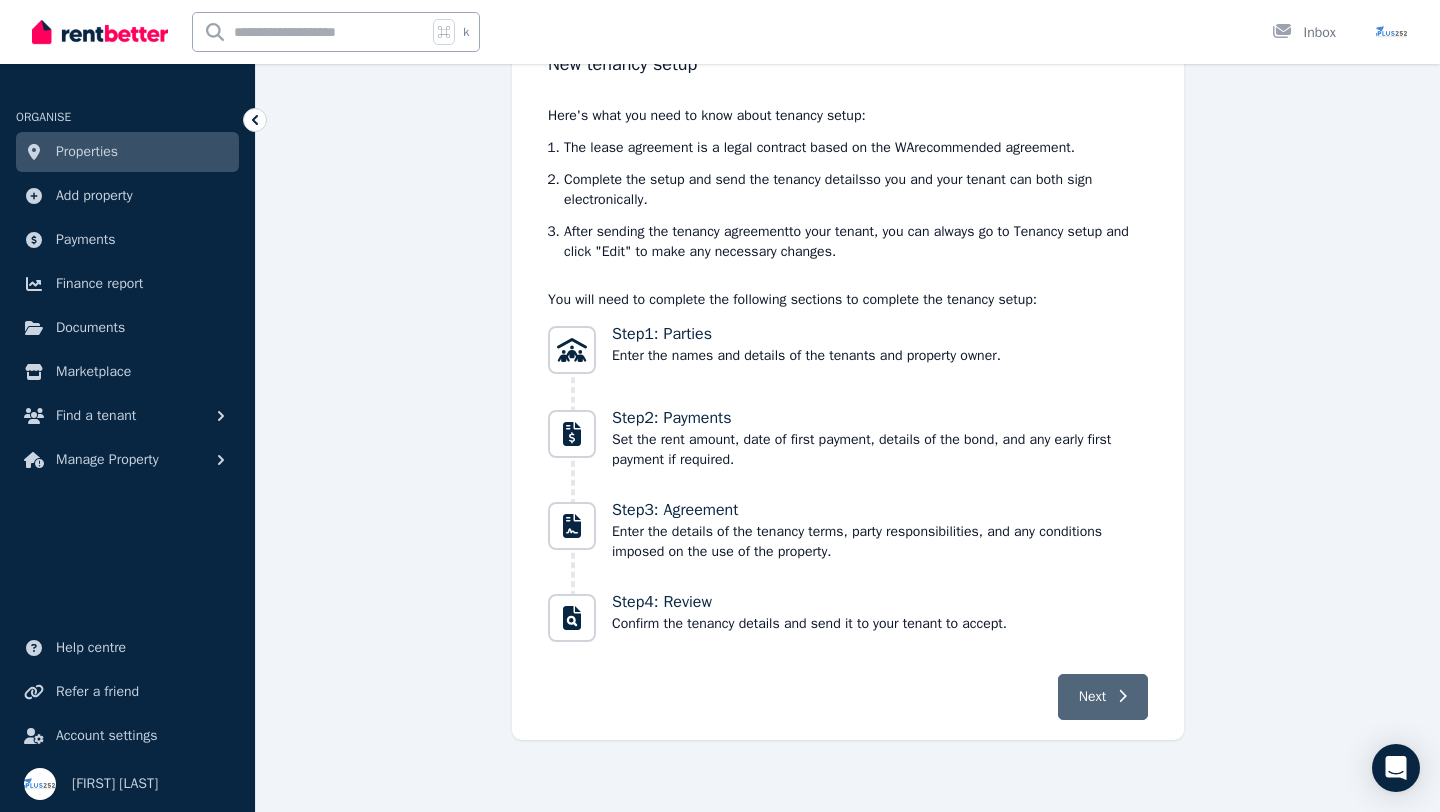 click on "Next" at bounding box center (1103, 697) 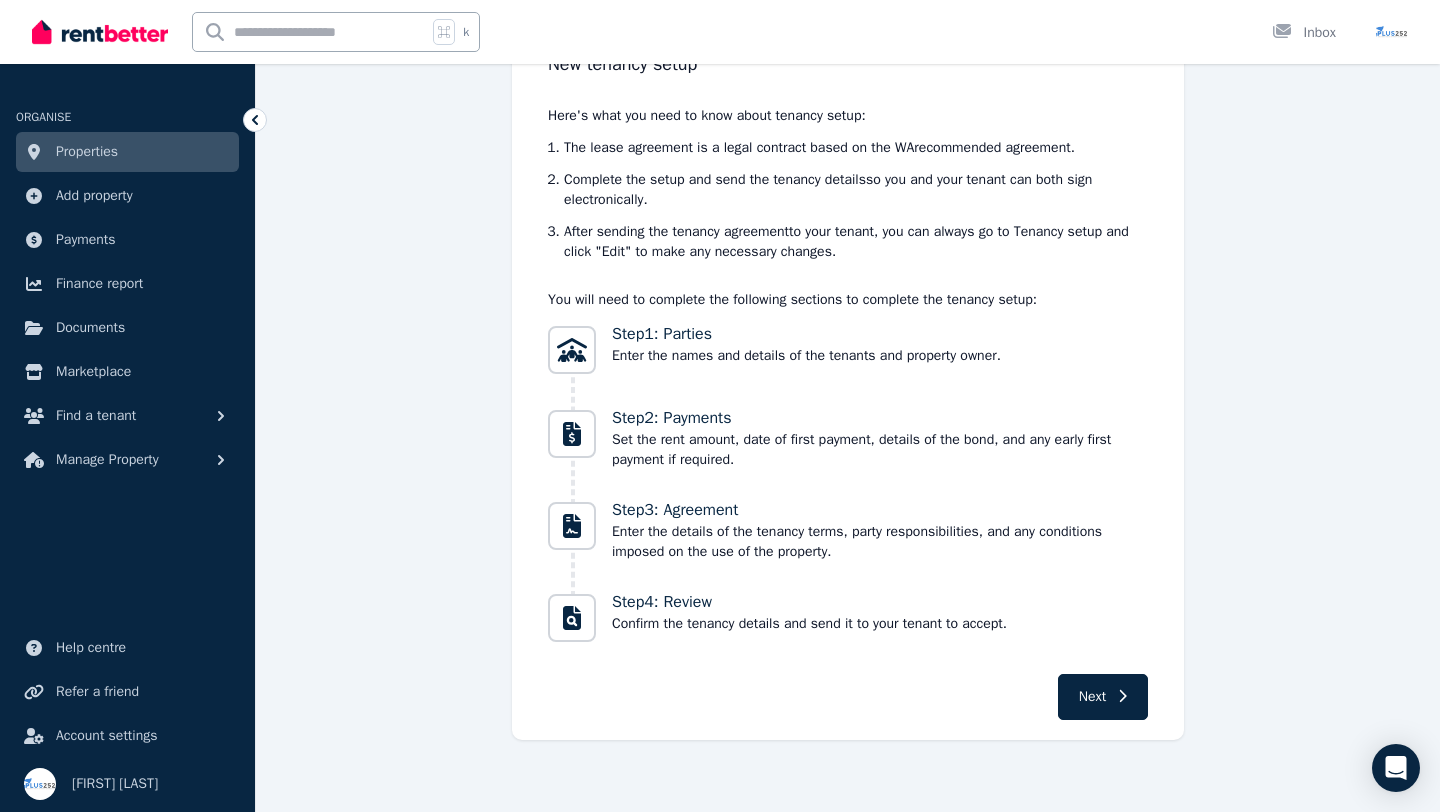 scroll, scrollTop: 36, scrollLeft: 0, axis: vertical 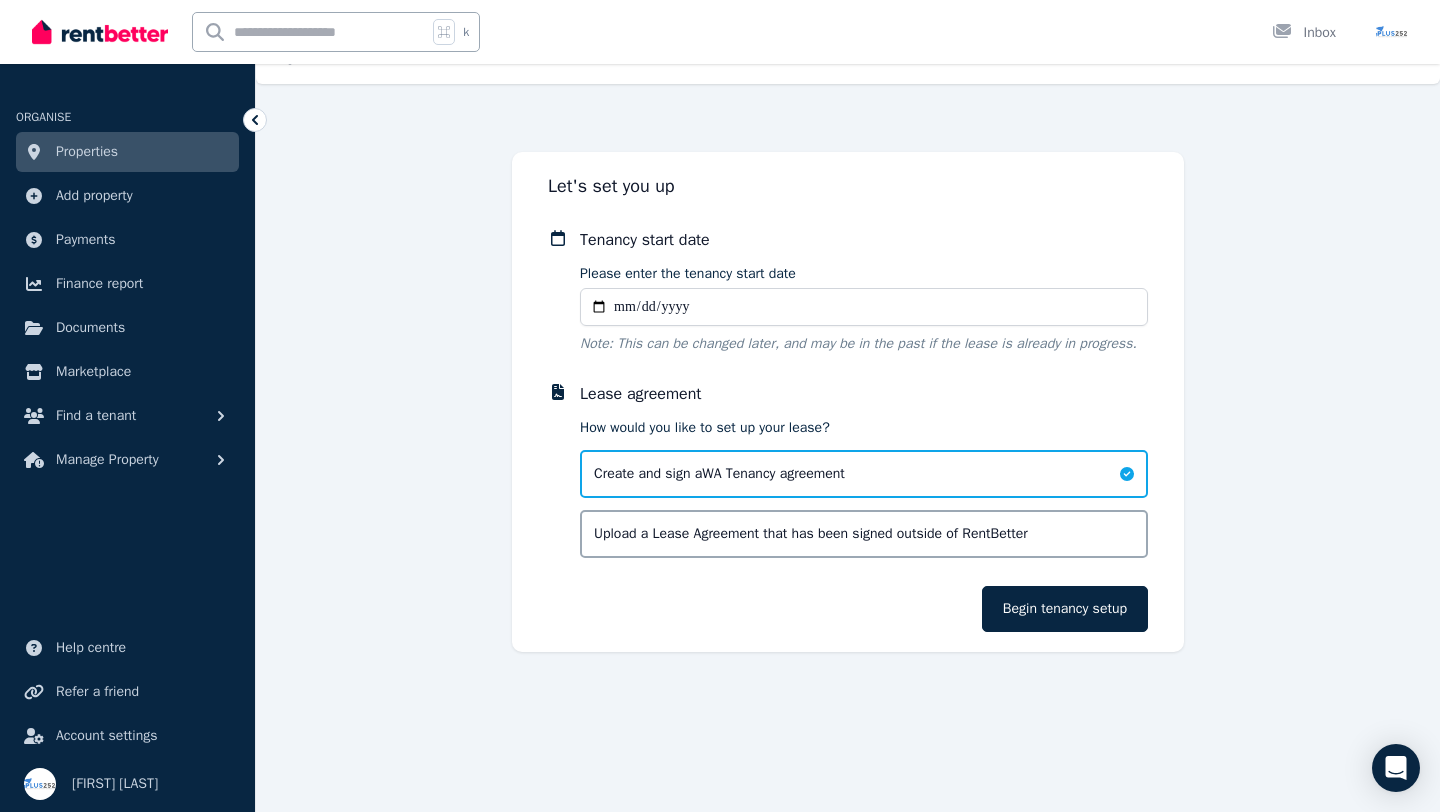 click on "Please enter the tenancy start date" at bounding box center [864, 307] 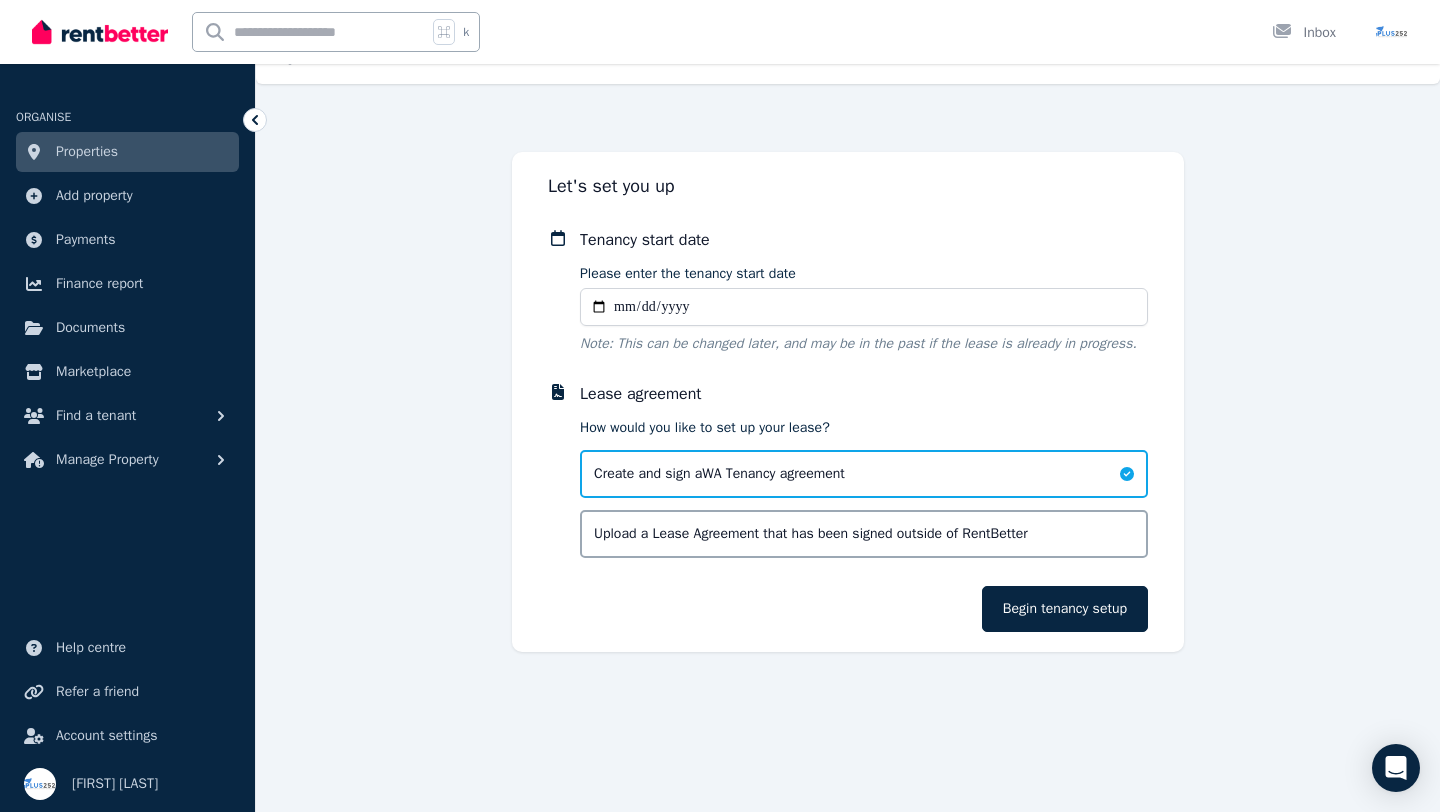 click on "Upload a Lease Agreement that has been signed outside of RentBetter" at bounding box center (811, 534) 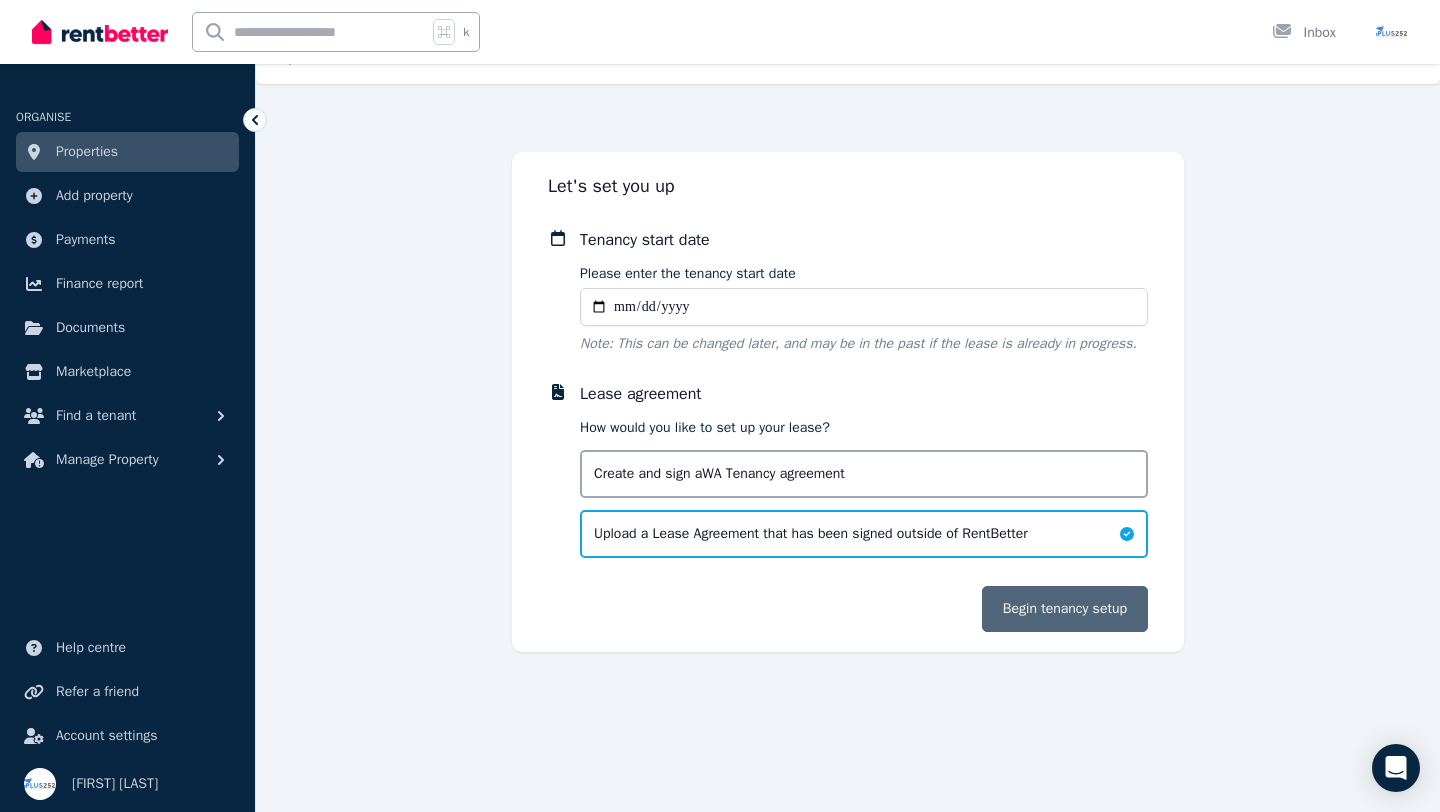 click on "Begin tenancy setup" at bounding box center [1065, 609] 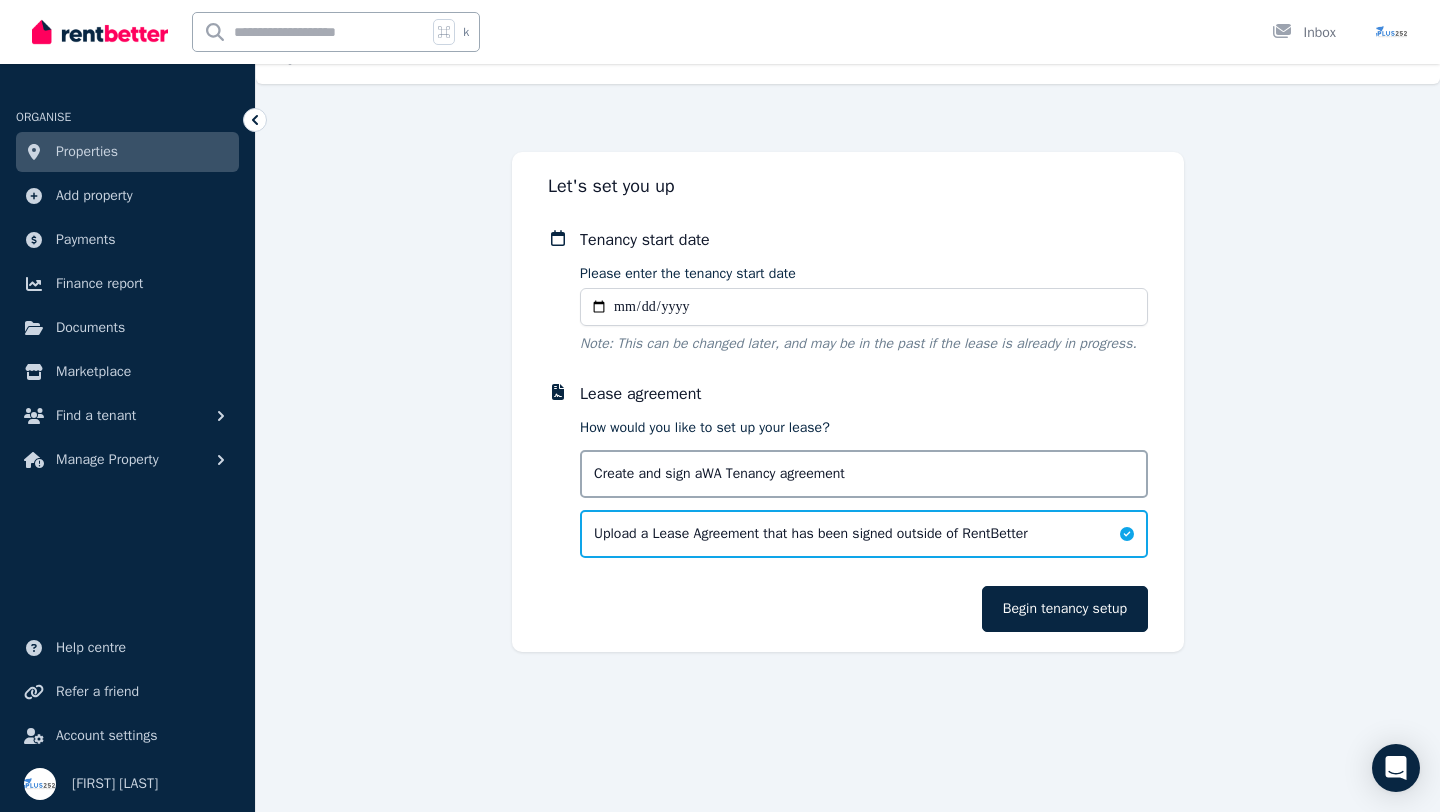 click on "Please enter the tenancy start date" at bounding box center [864, 307] 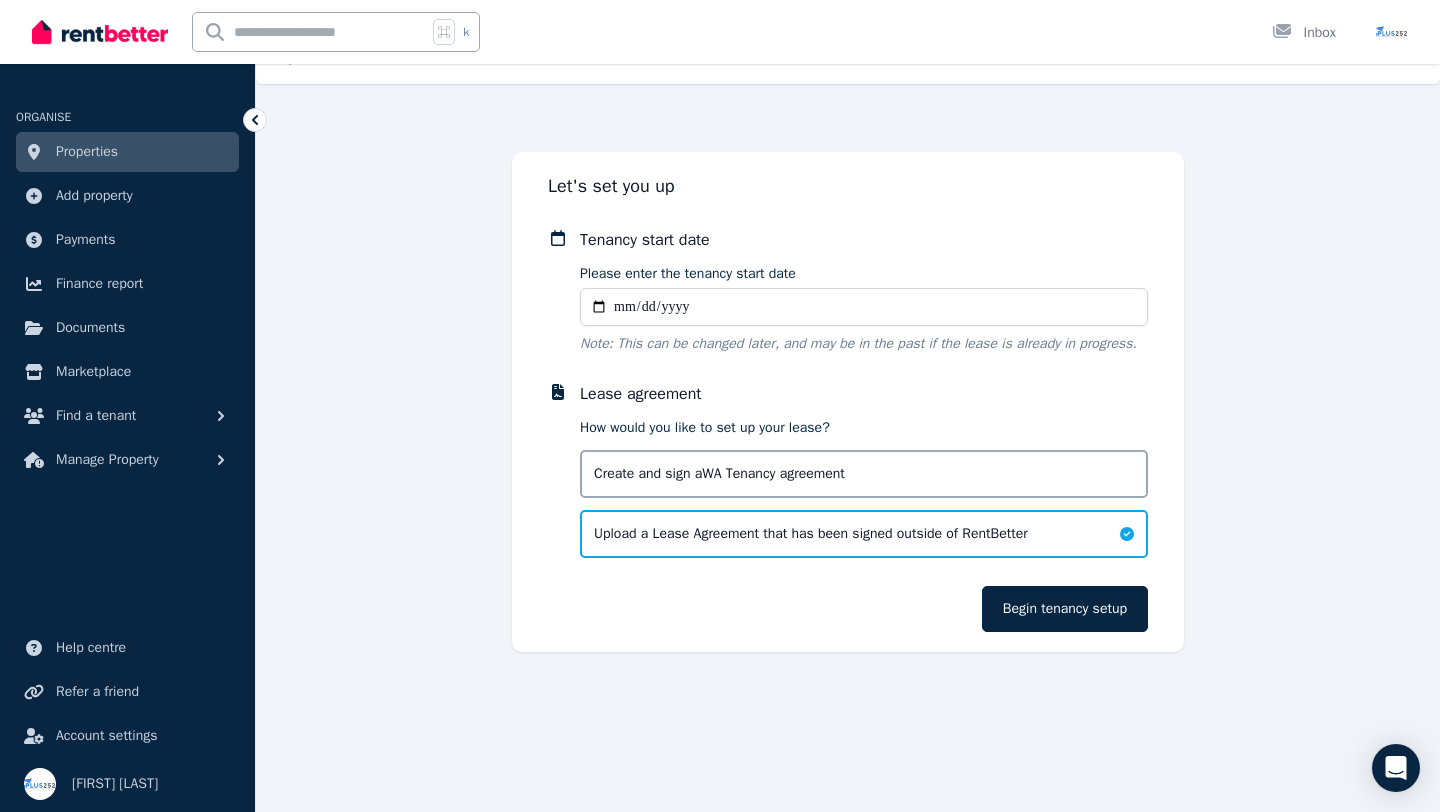 type on "**********" 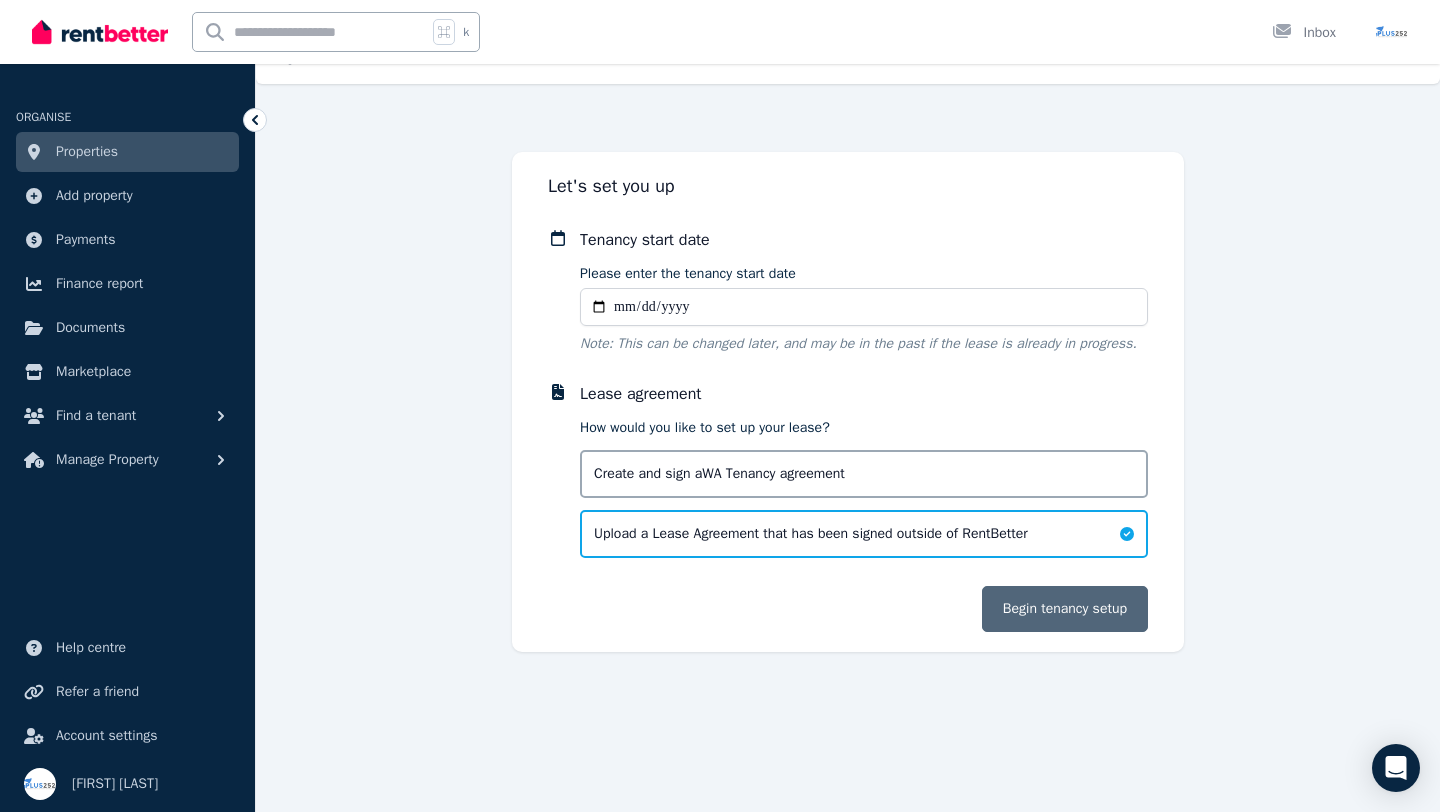 click on "Begin tenancy setup" at bounding box center (1065, 609) 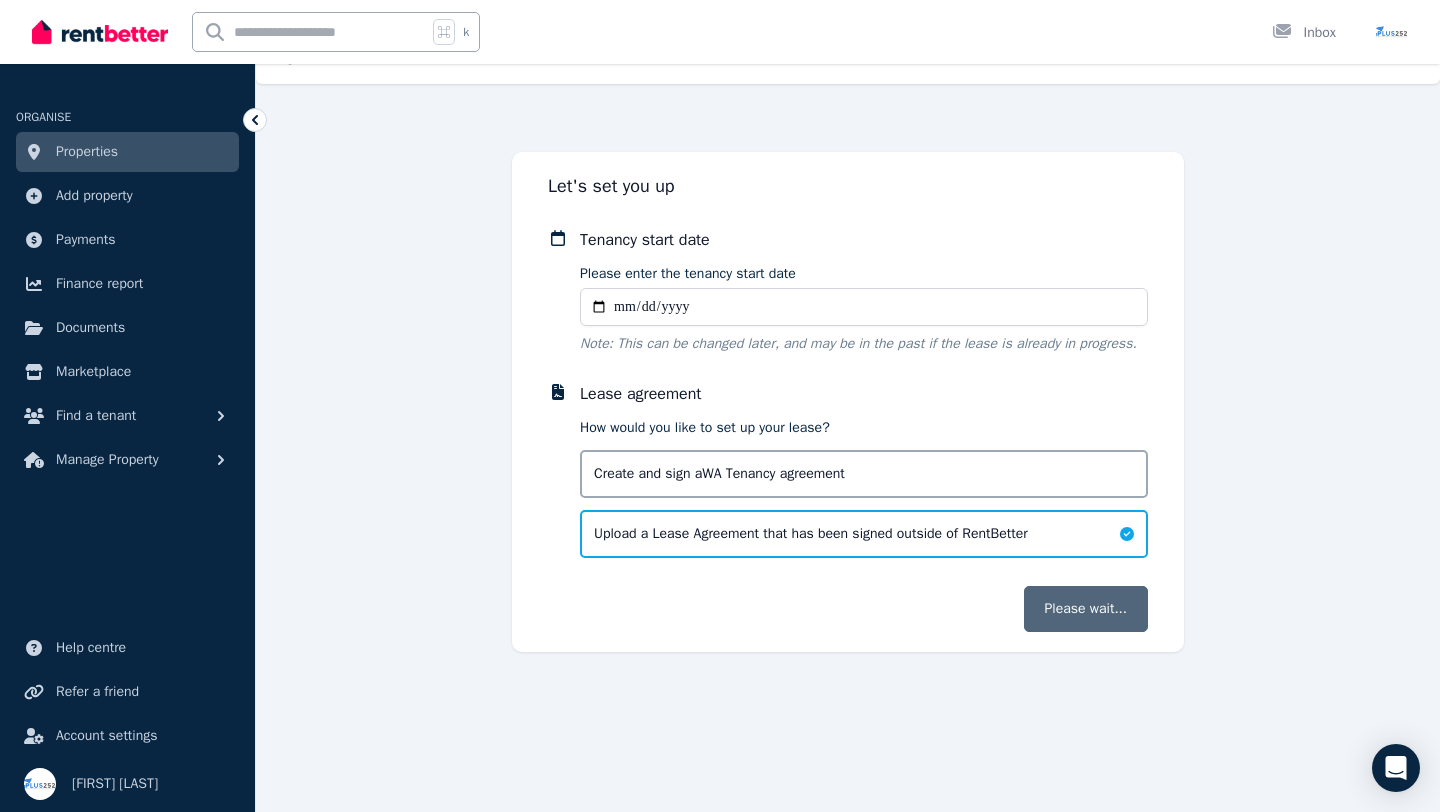 scroll, scrollTop: 0, scrollLeft: 0, axis: both 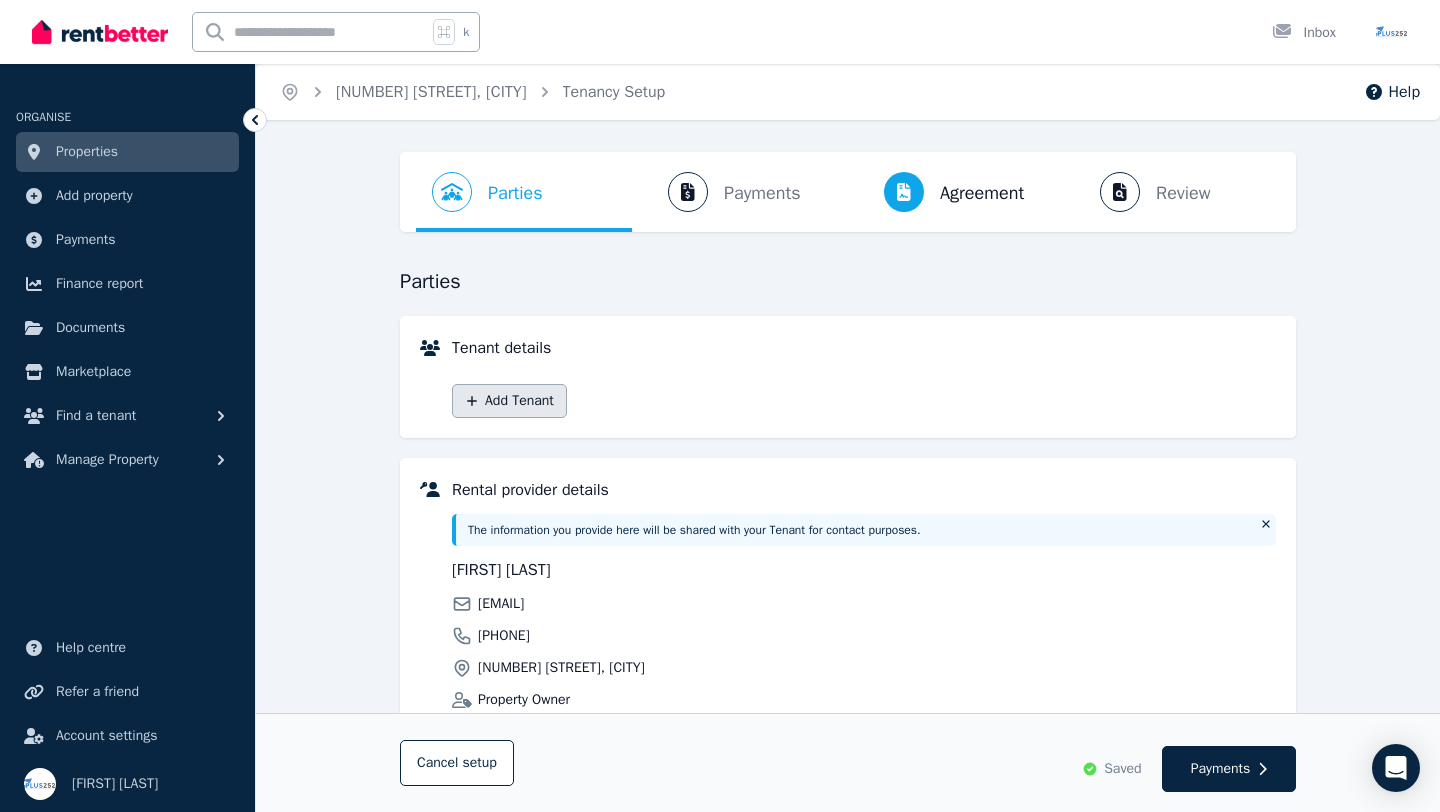 click on "Add Tenant" at bounding box center [509, 401] 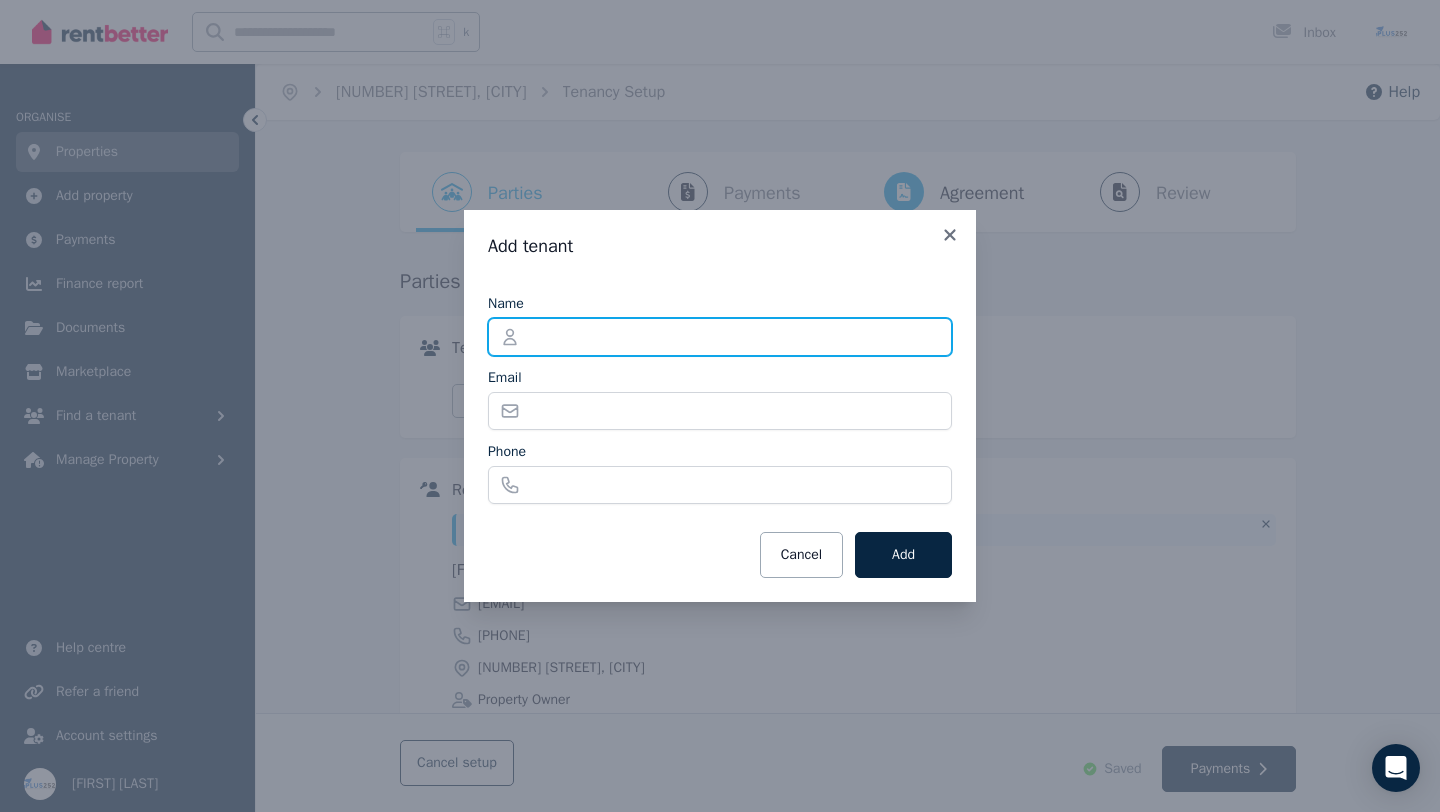 click on "Name" at bounding box center [720, 337] 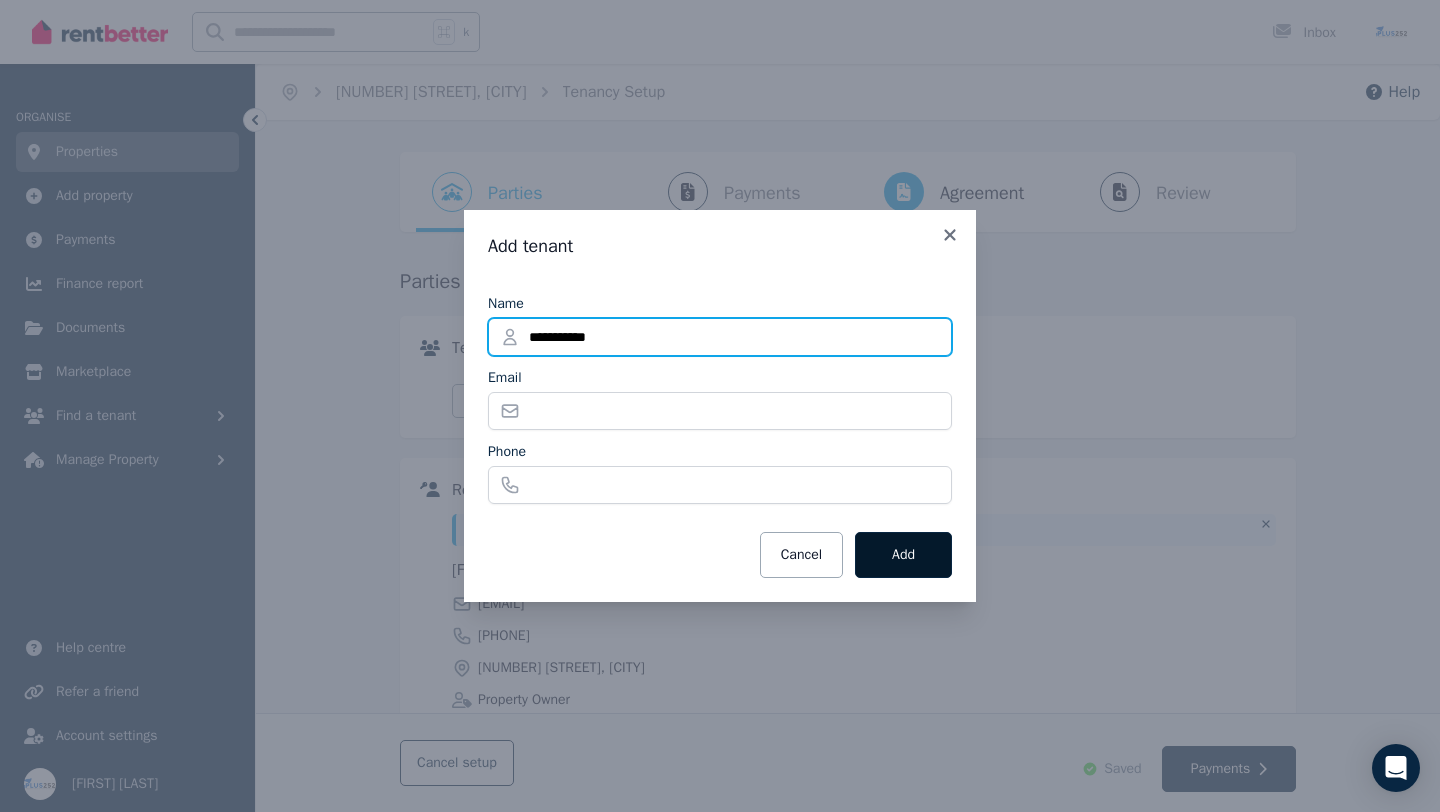 type on "**********" 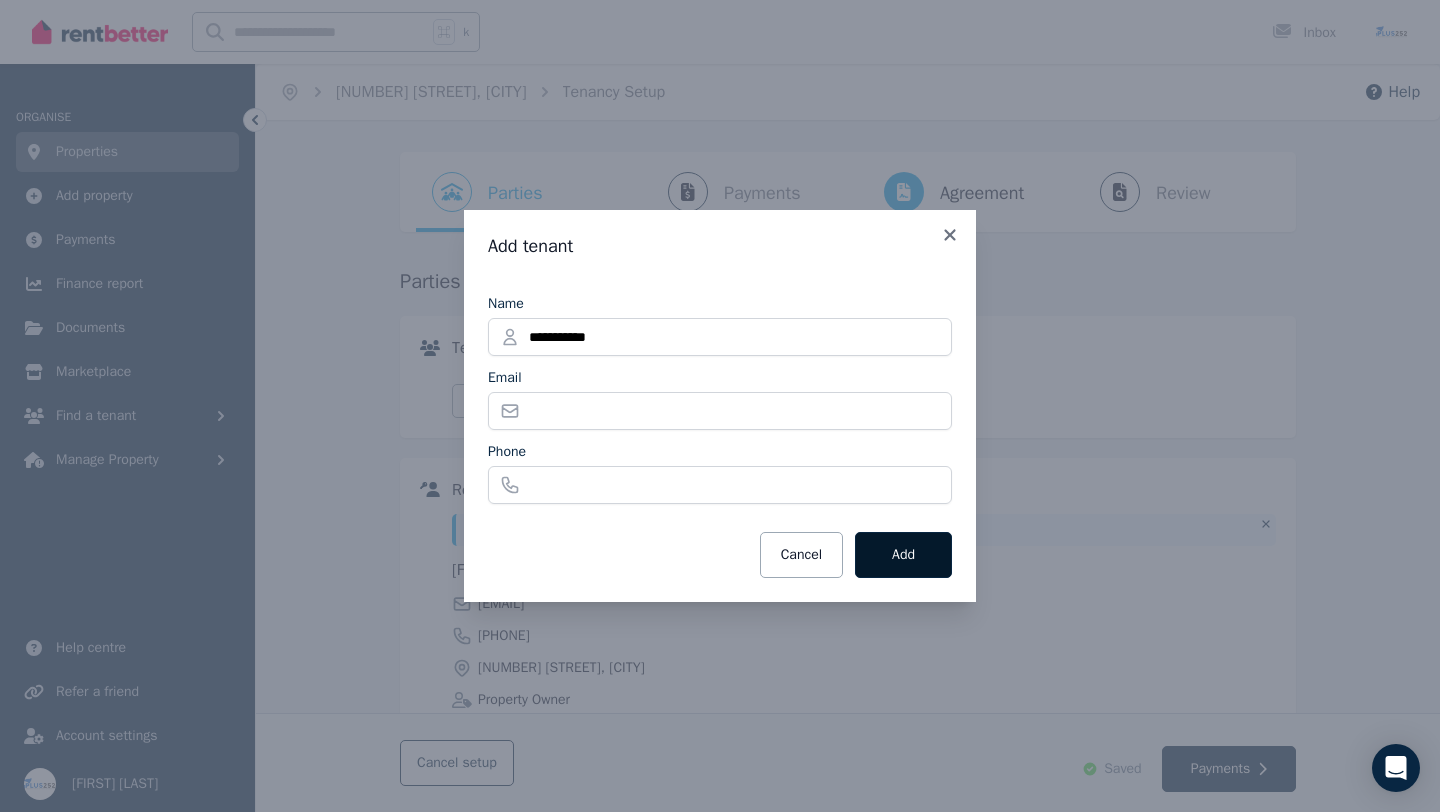 click on "Add" at bounding box center (903, 555) 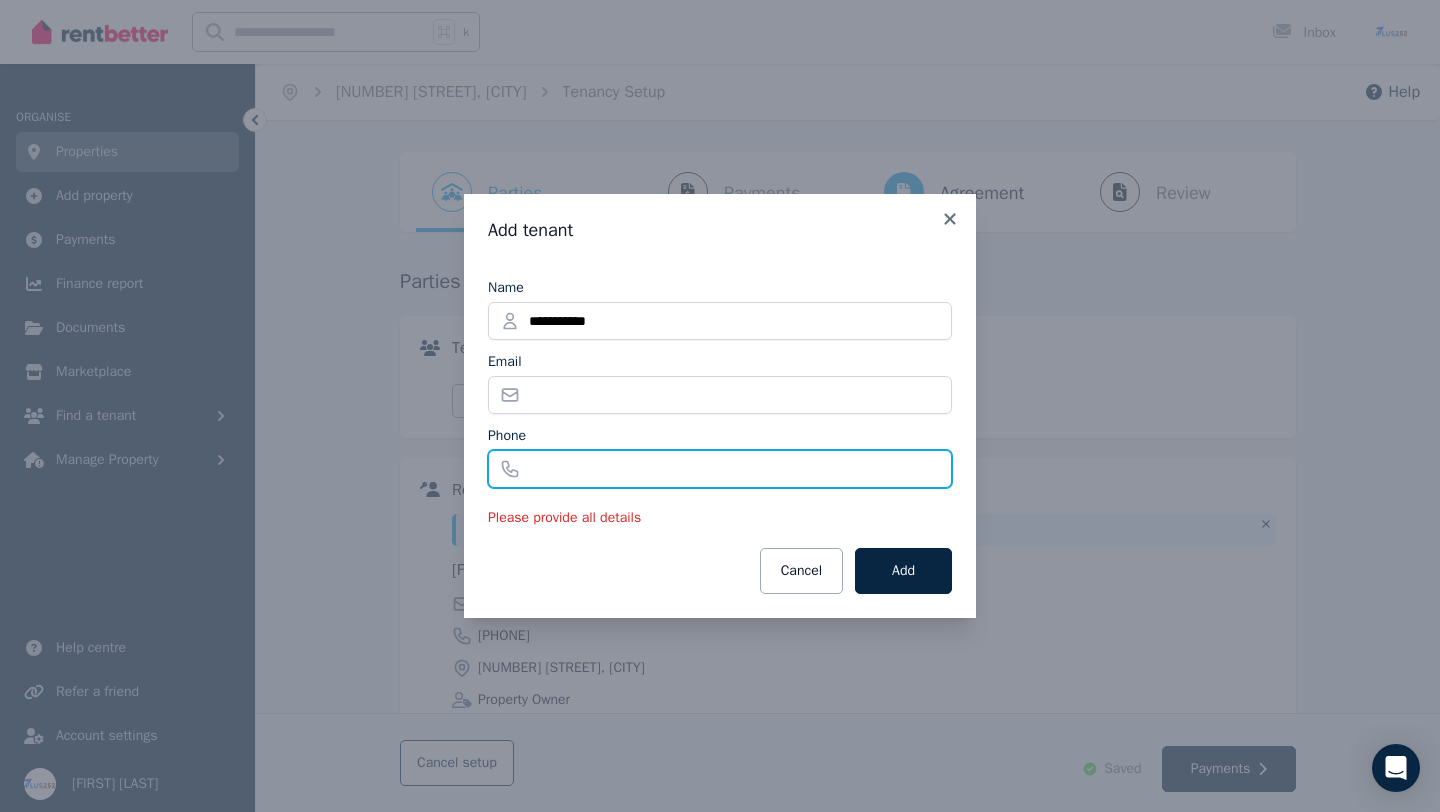 click on "Phone" at bounding box center (720, 469) 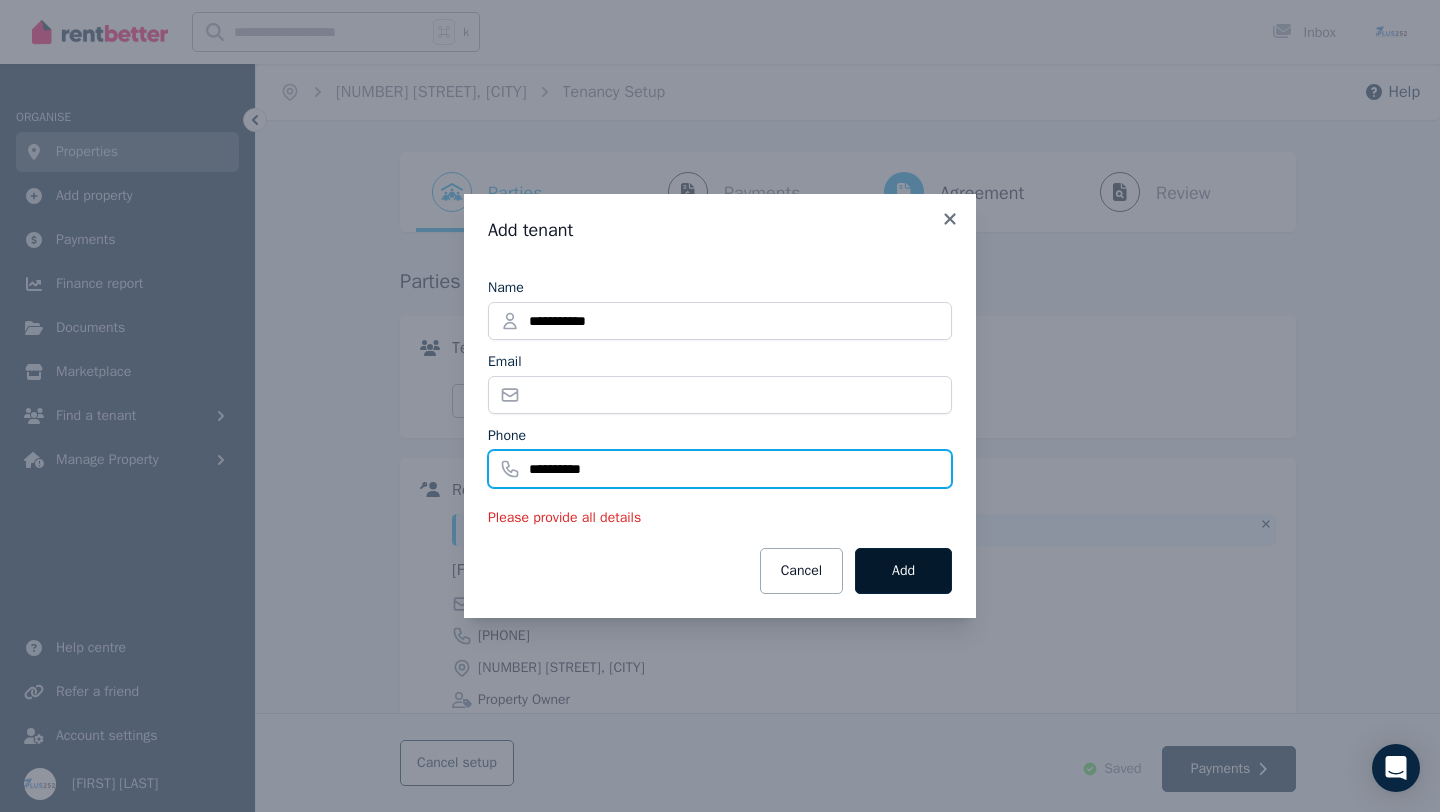 type on "**********" 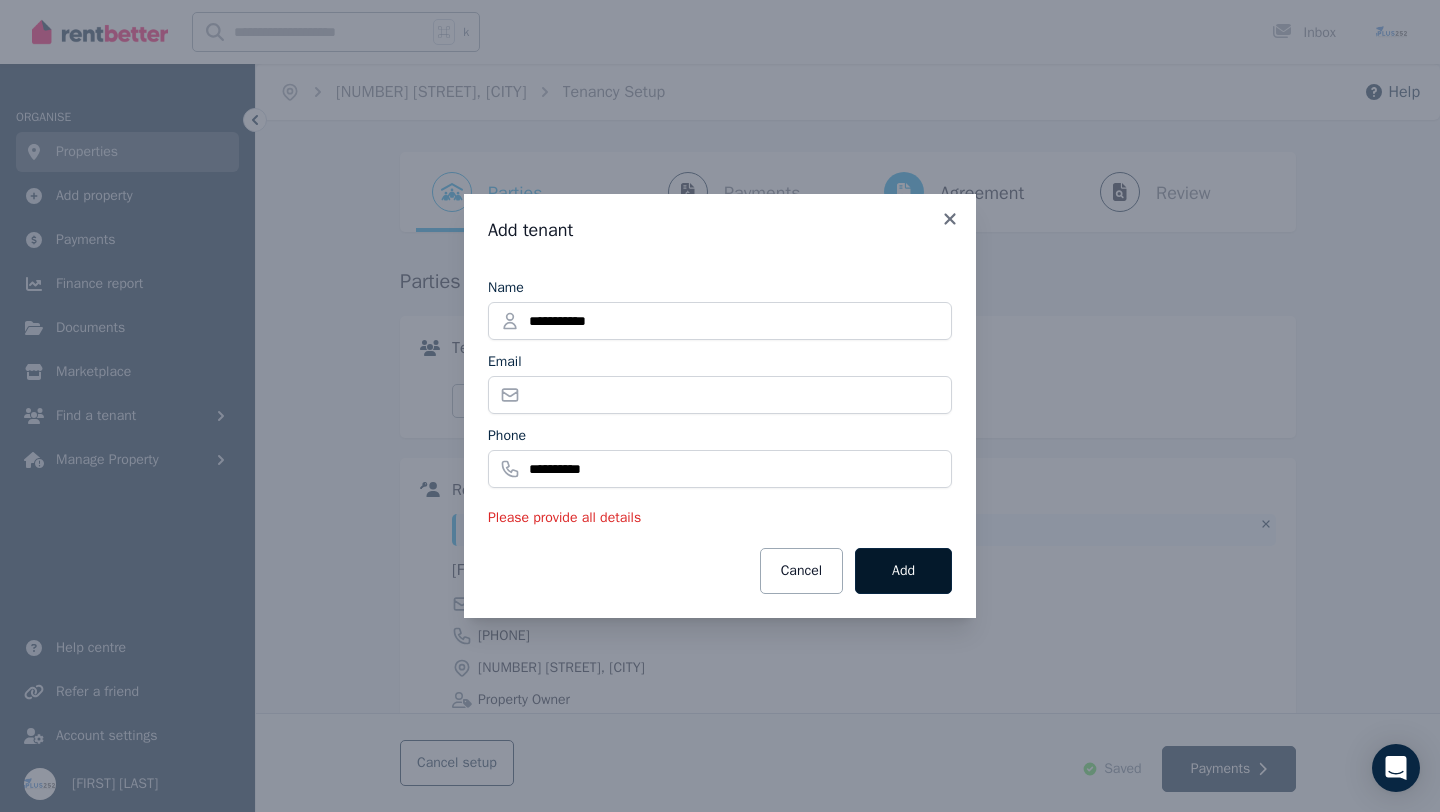 click on "Add" at bounding box center [903, 571] 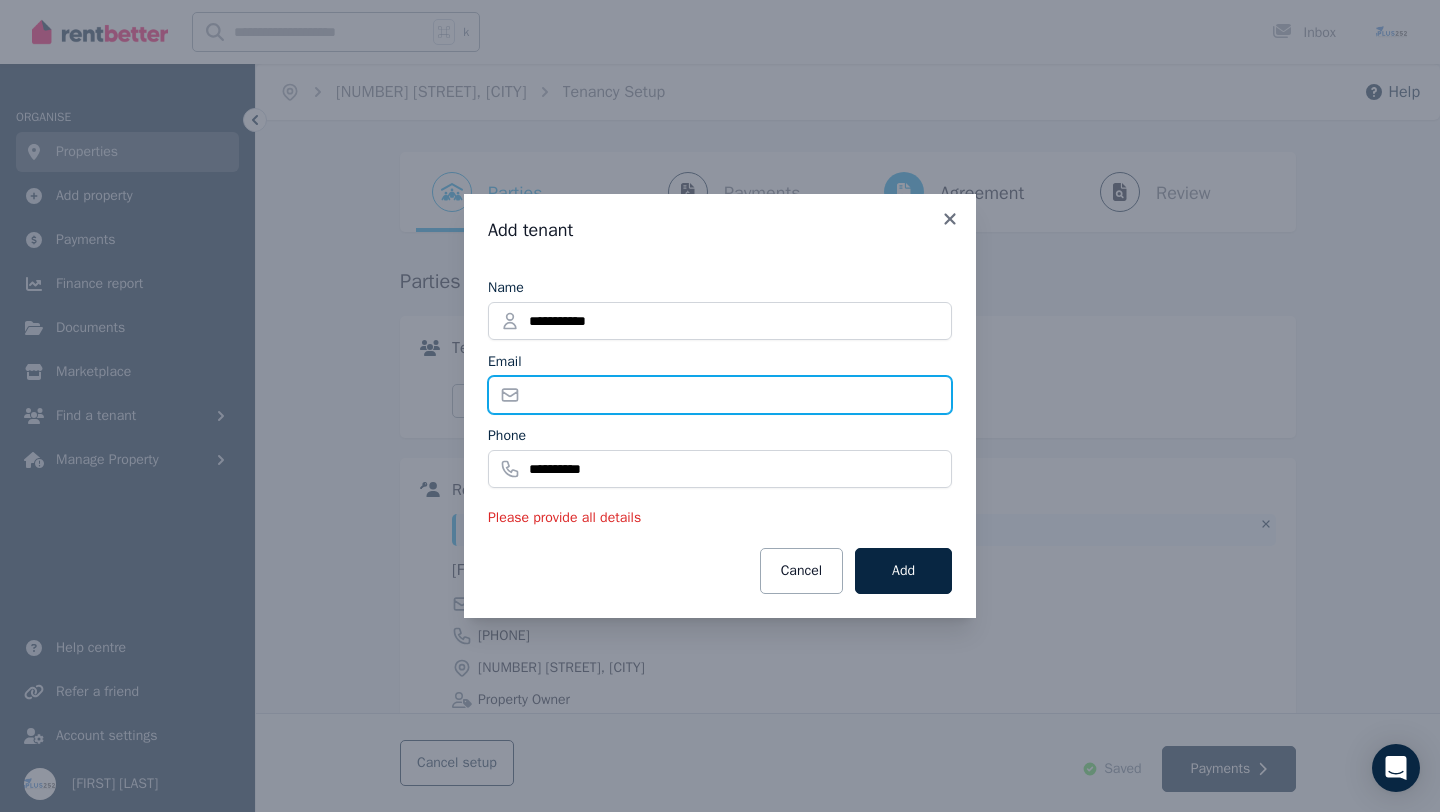 click on "Email" at bounding box center [720, 395] 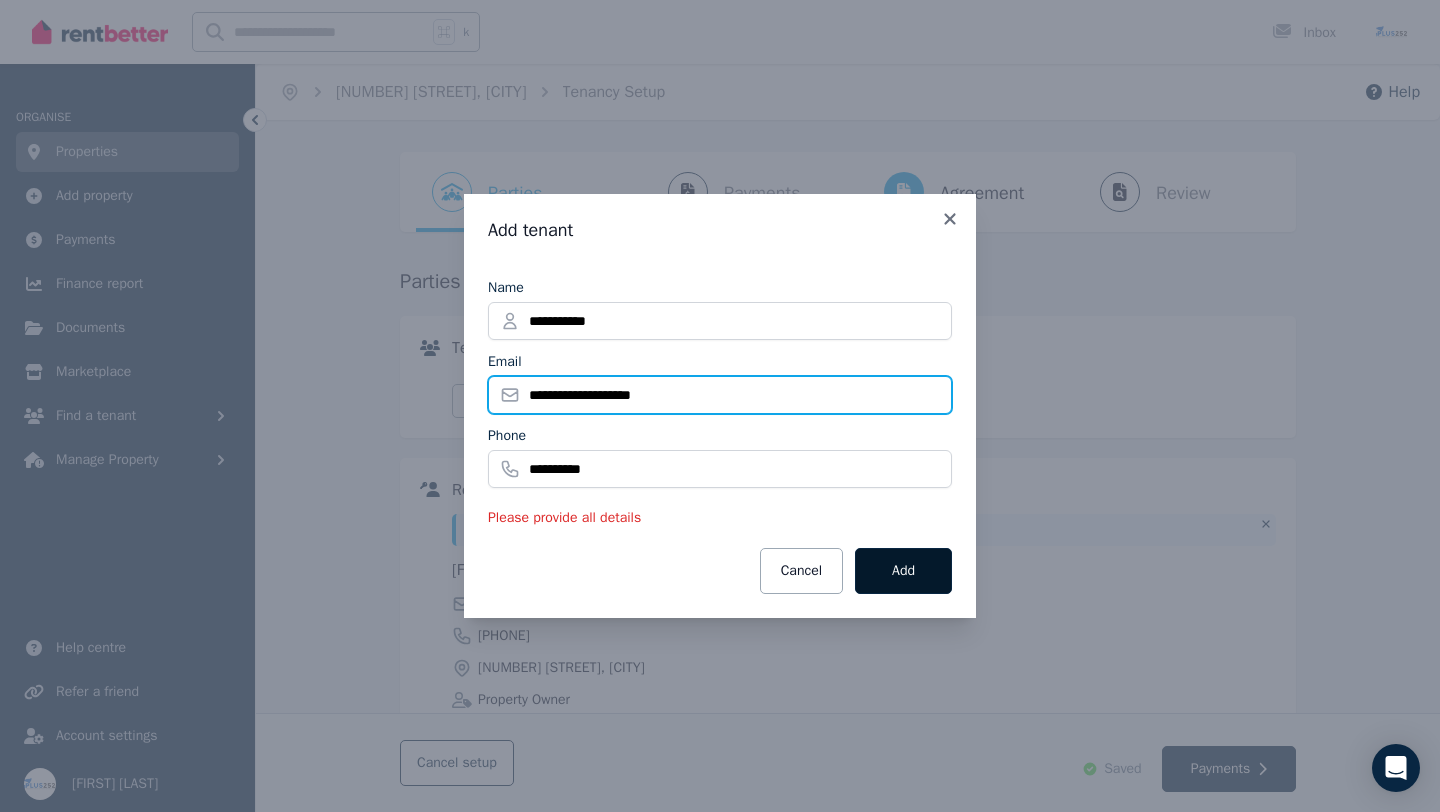 type on "**********" 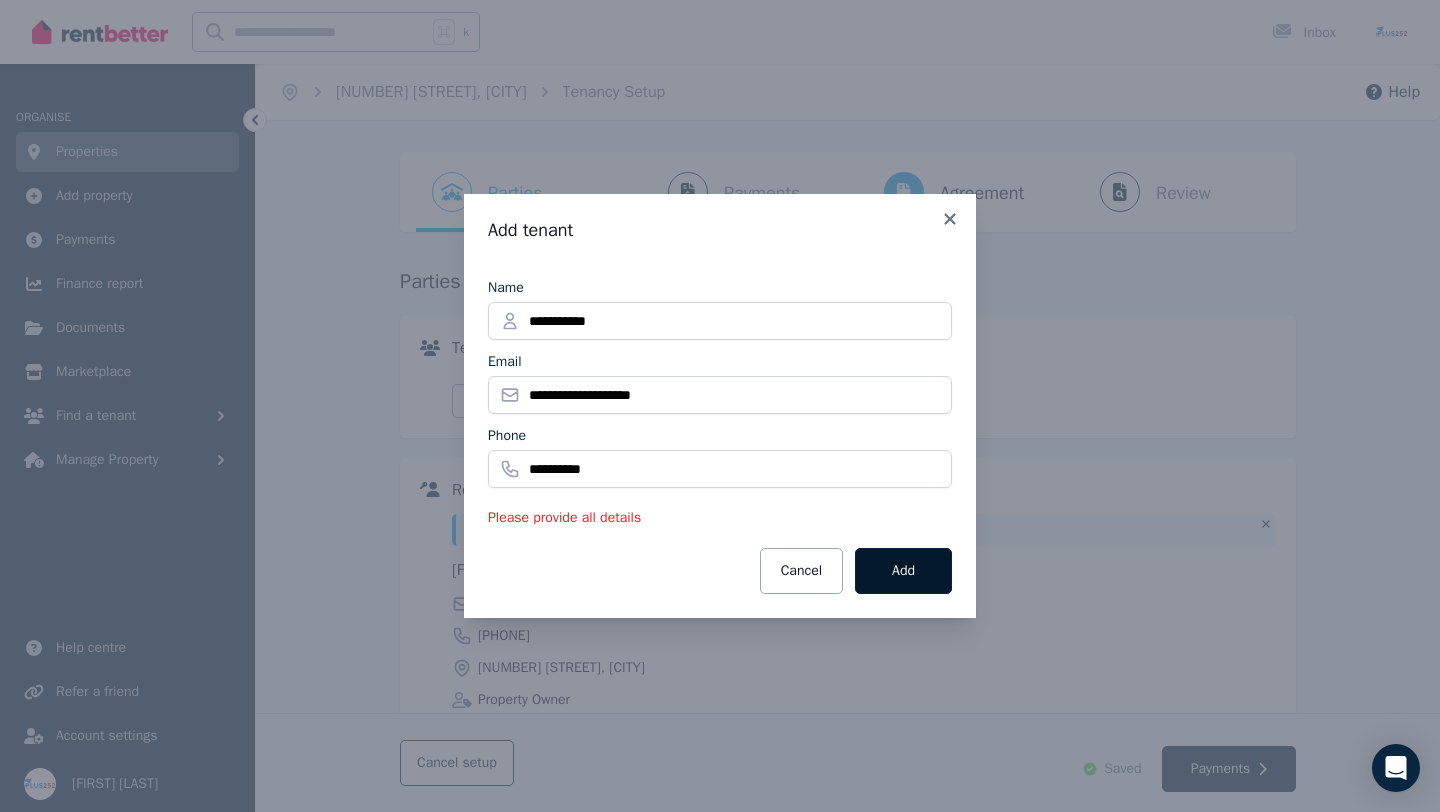 click on "Add" at bounding box center (903, 571) 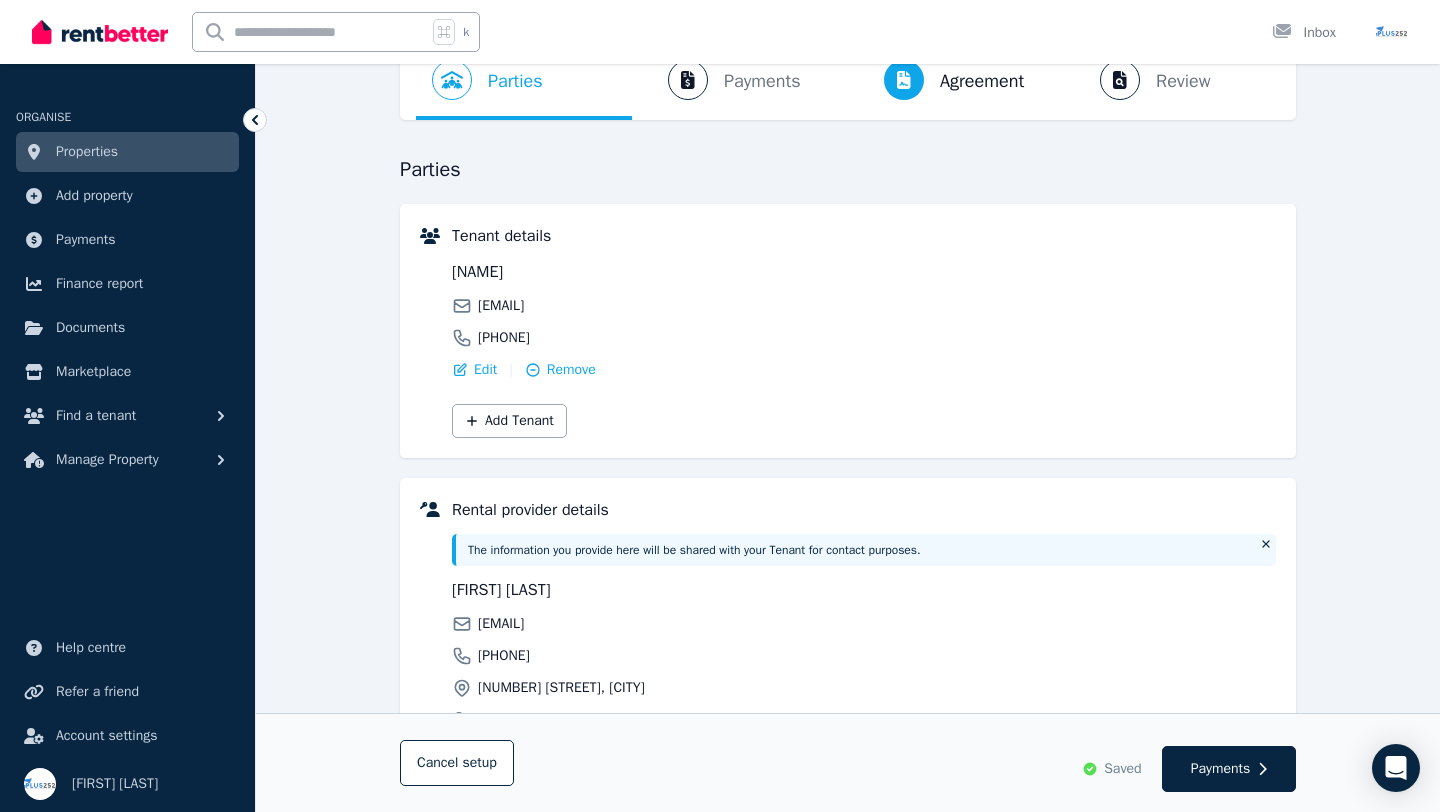 scroll, scrollTop: 295, scrollLeft: 0, axis: vertical 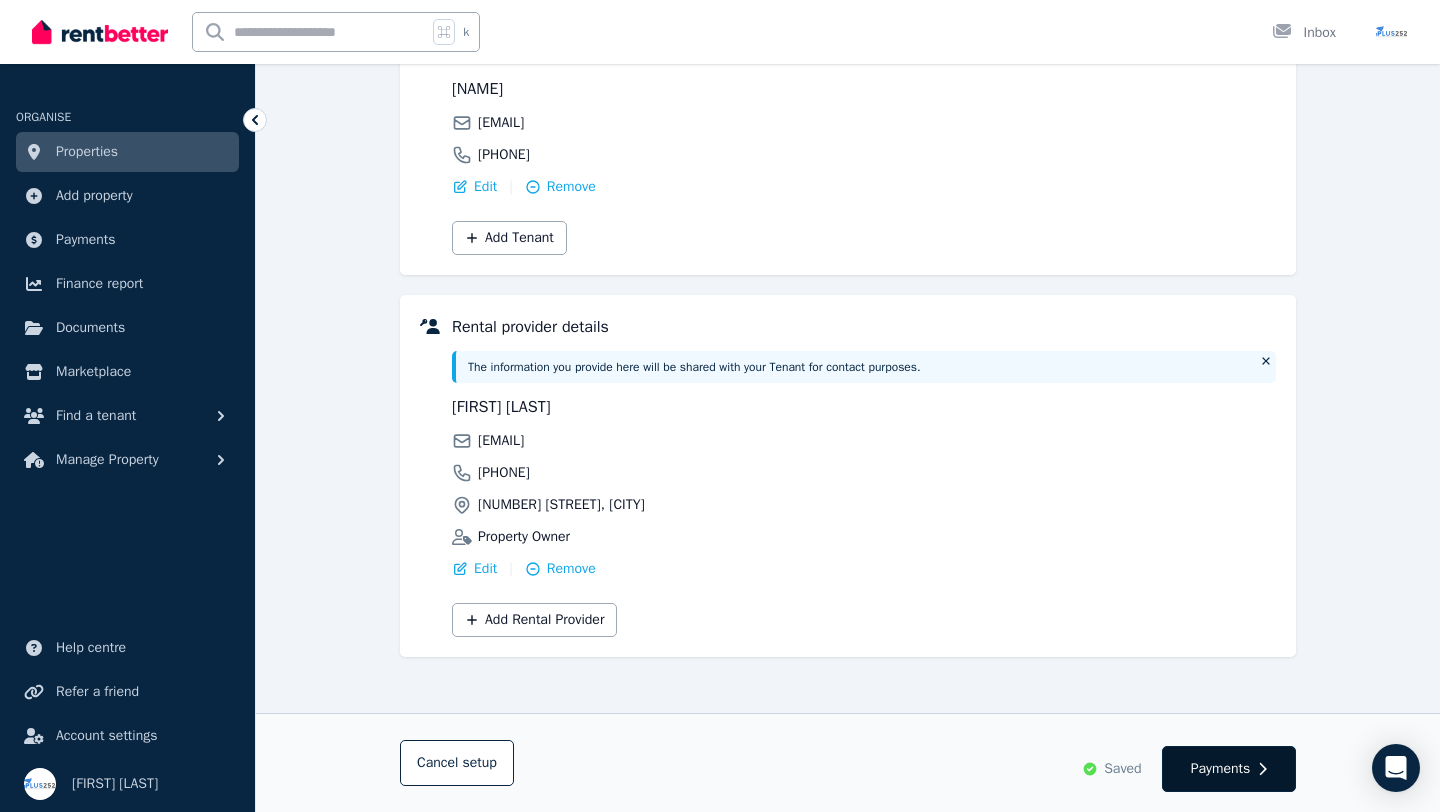 click on "Payments" at bounding box center [1221, 769] 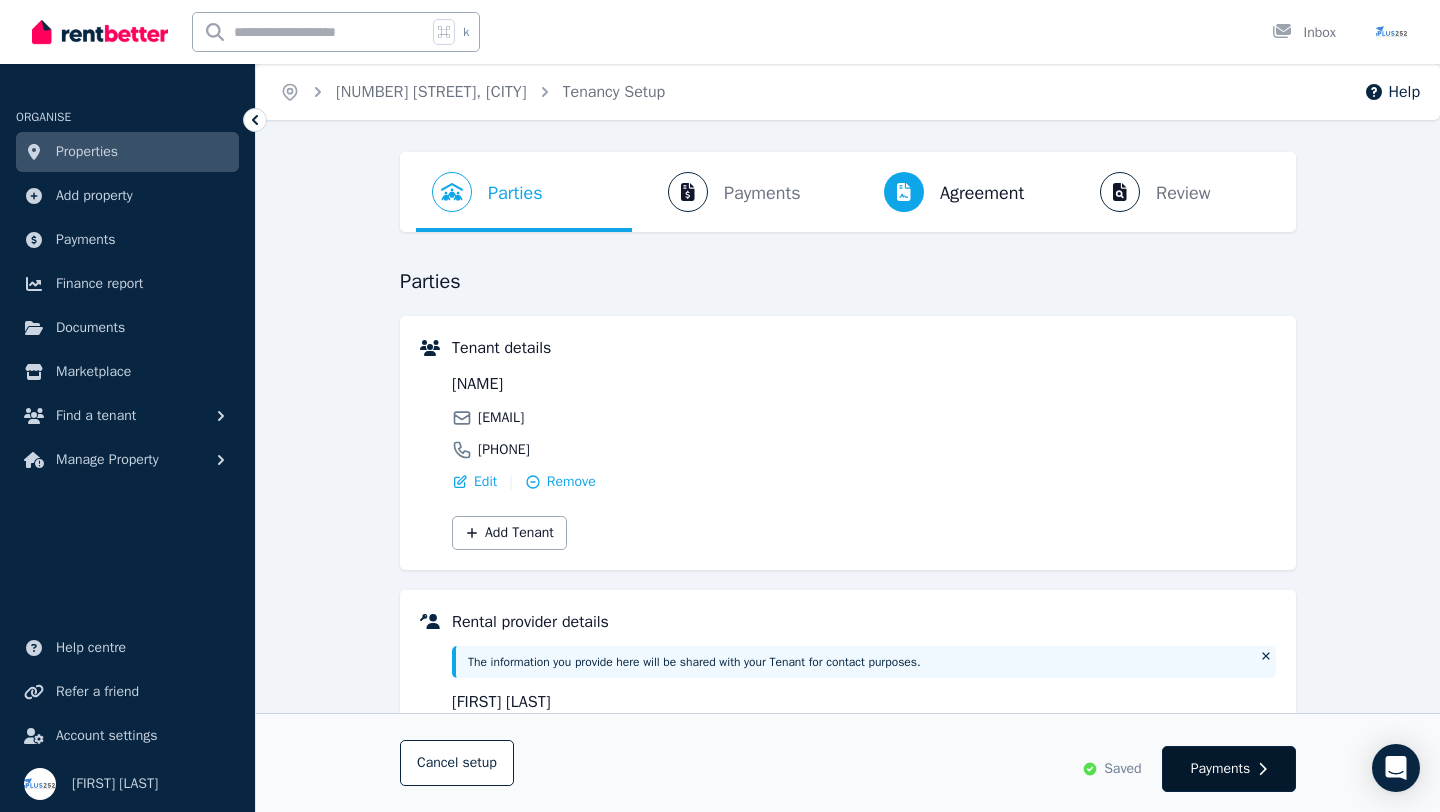 select on "**********" 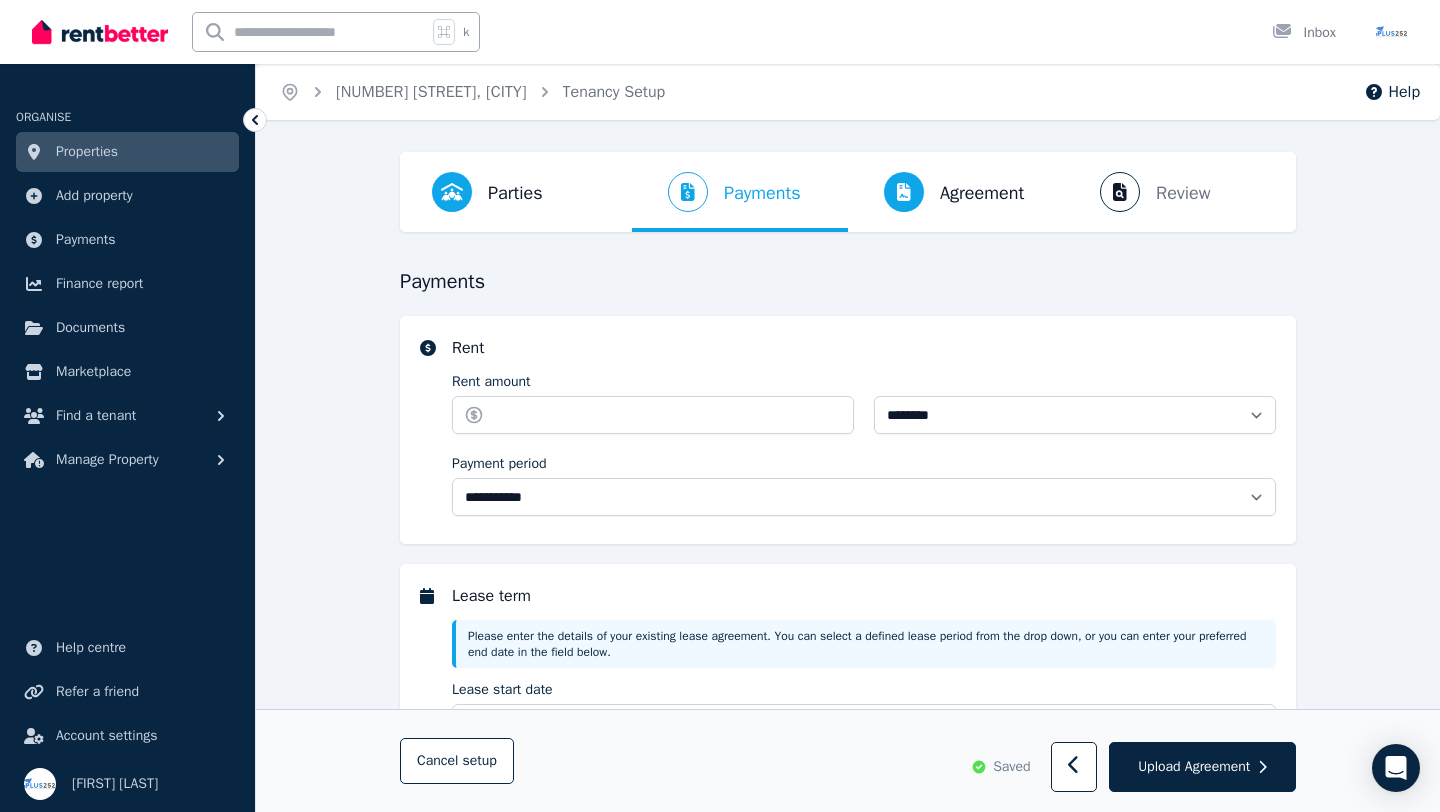 select on "**********" 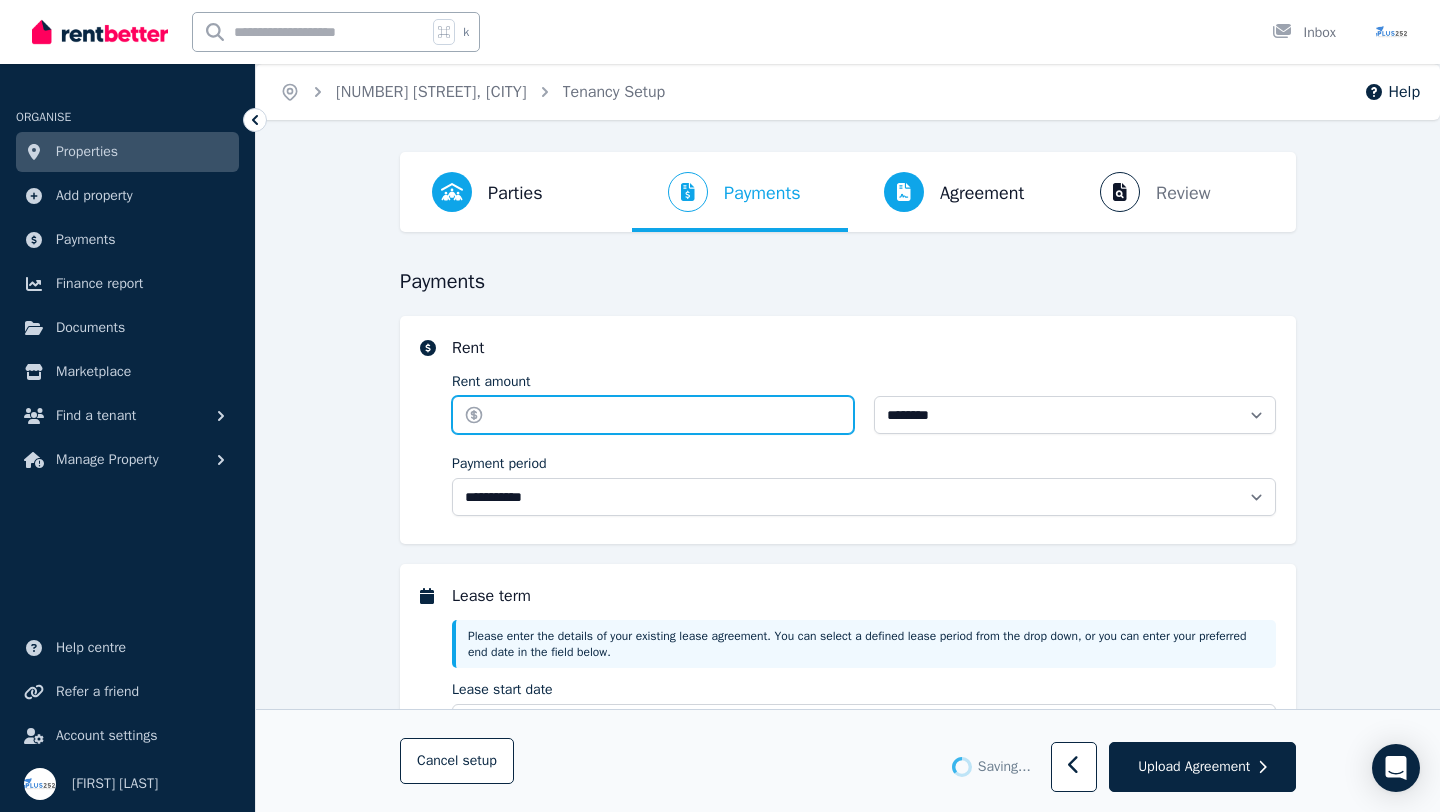 select on "**********" 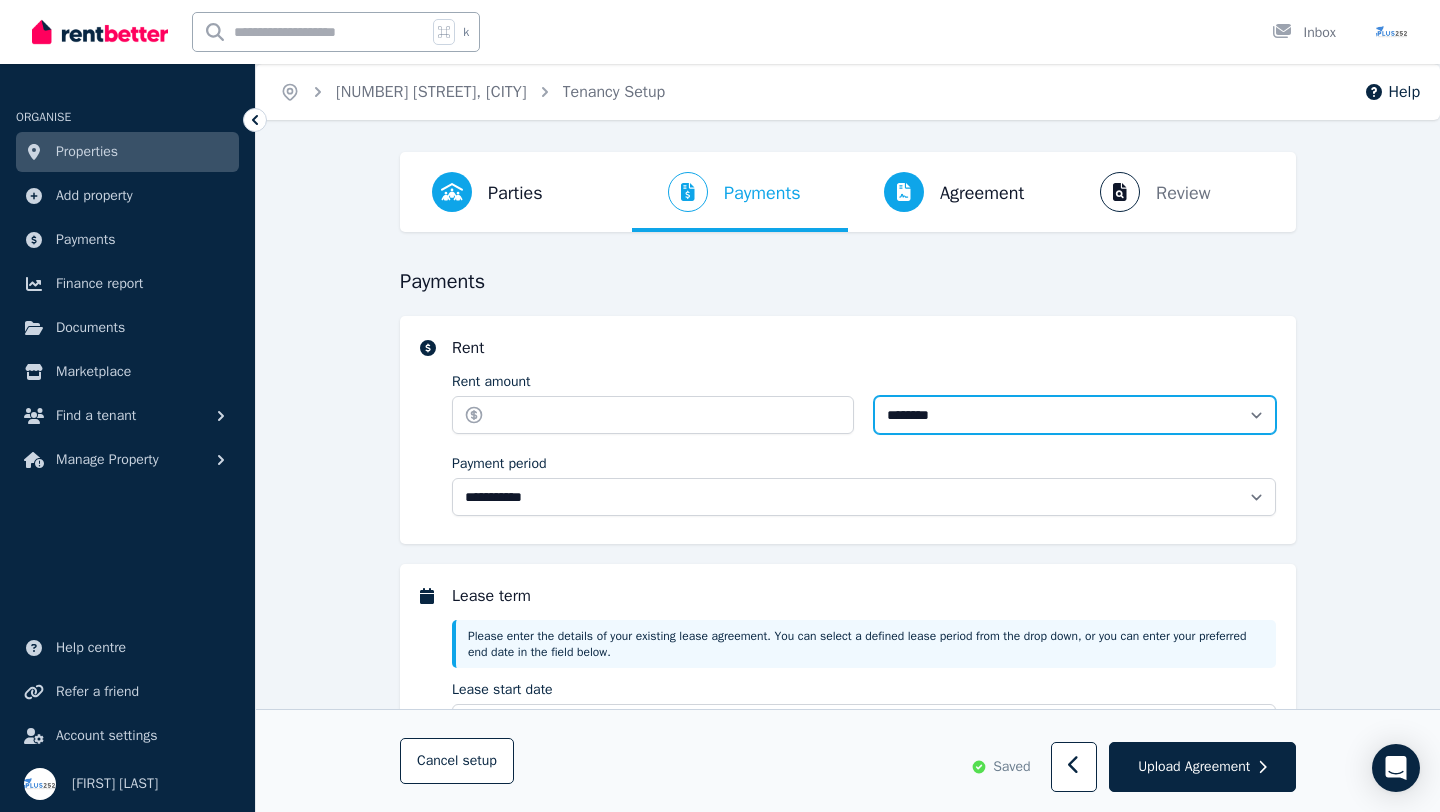 click on "********" at bounding box center (1075, 415) 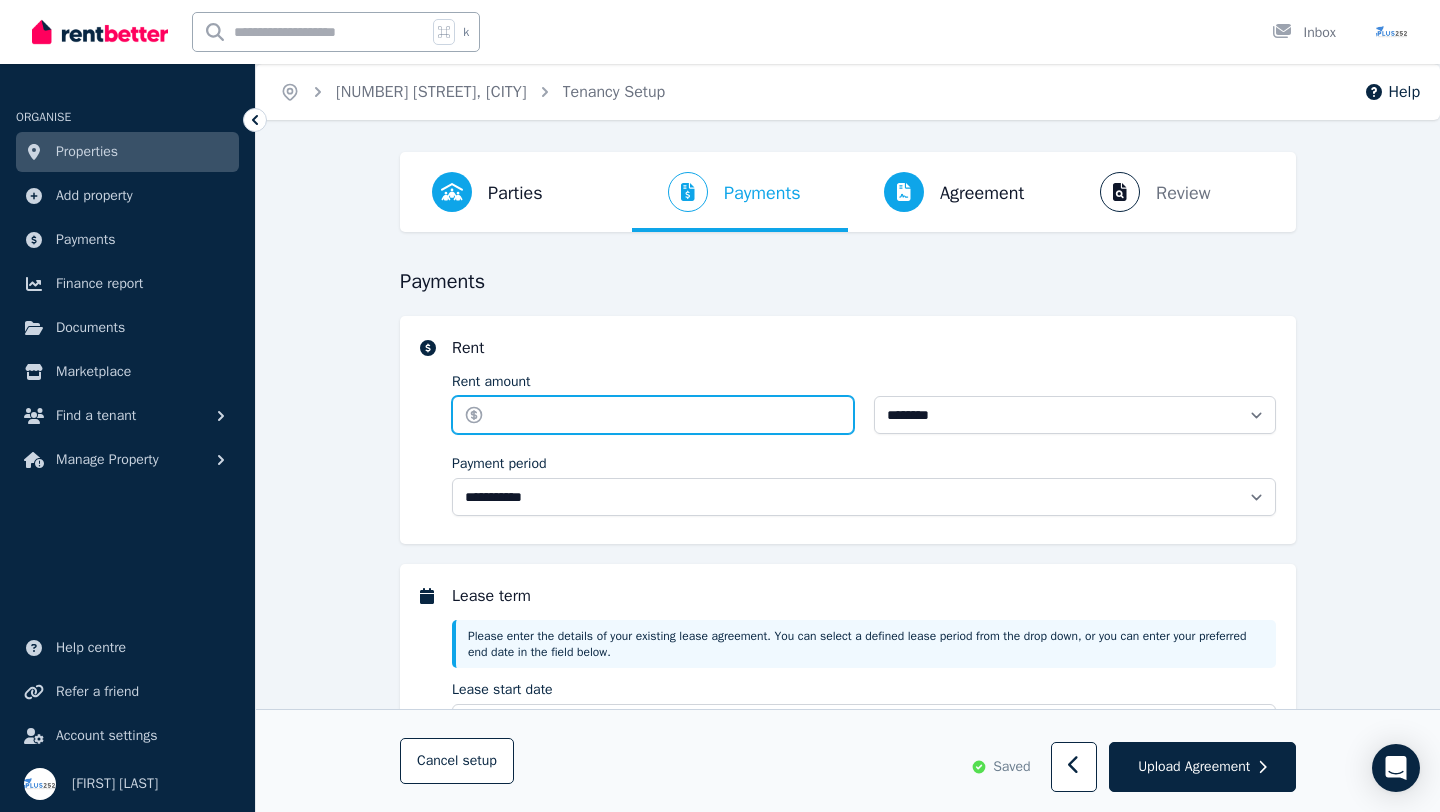 click on "Rent amount" at bounding box center [653, 415] 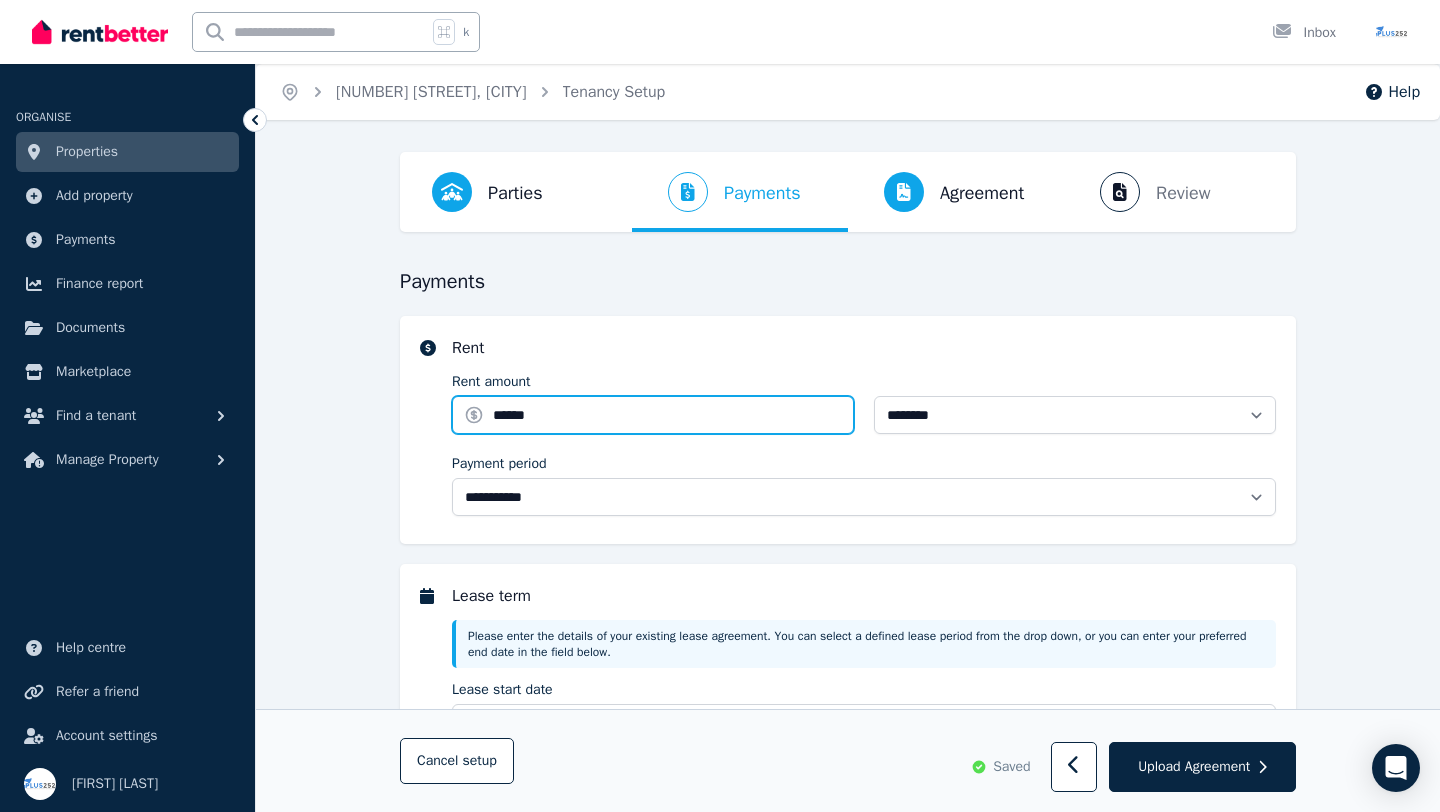 type on "******" 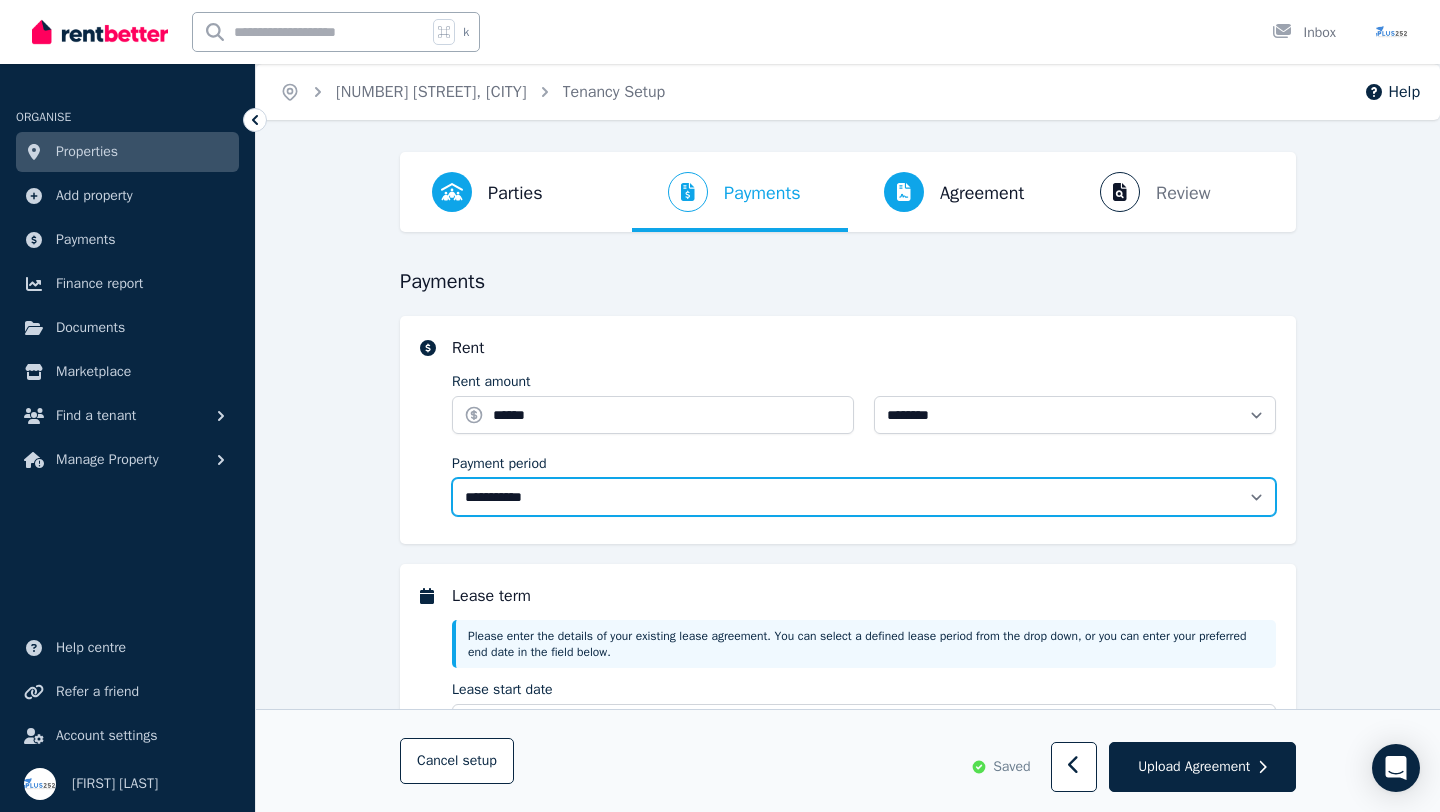 click on "**********" at bounding box center [864, 497] 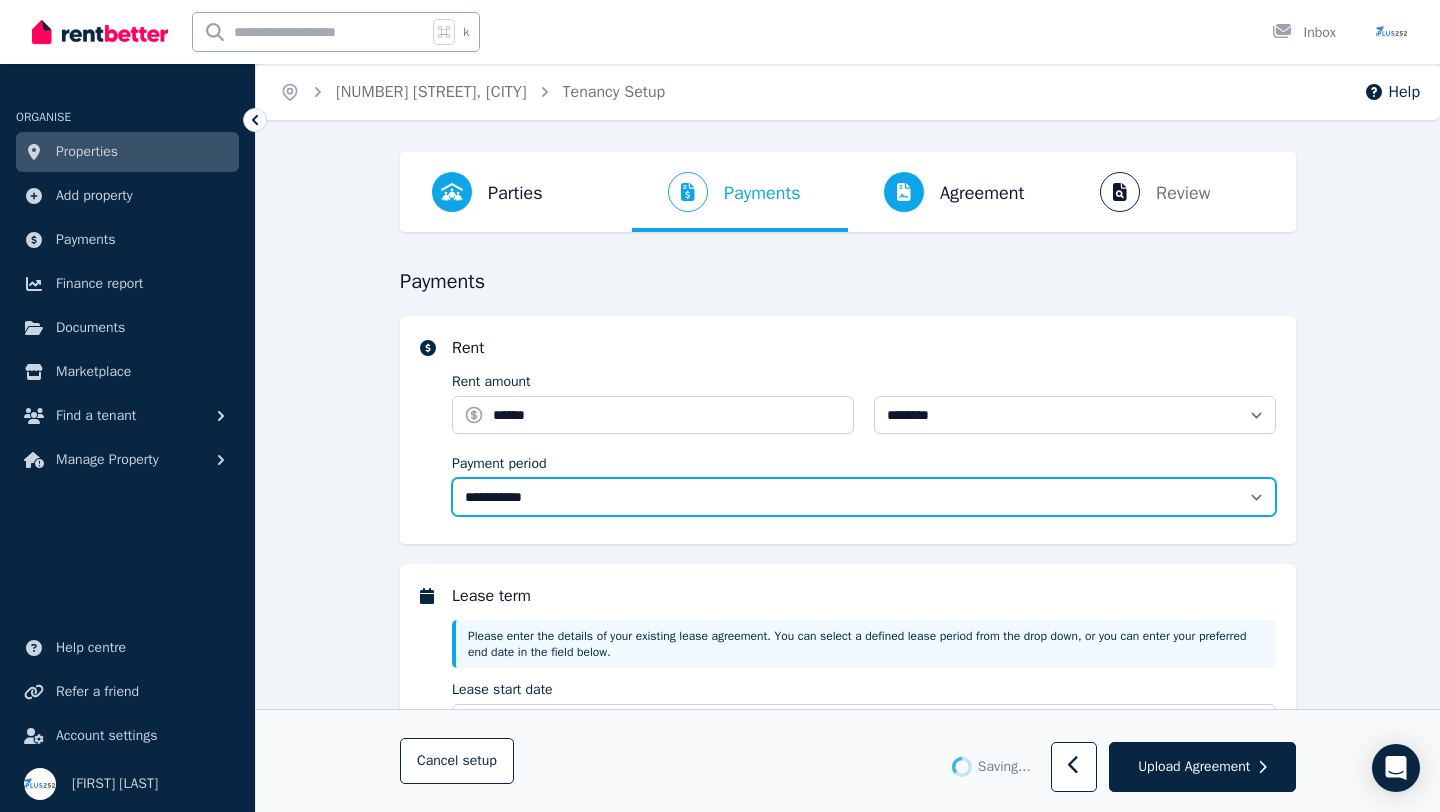 type 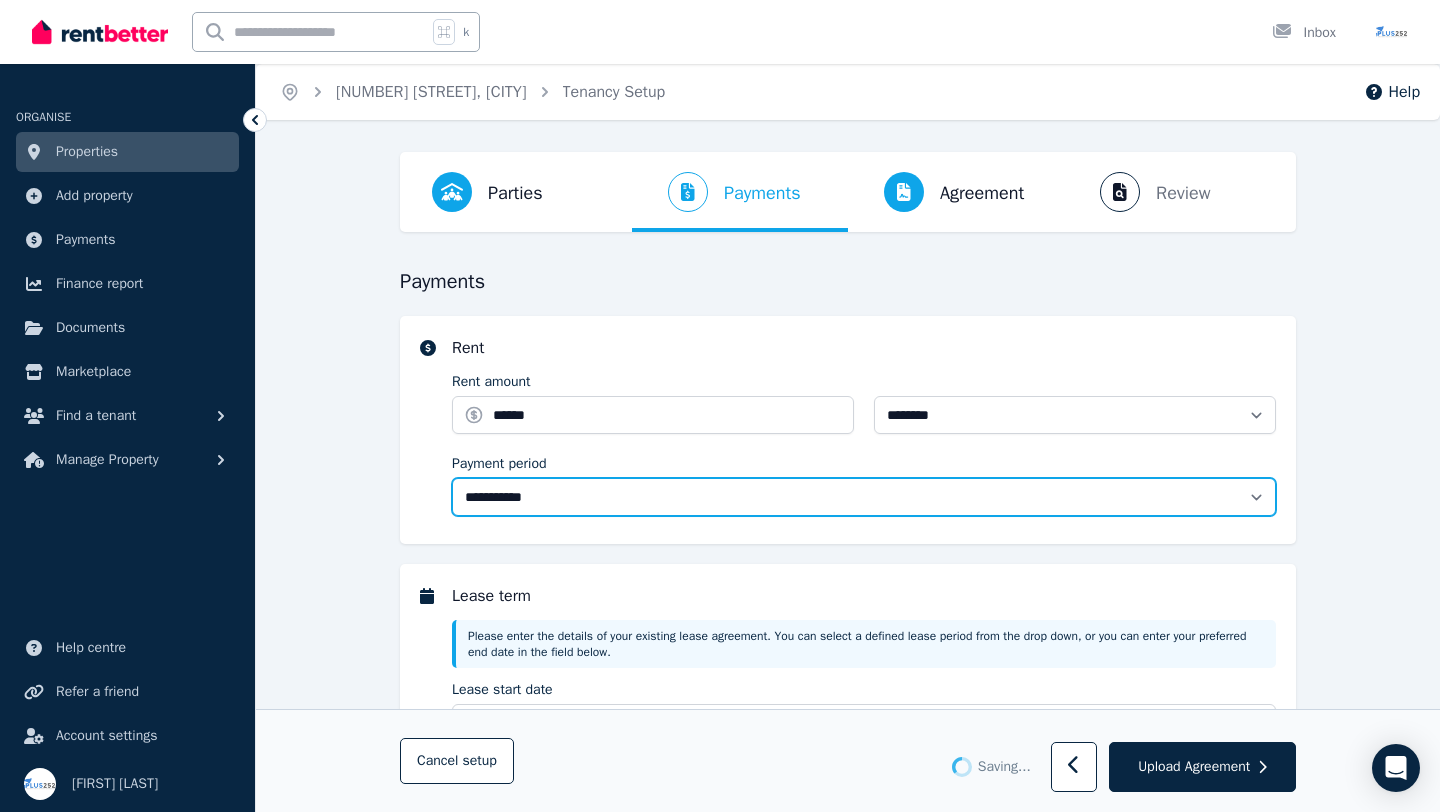 type on "**********" 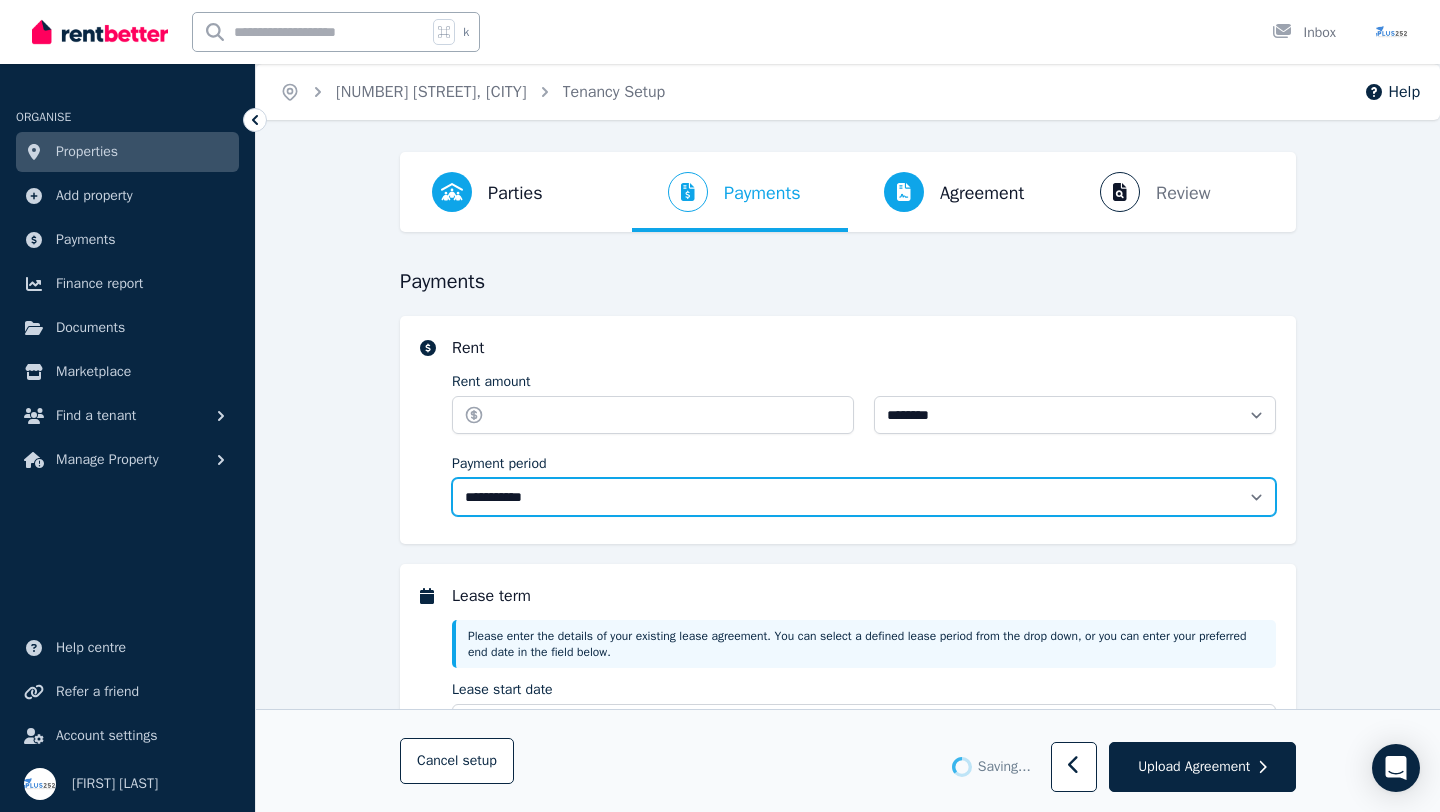 type on "******" 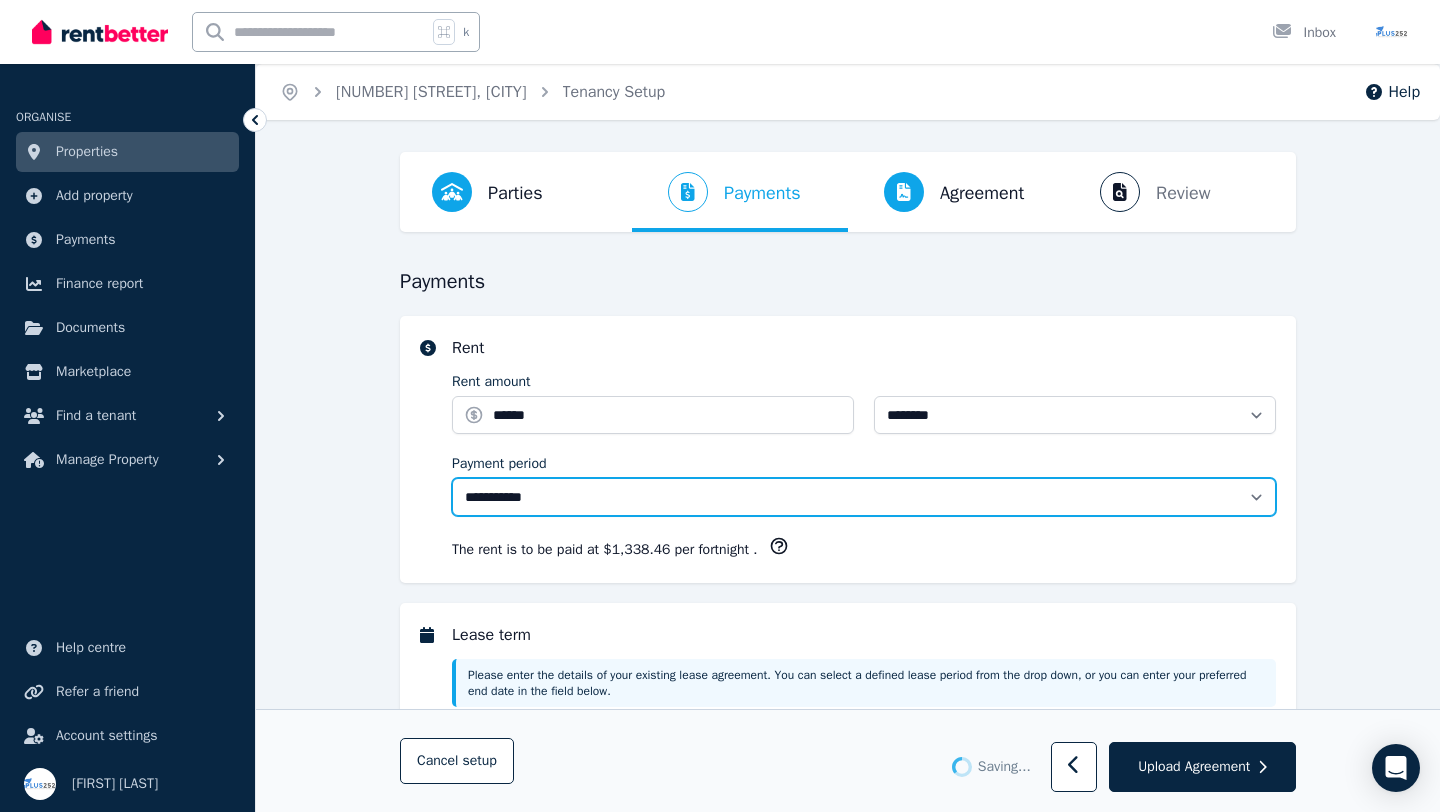 select on "******" 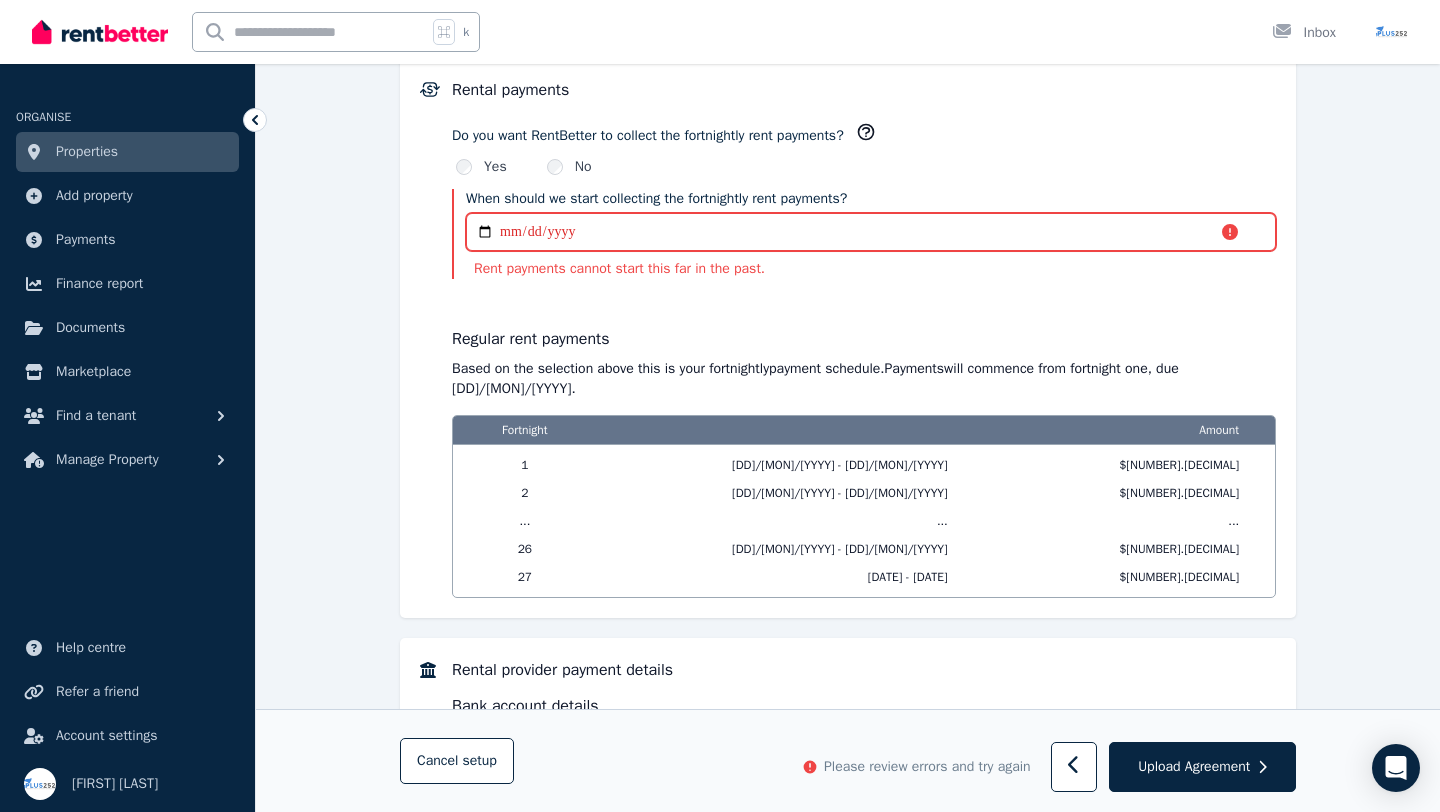 scroll, scrollTop: 1420, scrollLeft: 0, axis: vertical 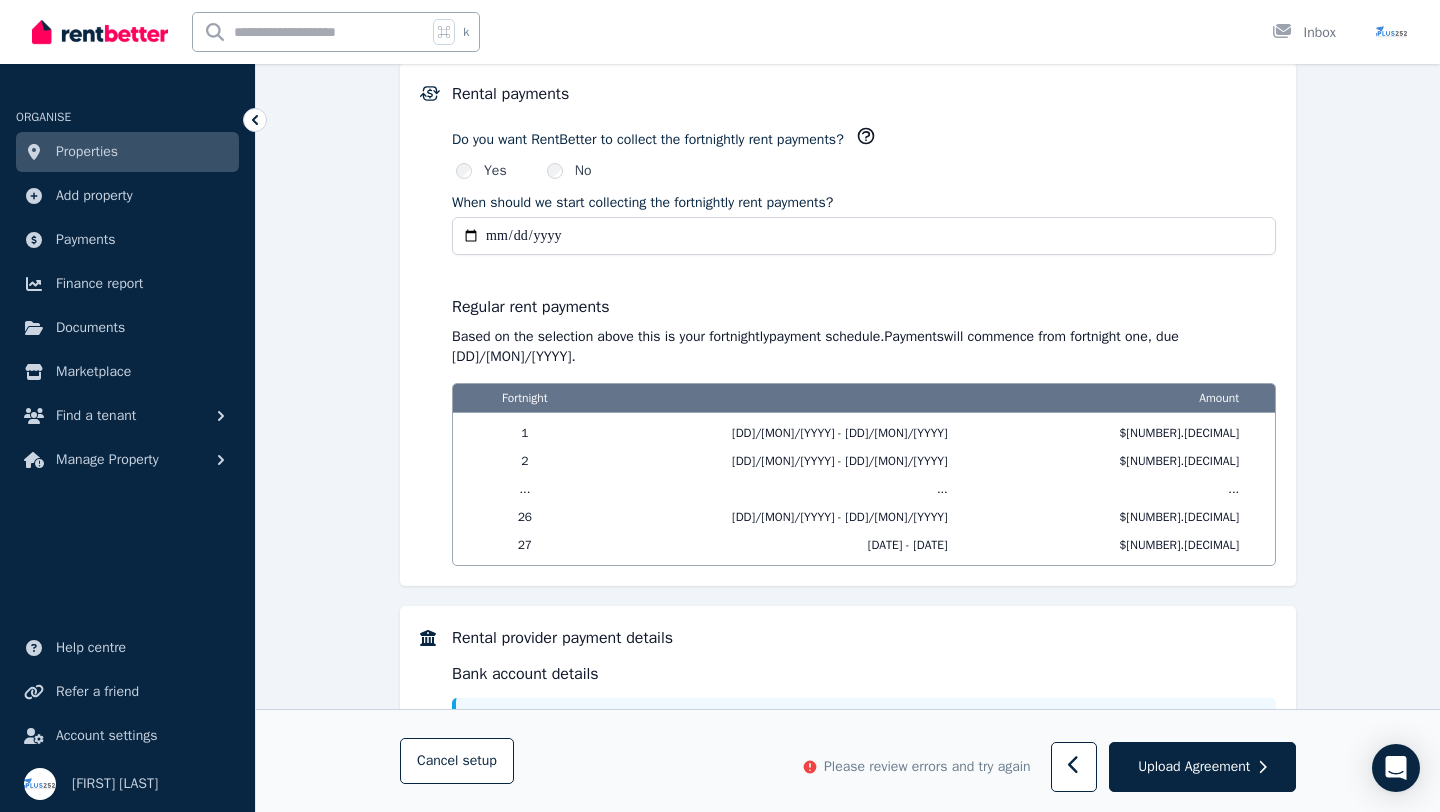 type on "**********" 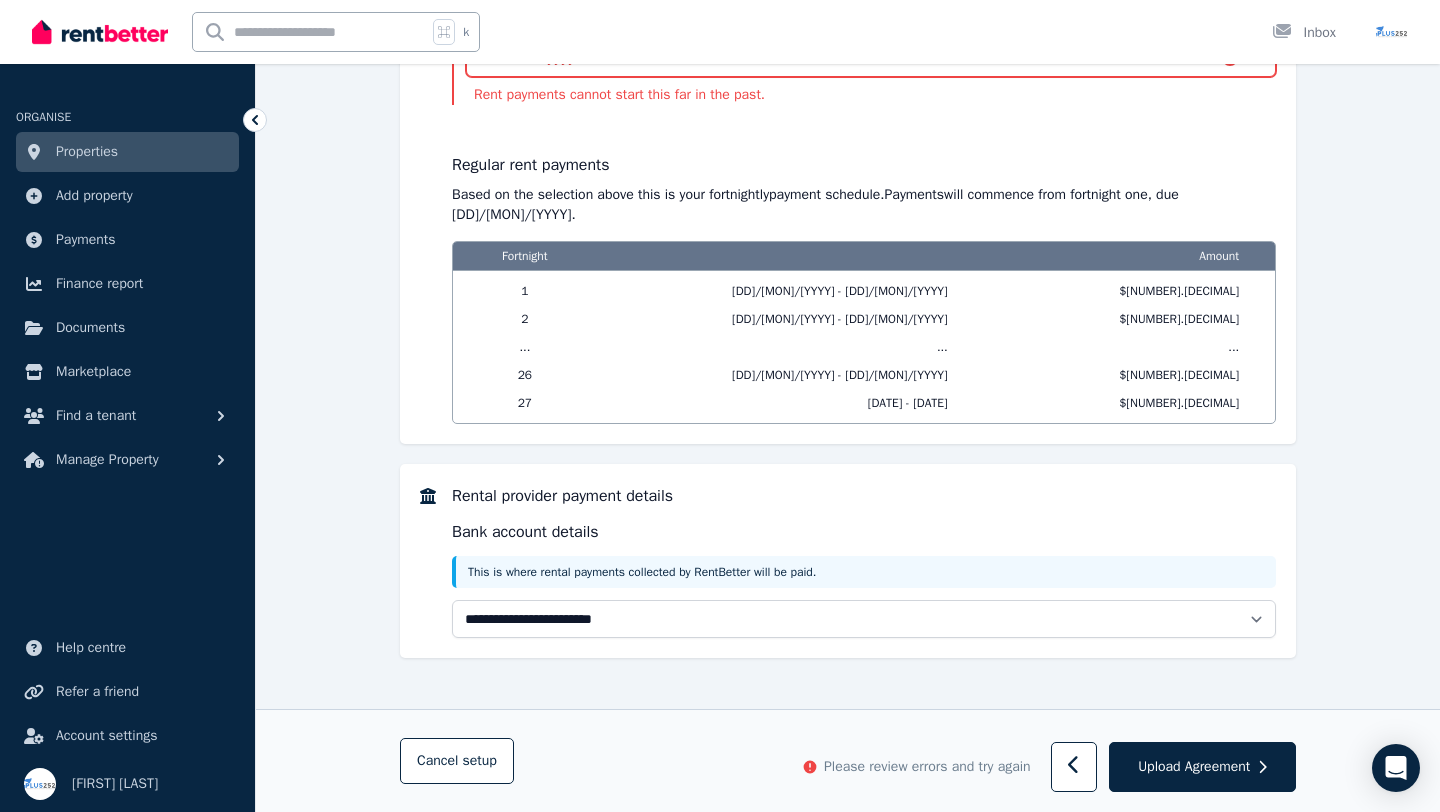scroll, scrollTop: 1562, scrollLeft: 0, axis: vertical 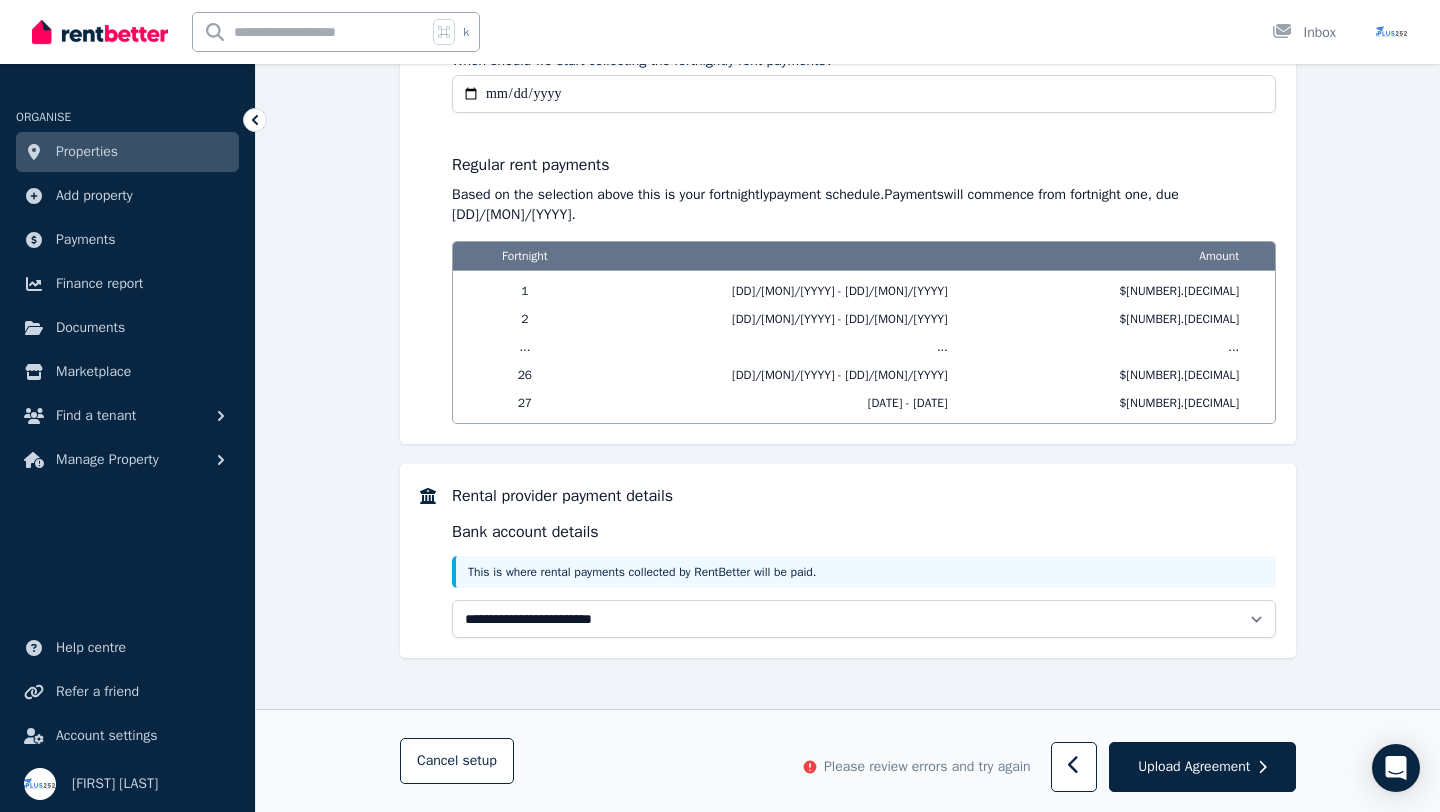 click on "**********" at bounding box center [864, 182] 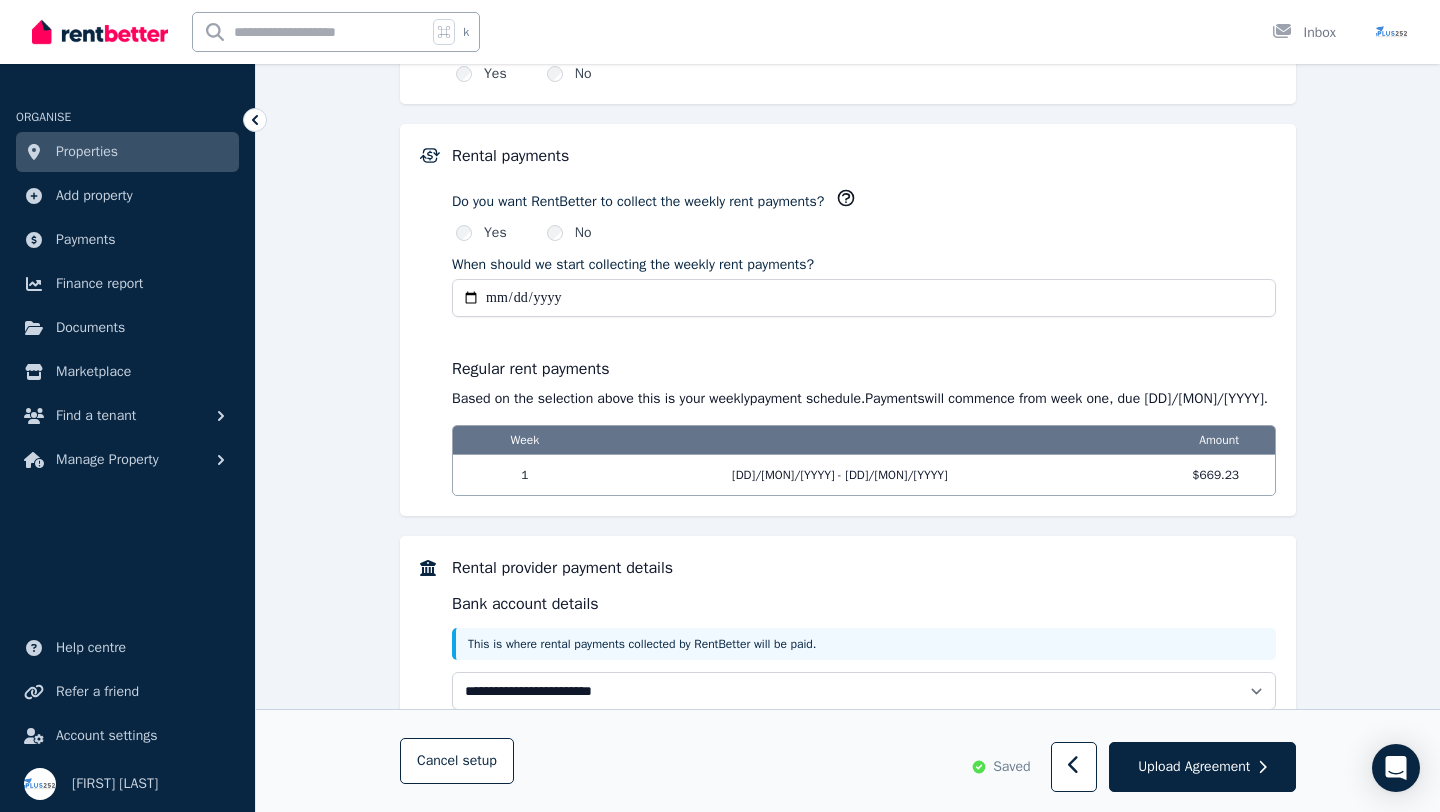 scroll, scrollTop: 1430, scrollLeft: 0, axis: vertical 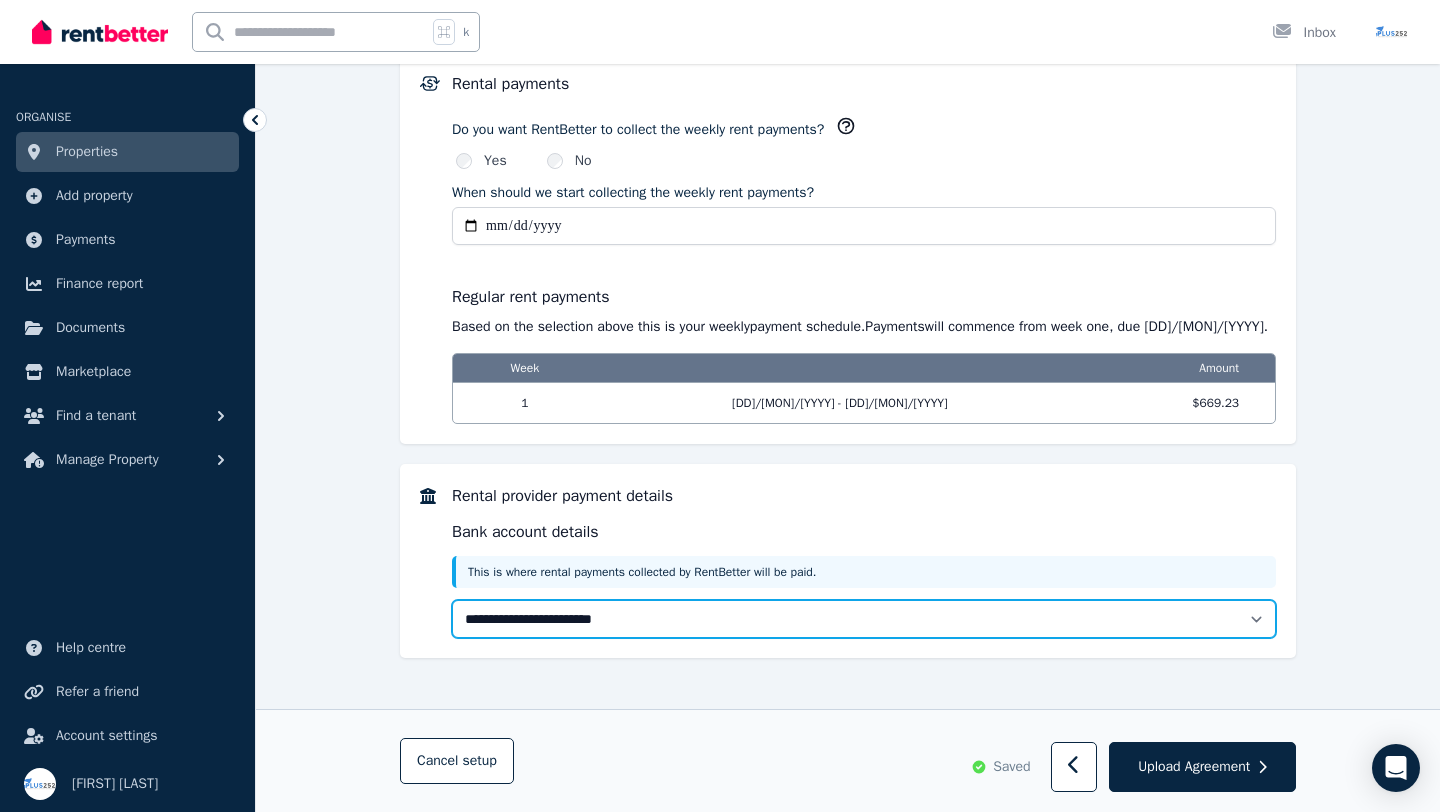 click on "**********" at bounding box center [864, 619] 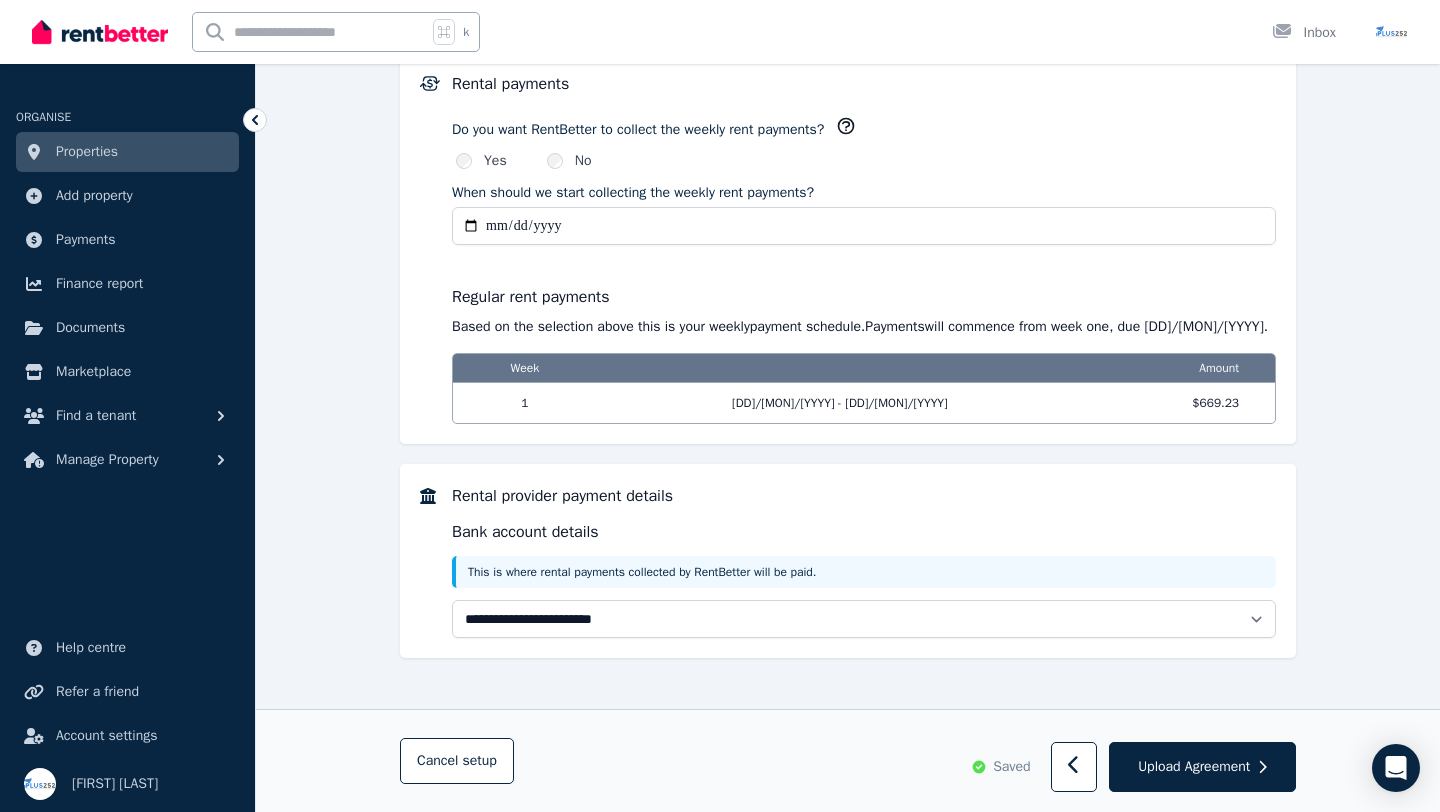 click on "**********" at bounding box center (864, 226) 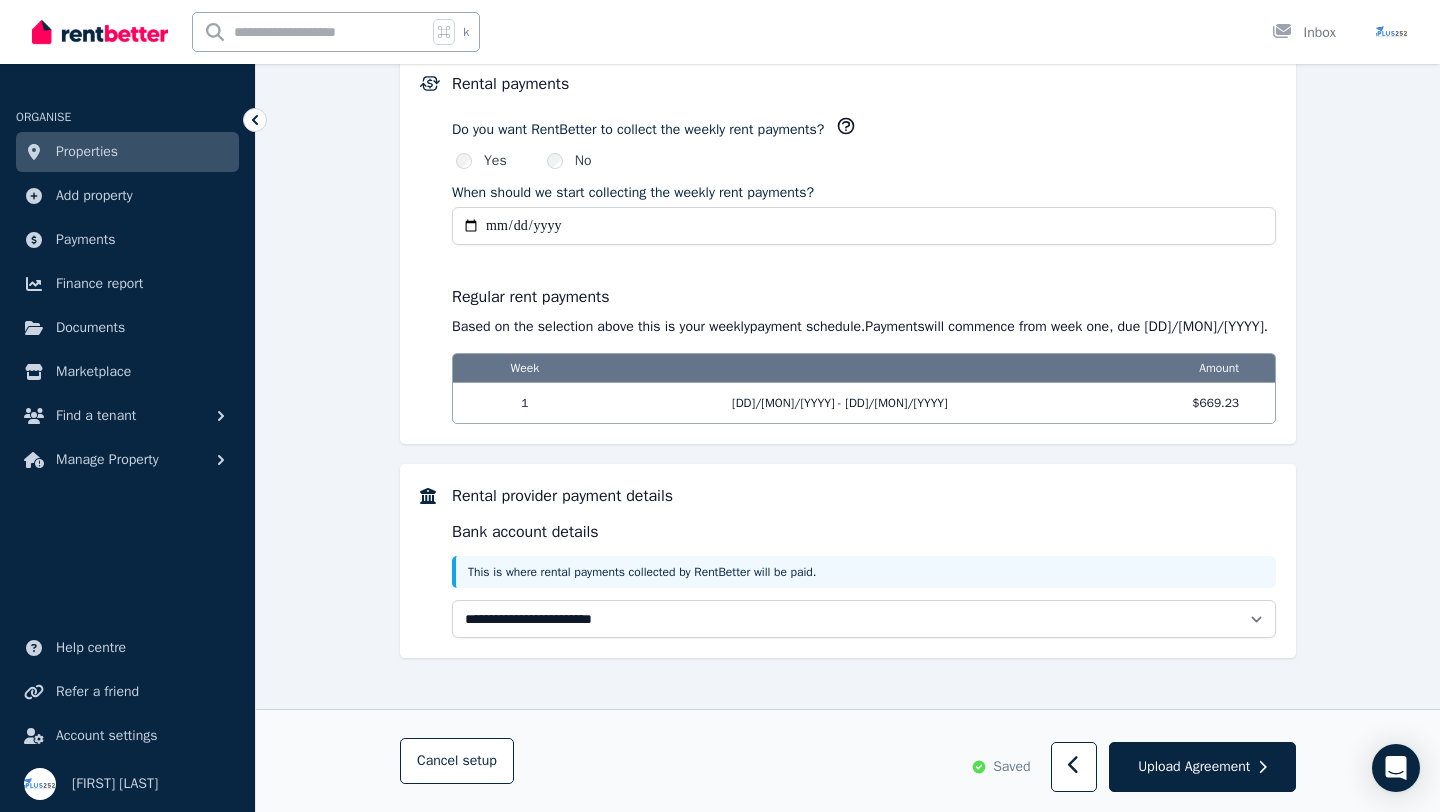 type on "**********" 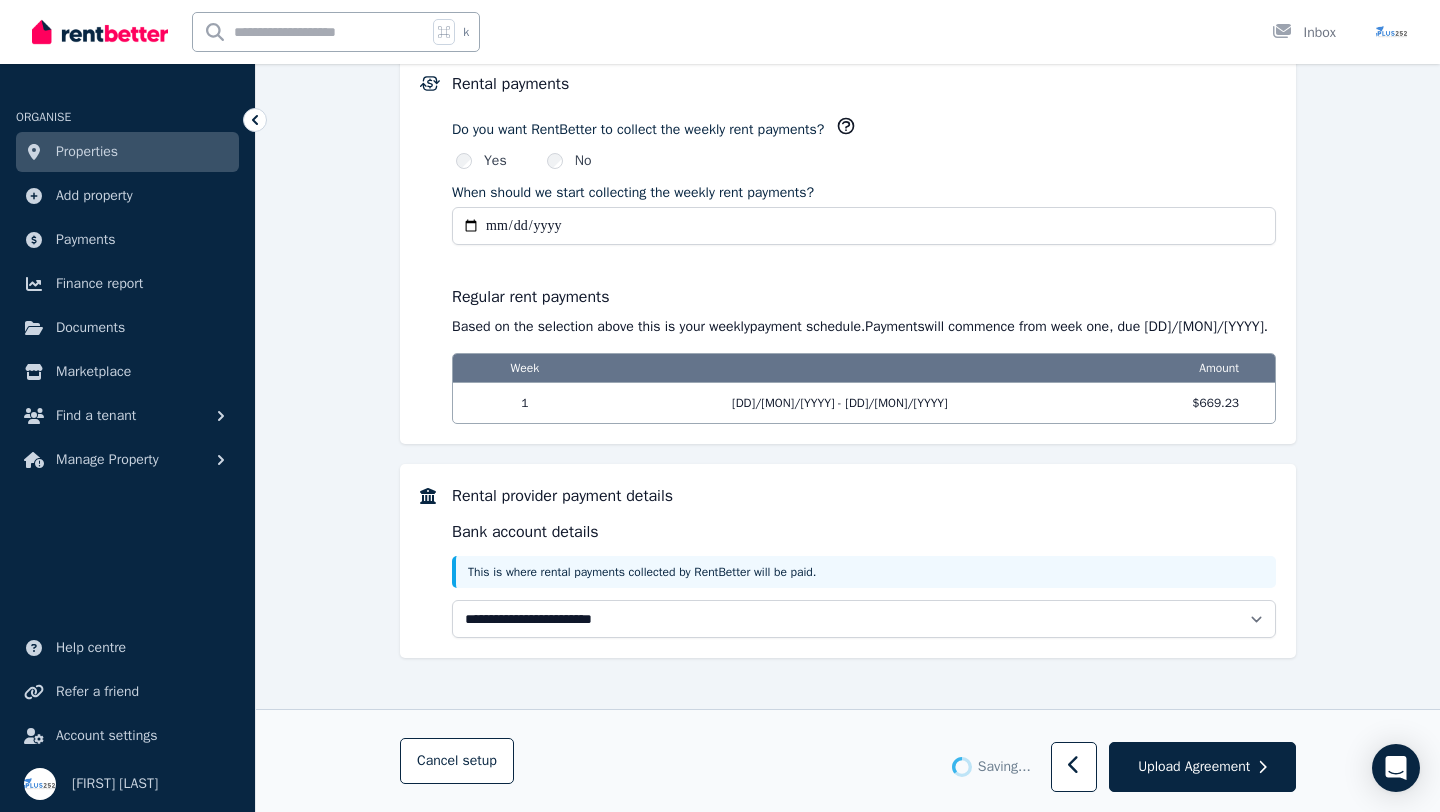 click on "**********" at bounding box center [864, 226] 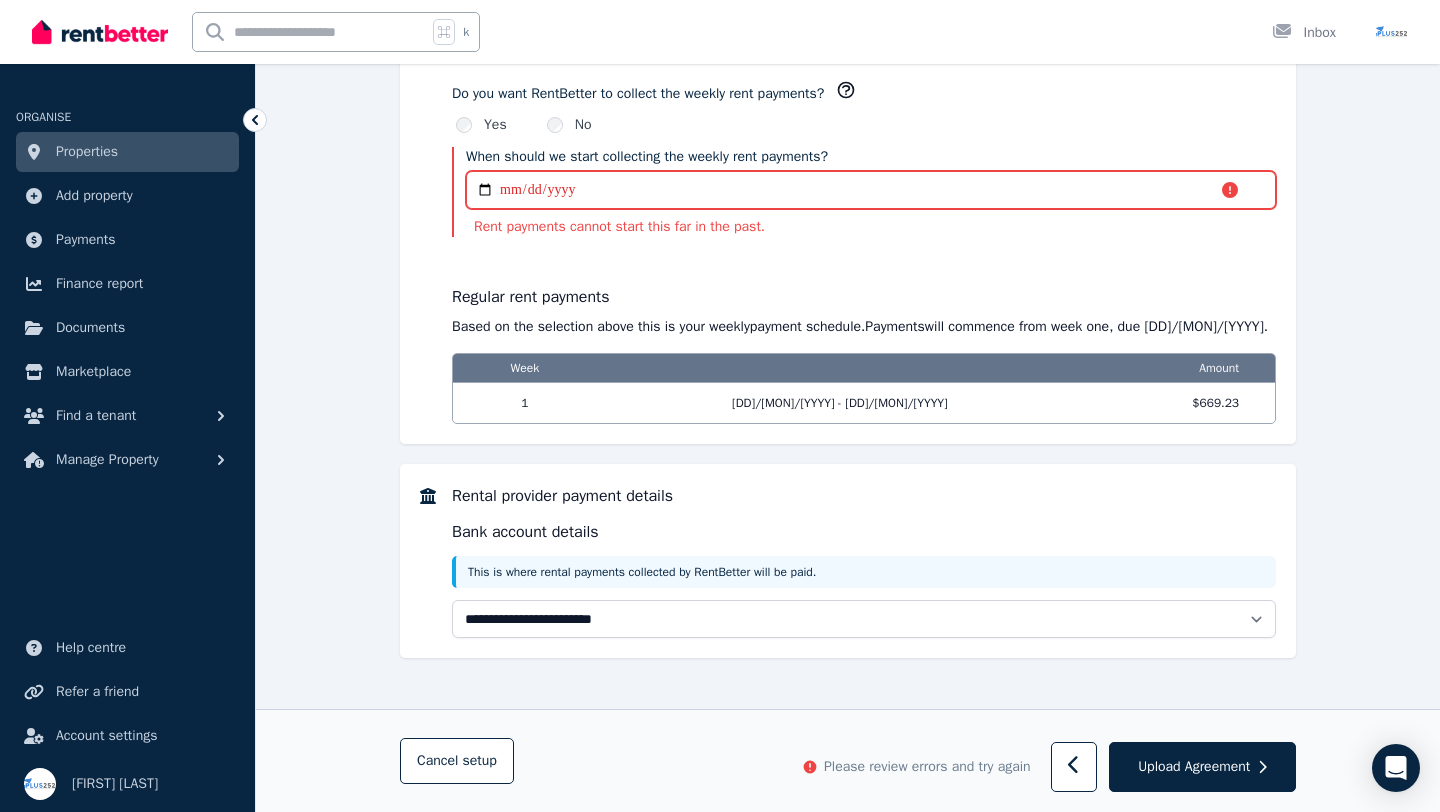 scroll, scrollTop: 1430, scrollLeft: 0, axis: vertical 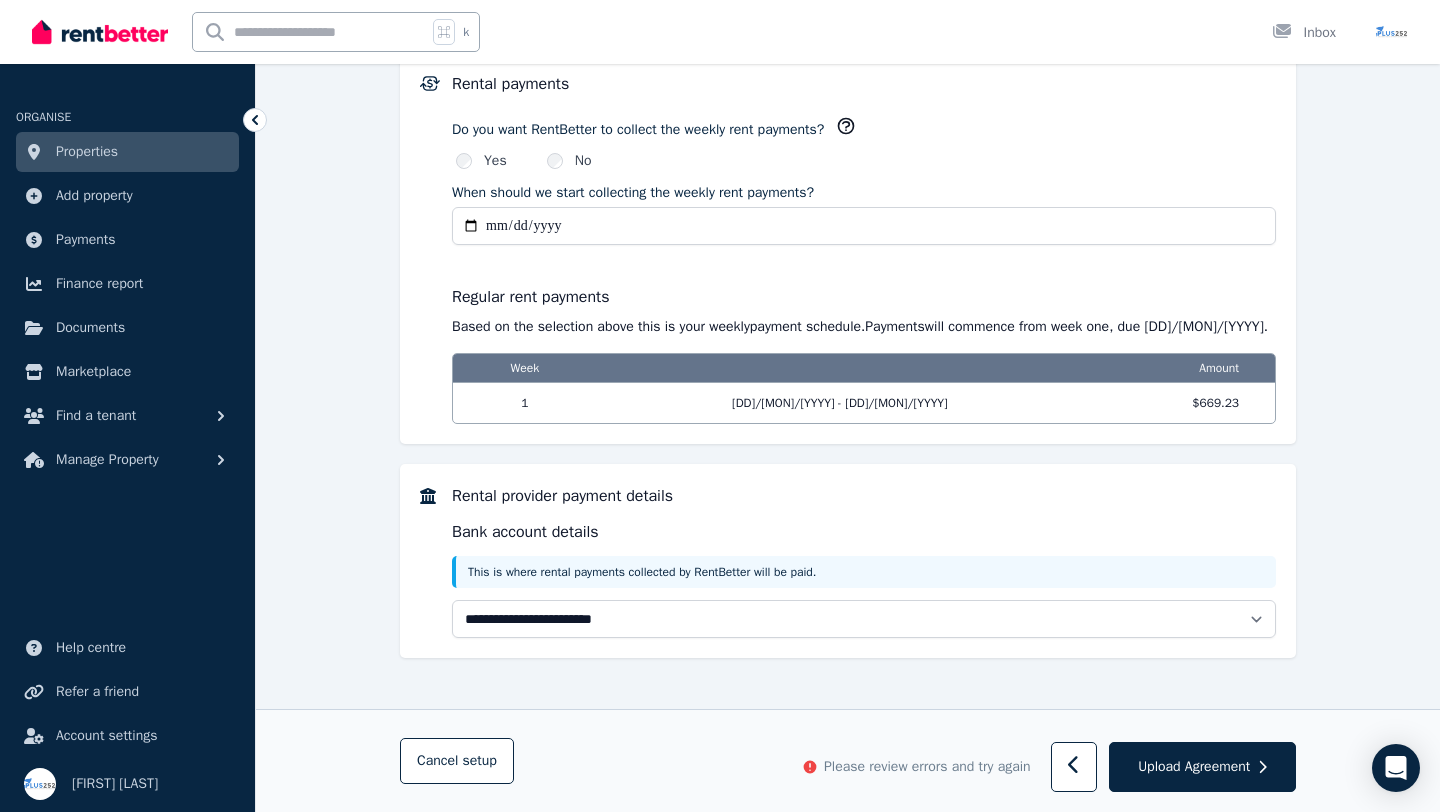 type on "**********" 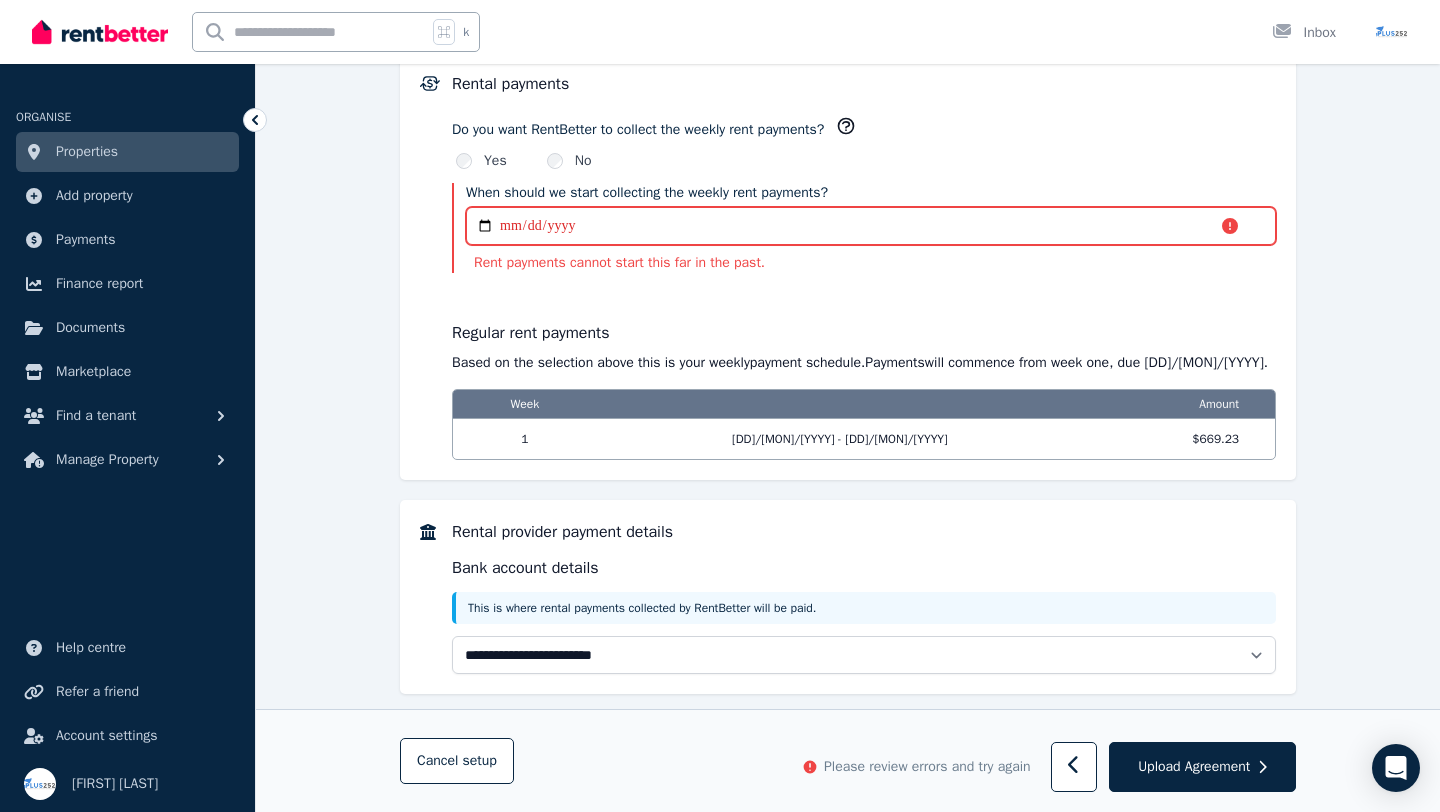 scroll, scrollTop: 1466, scrollLeft: 0, axis: vertical 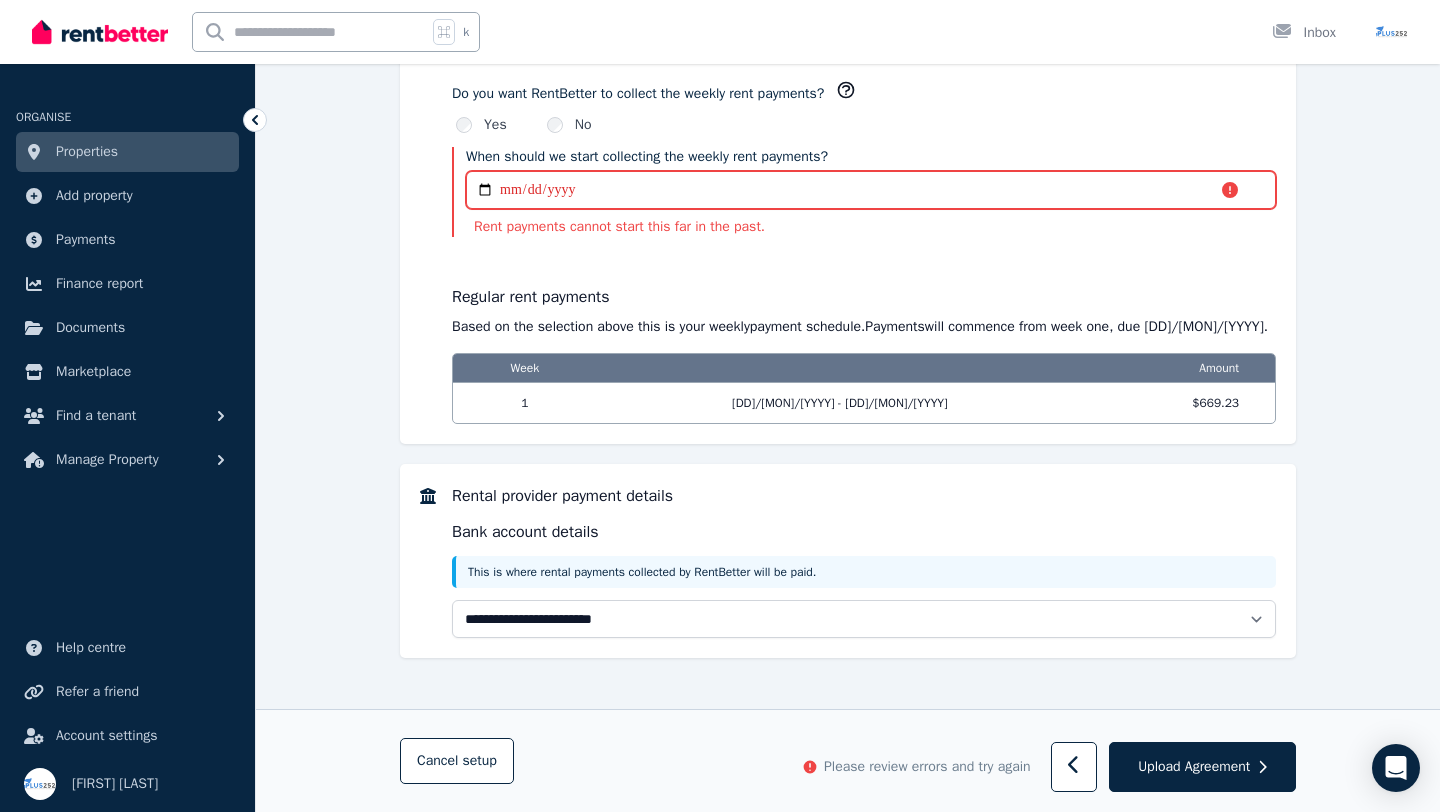 click on "**********" at bounding box center [871, 190] 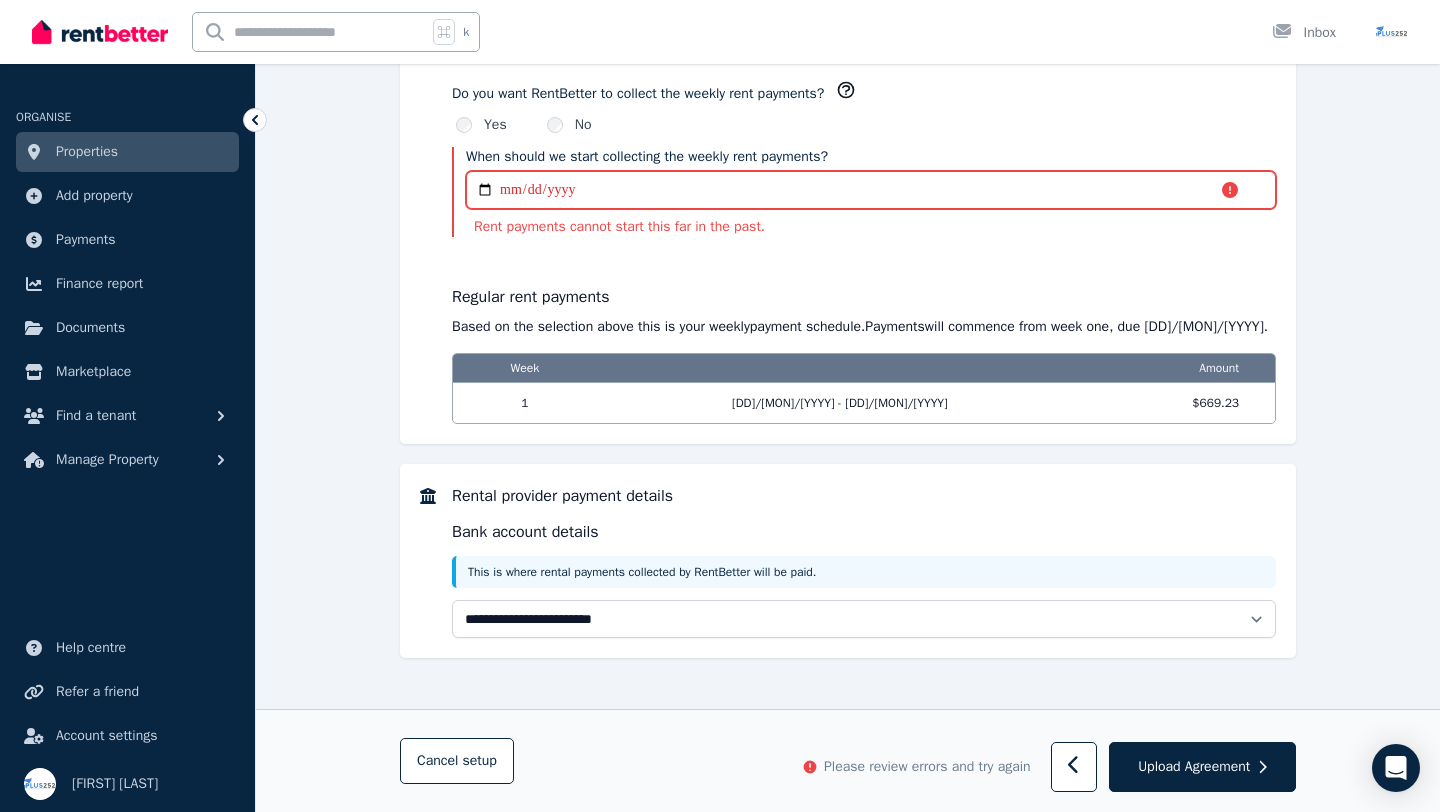 scroll, scrollTop: 1430, scrollLeft: 0, axis: vertical 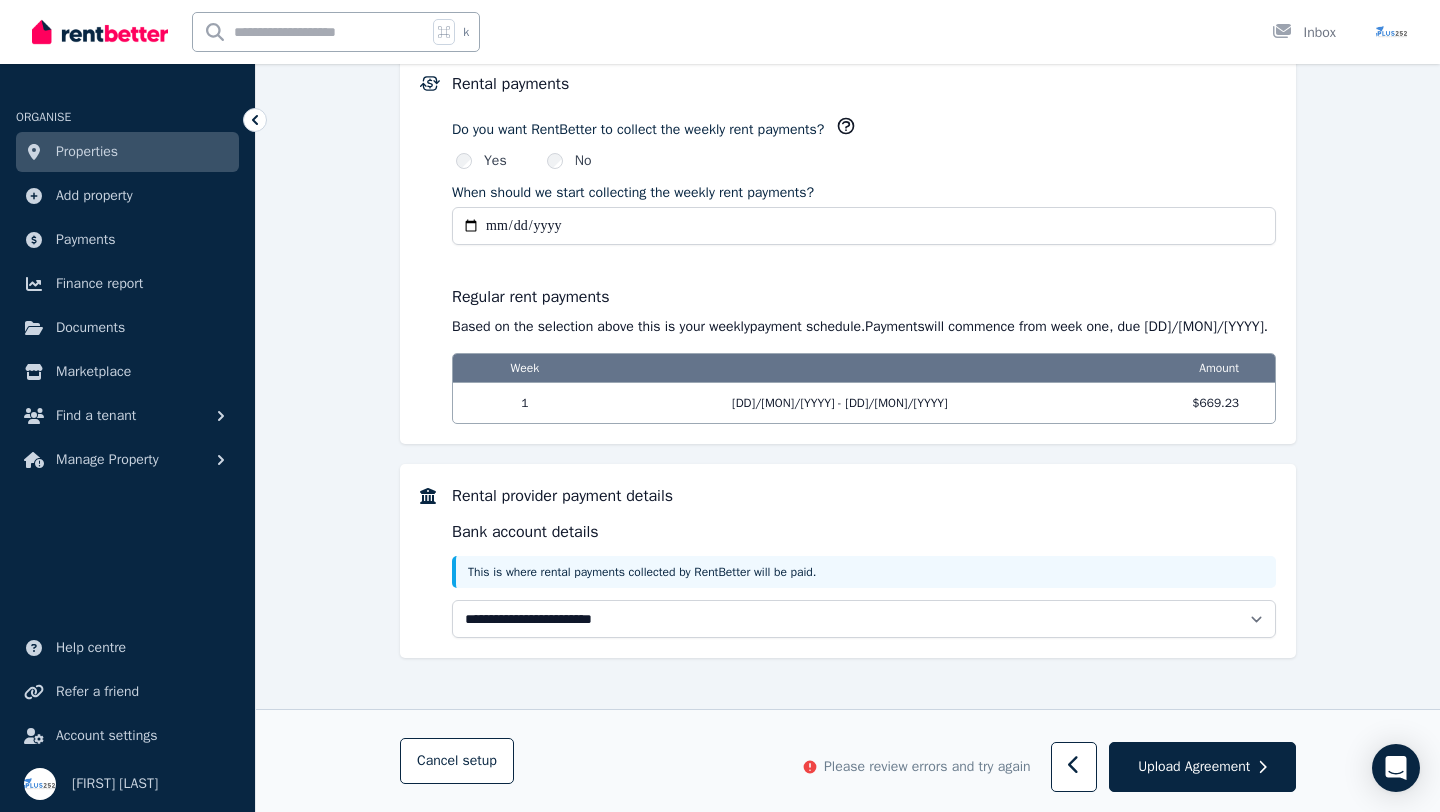 type on "**********" 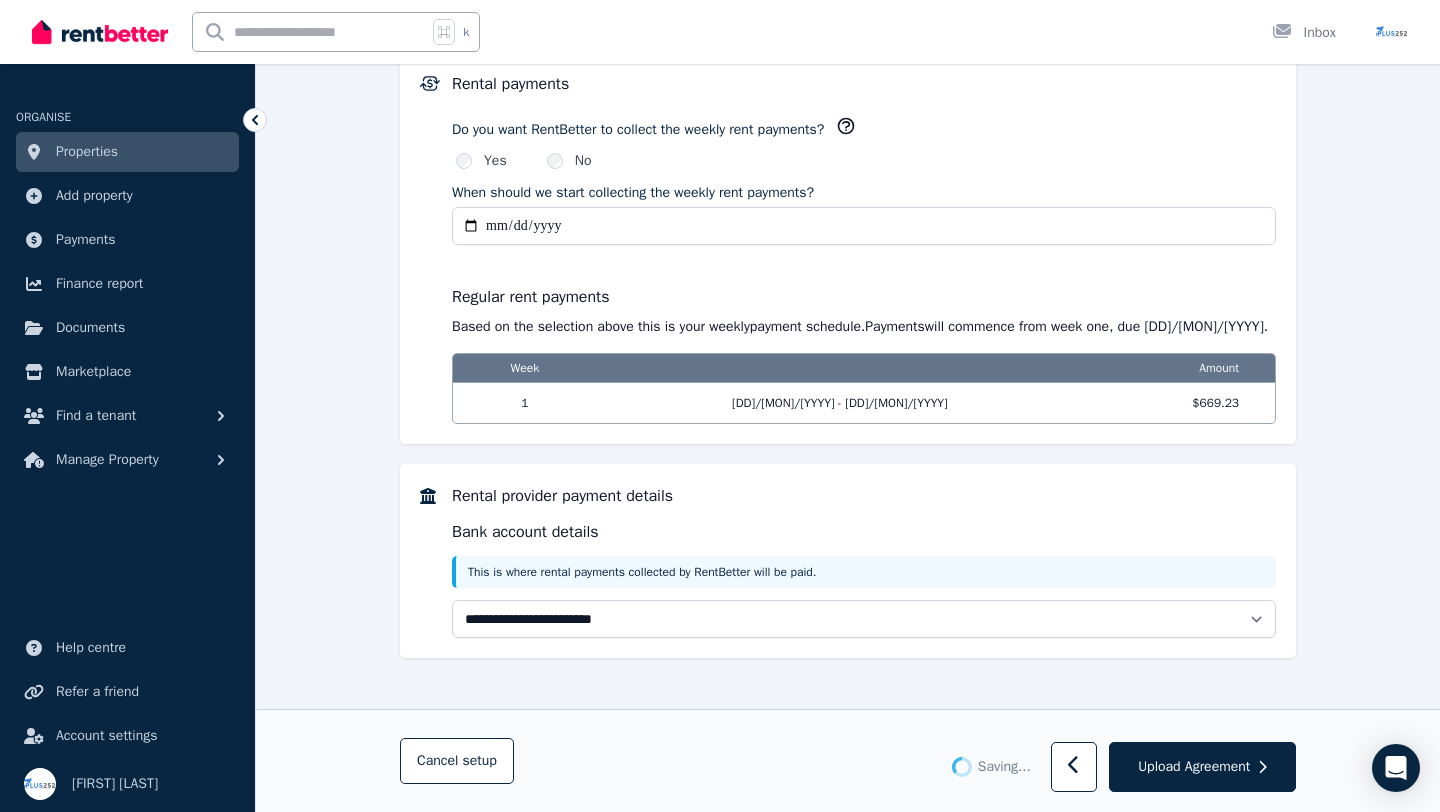 click on "**********" at bounding box center [864, 226] 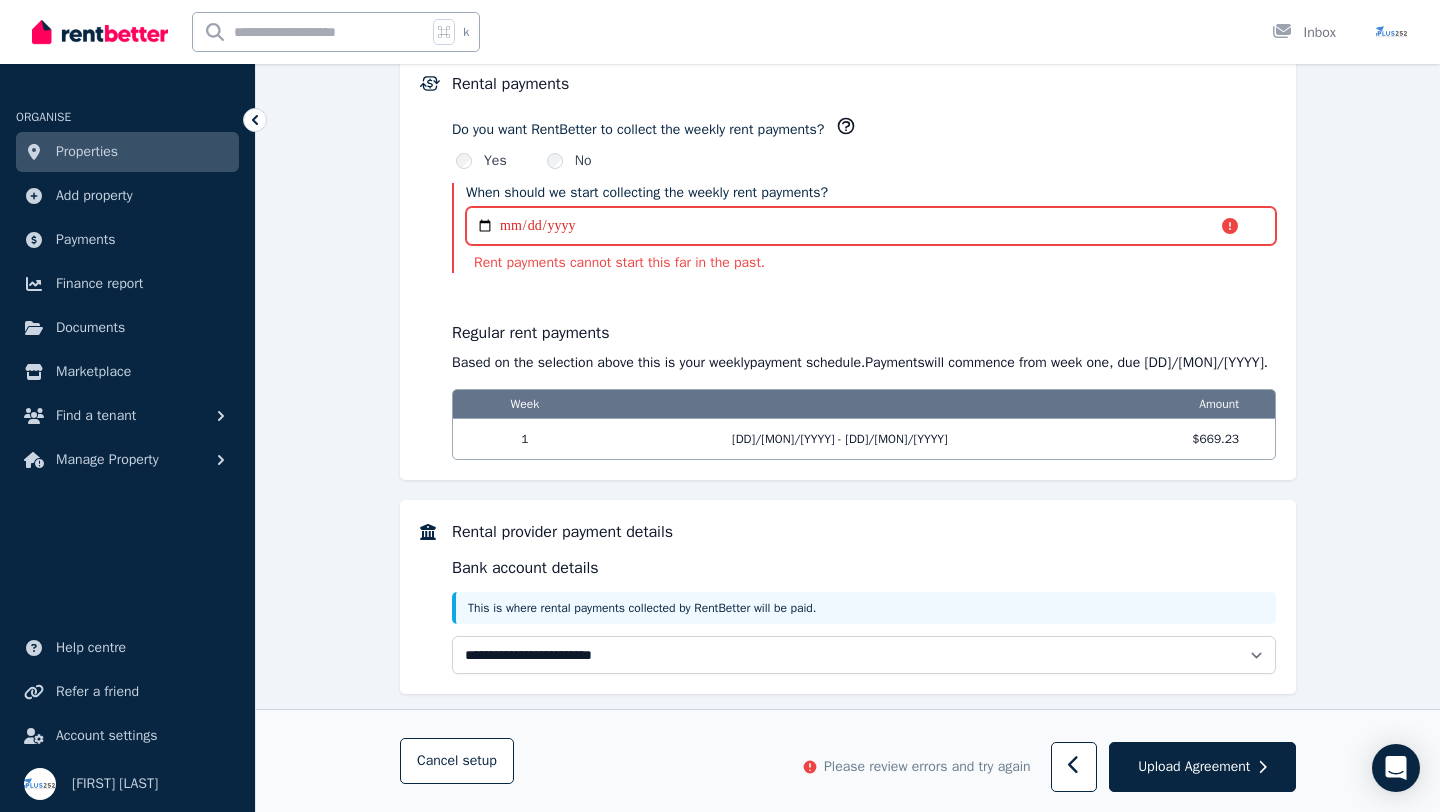 scroll, scrollTop: 1466, scrollLeft: 0, axis: vertical 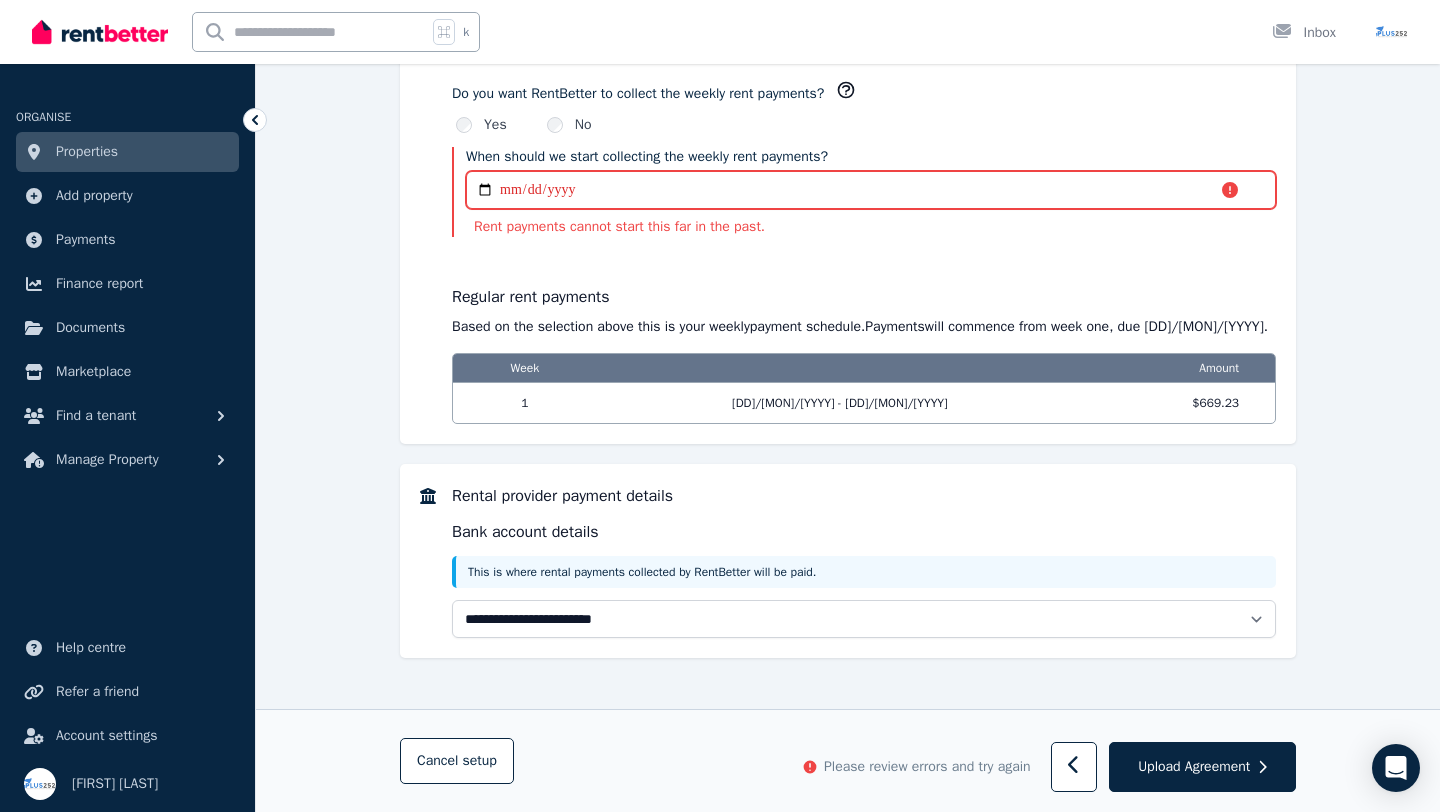 click on "**********" at bounding box center (864, 192) 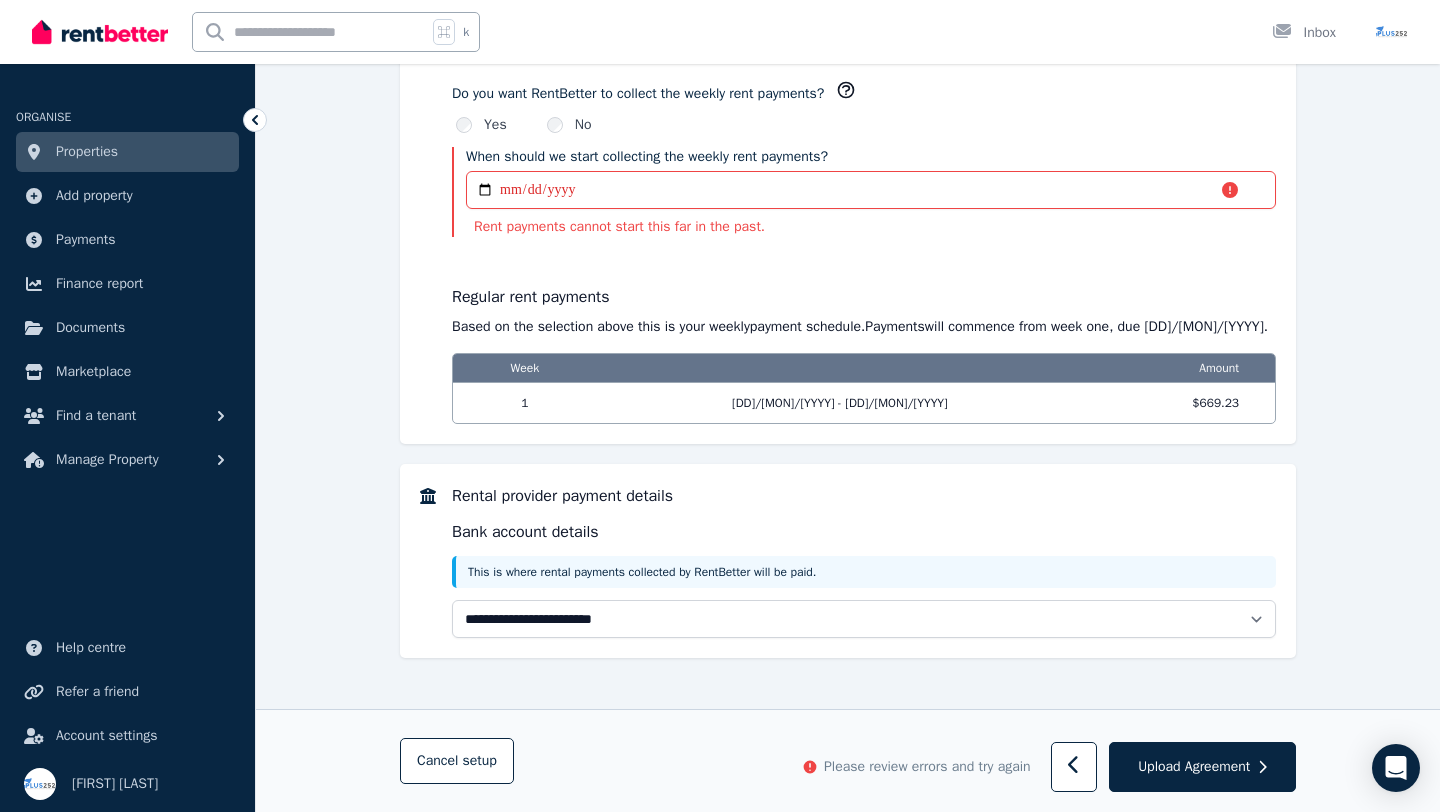 click on "**********" at bounding box center (864, 230) 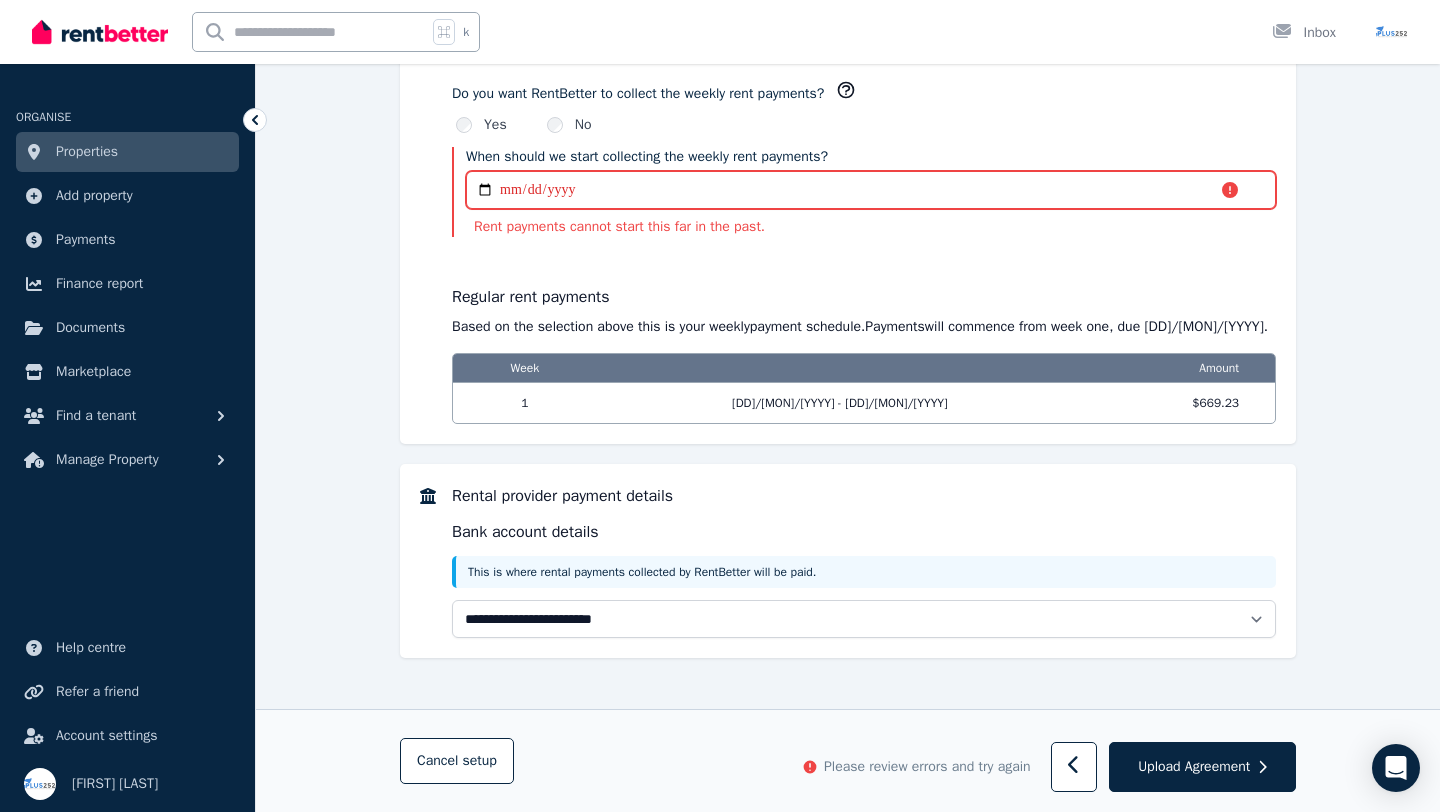 click on "**********" at bounding box center [871, 190] 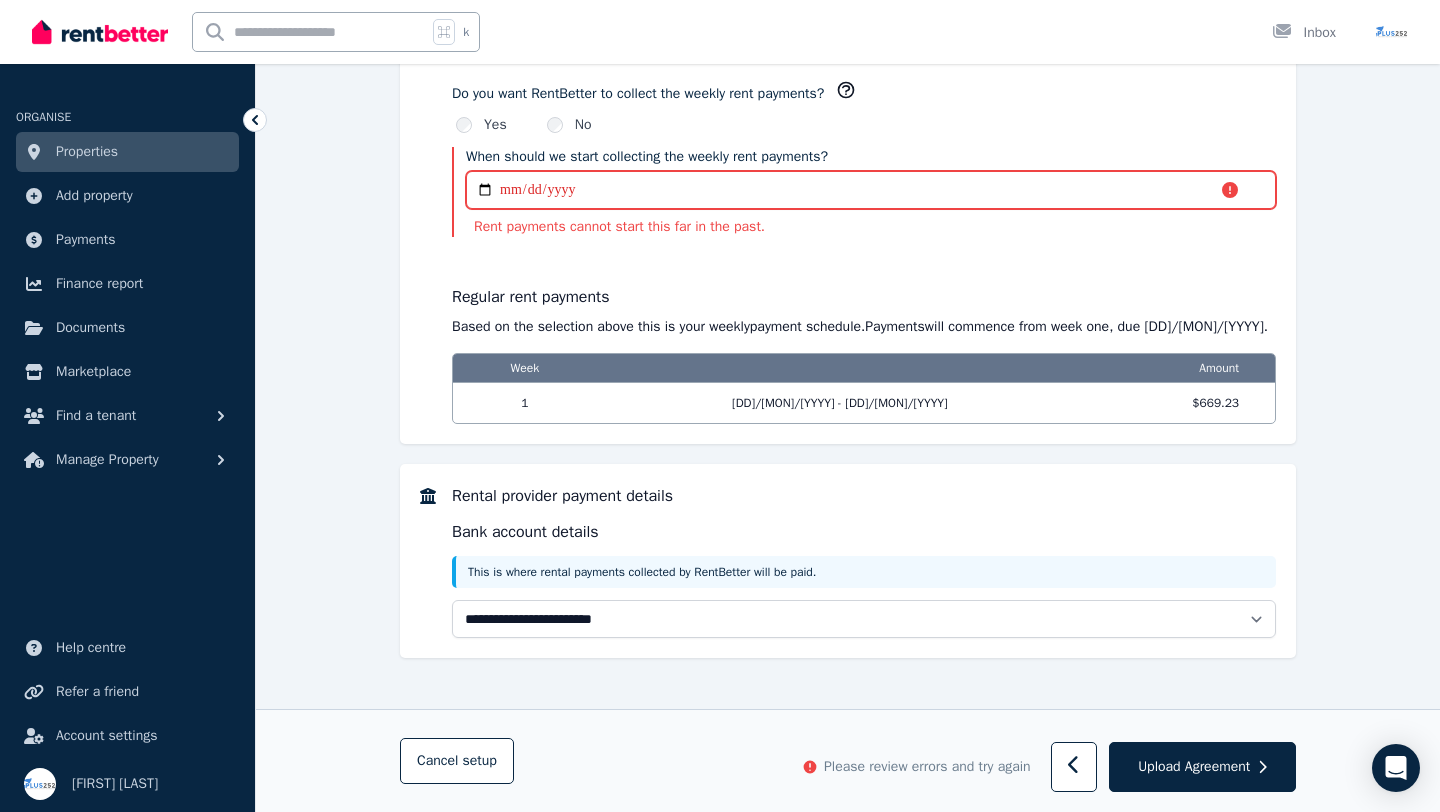type on "**********" 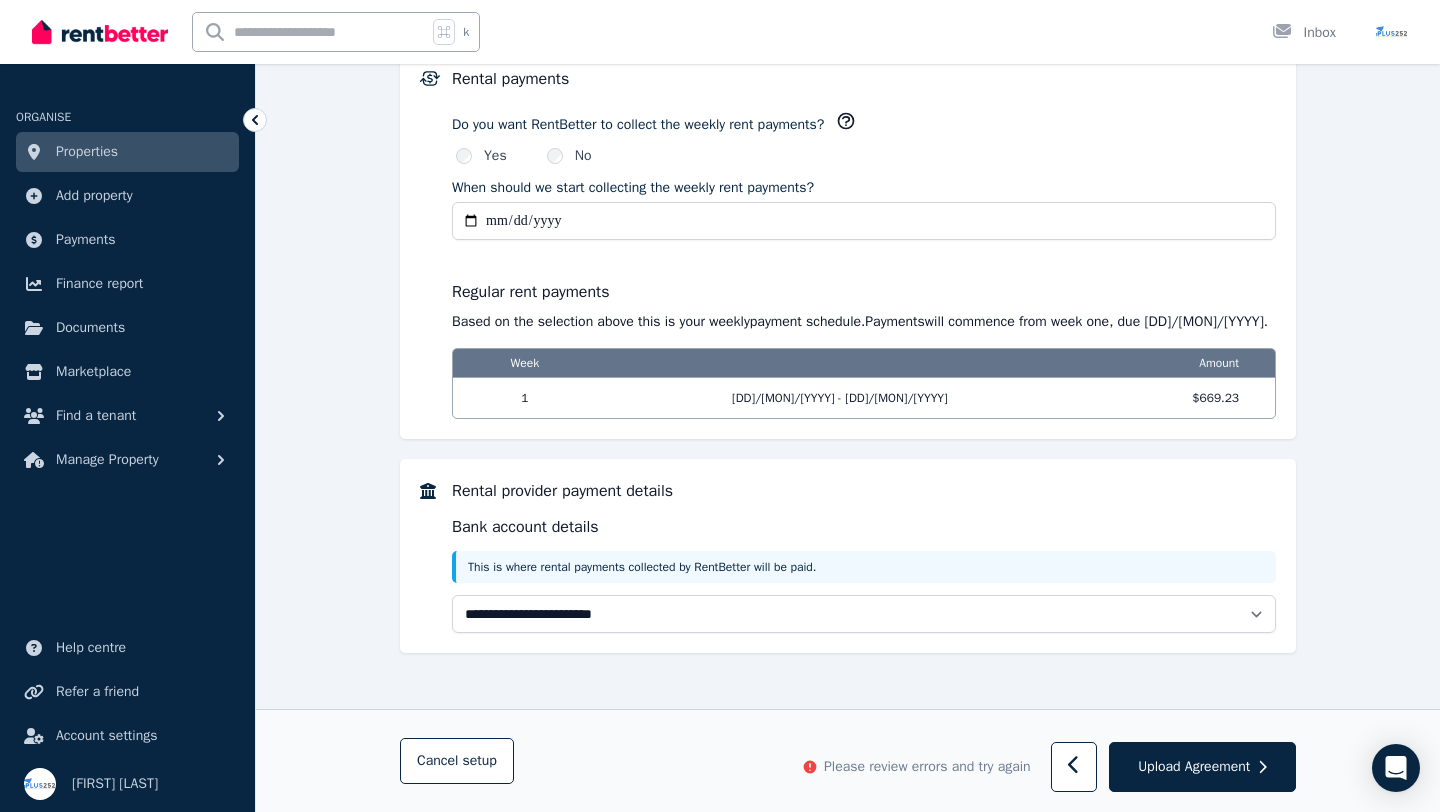 scroll, scrollTop: 1430, scrollLeft: 0, axis: vertical 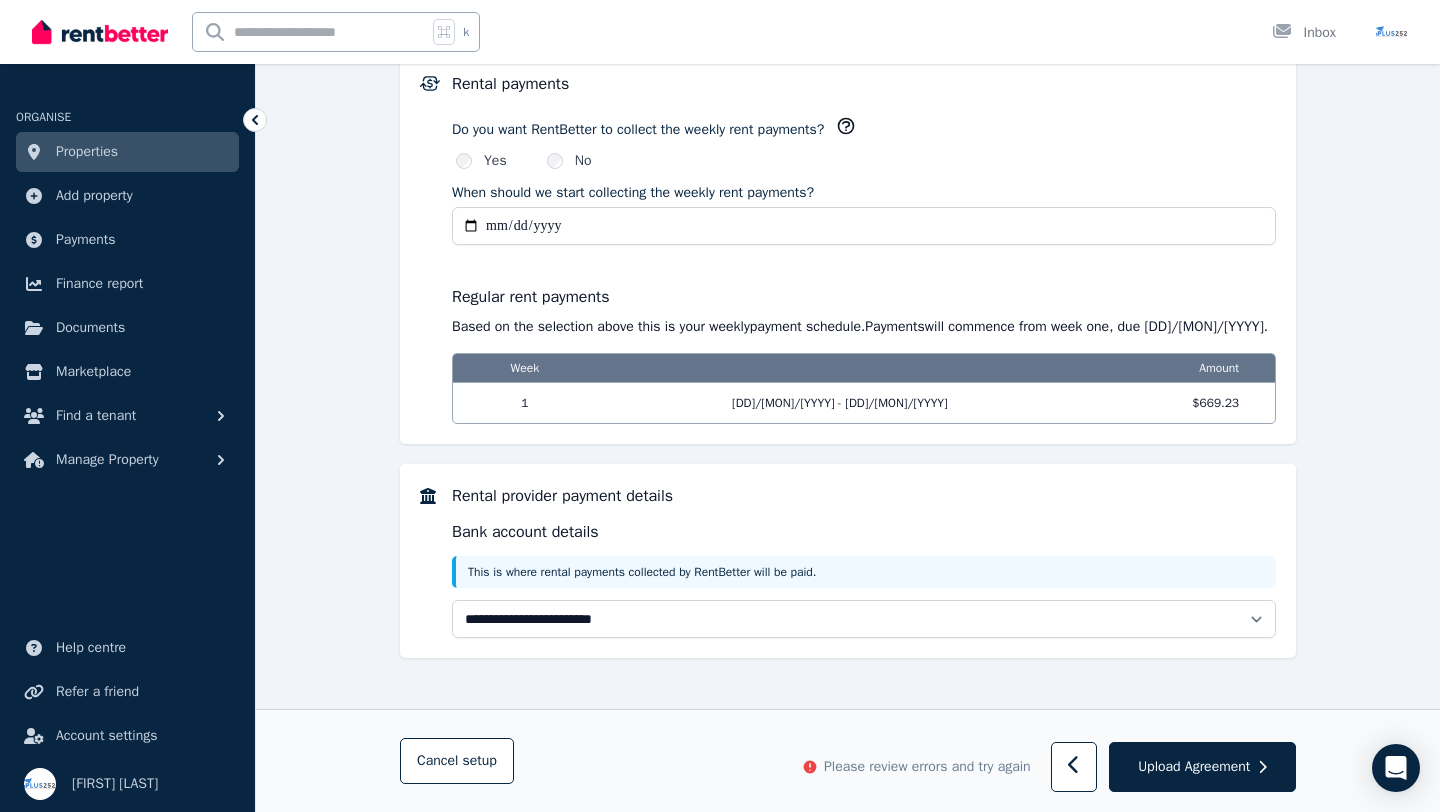 type on "**********" 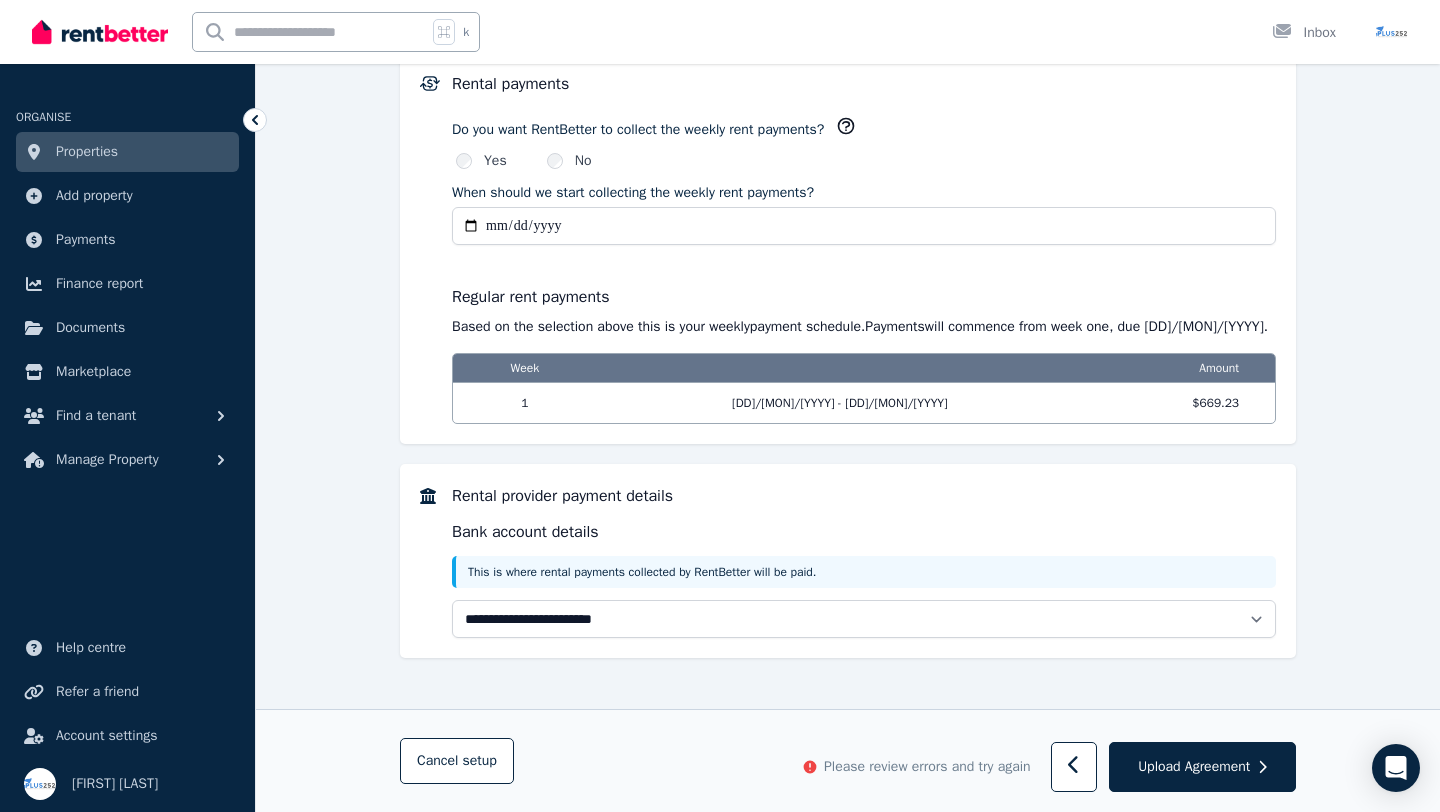 click on "Regular rent payments" at bounding box center (864, 297) 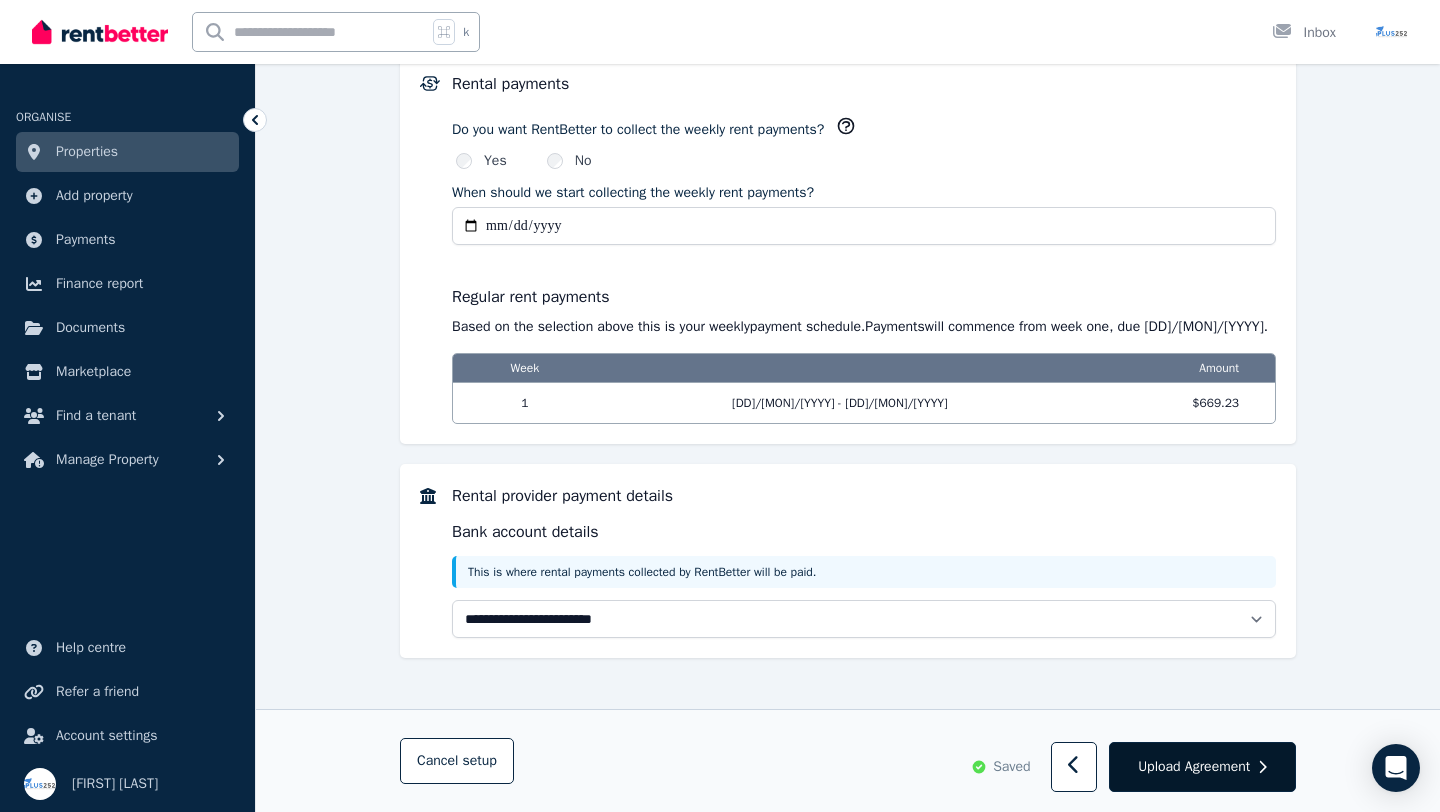 click on "Upload Agreement" at bounding box center [1194, 767] 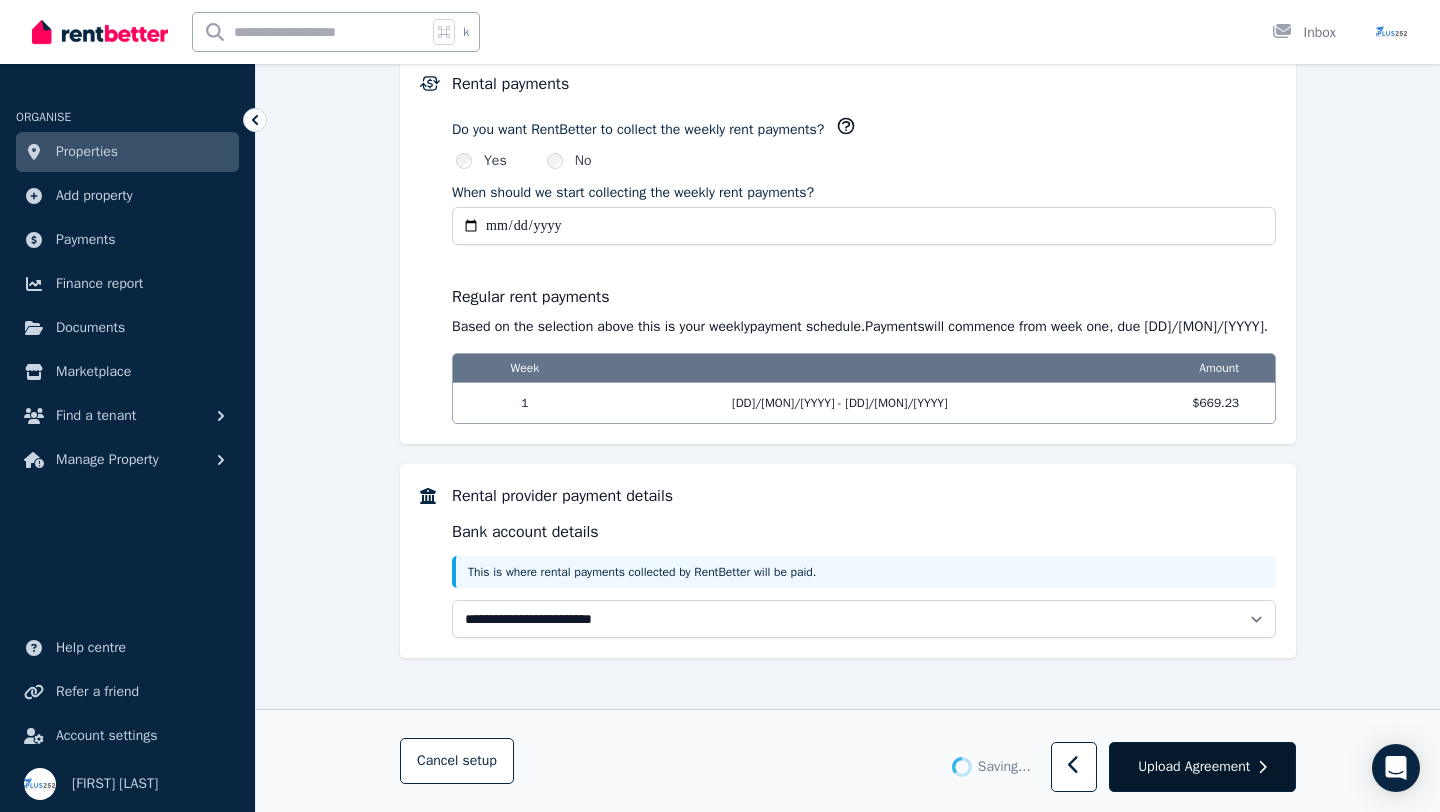 scroll, scrollTop: 0, scrollLeft: 0, axis: both 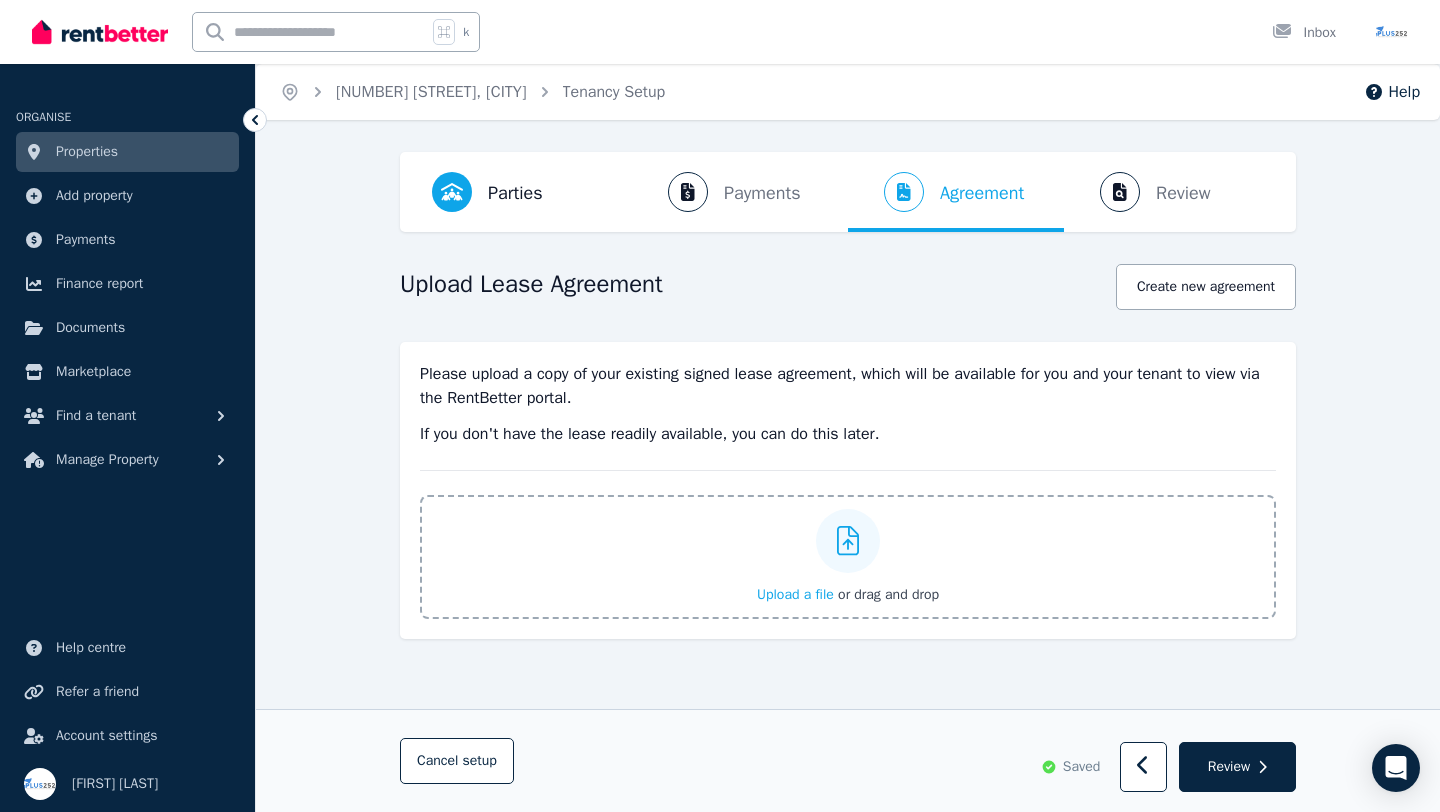 click at bounding box center (848, 541) 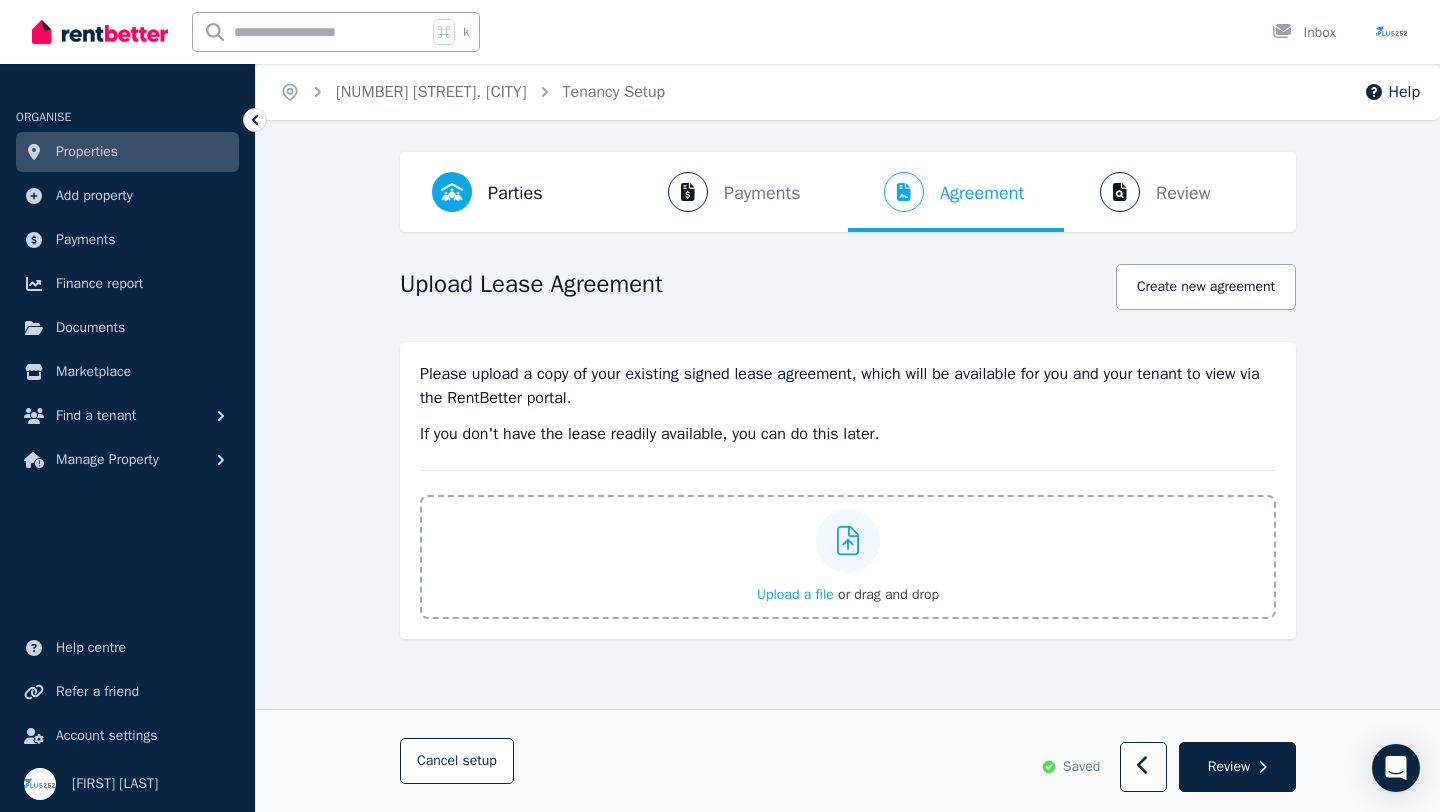 click on "Upload a file   or drag and drop" at bounding box center [0, 0] 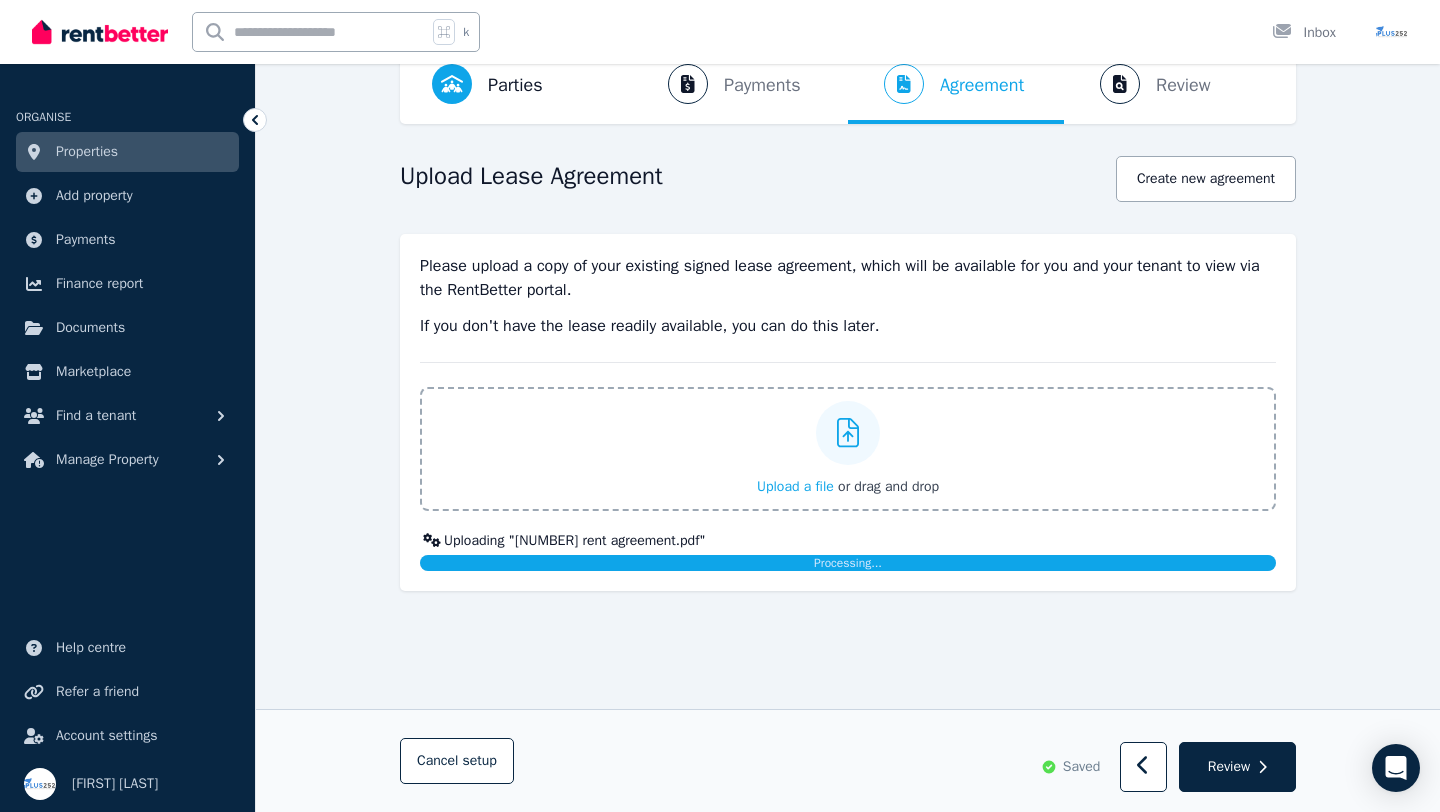 scroll, scrollTop: 127, scrollLeft: 0, axis: vertical 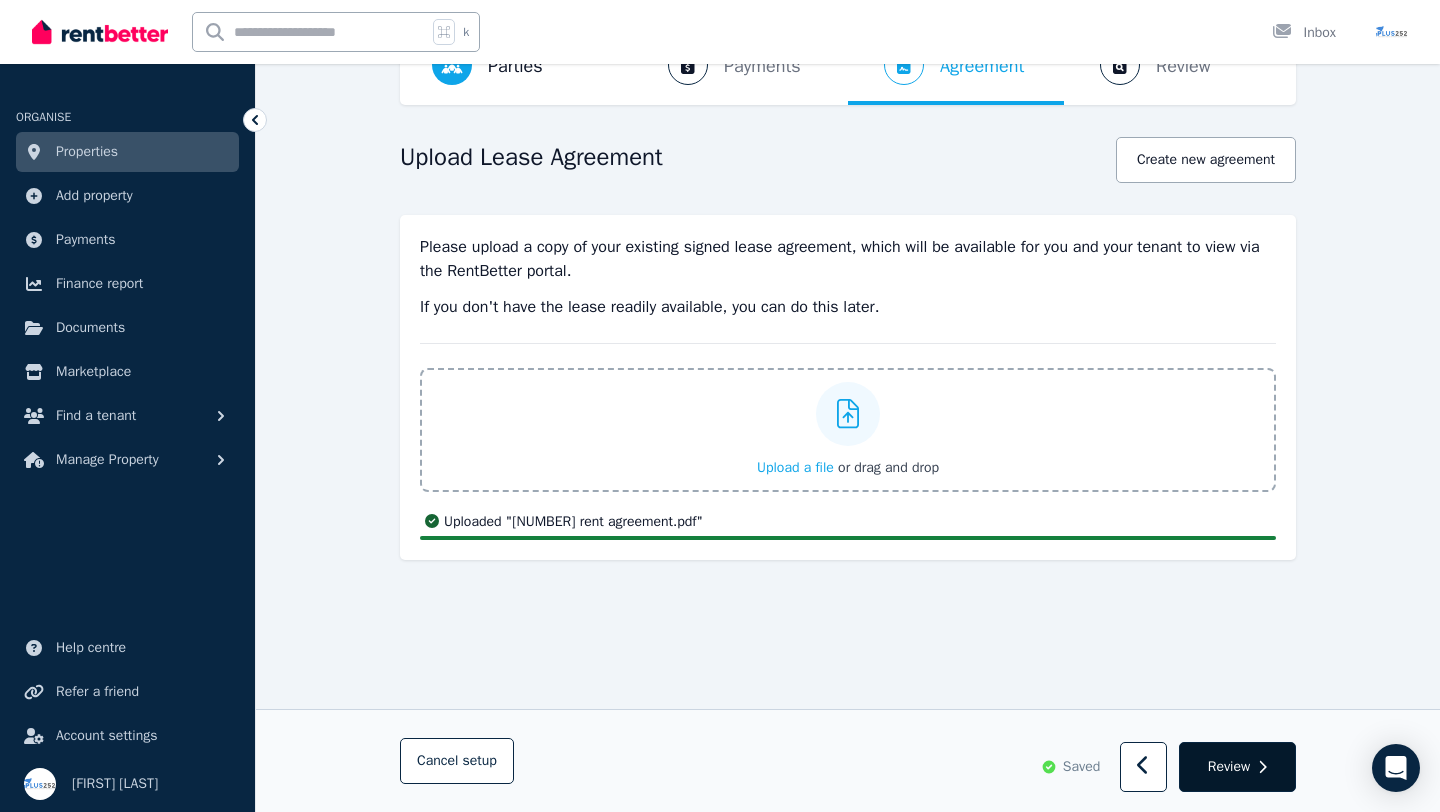 click on "Review" at bounding box center [1229, 767] 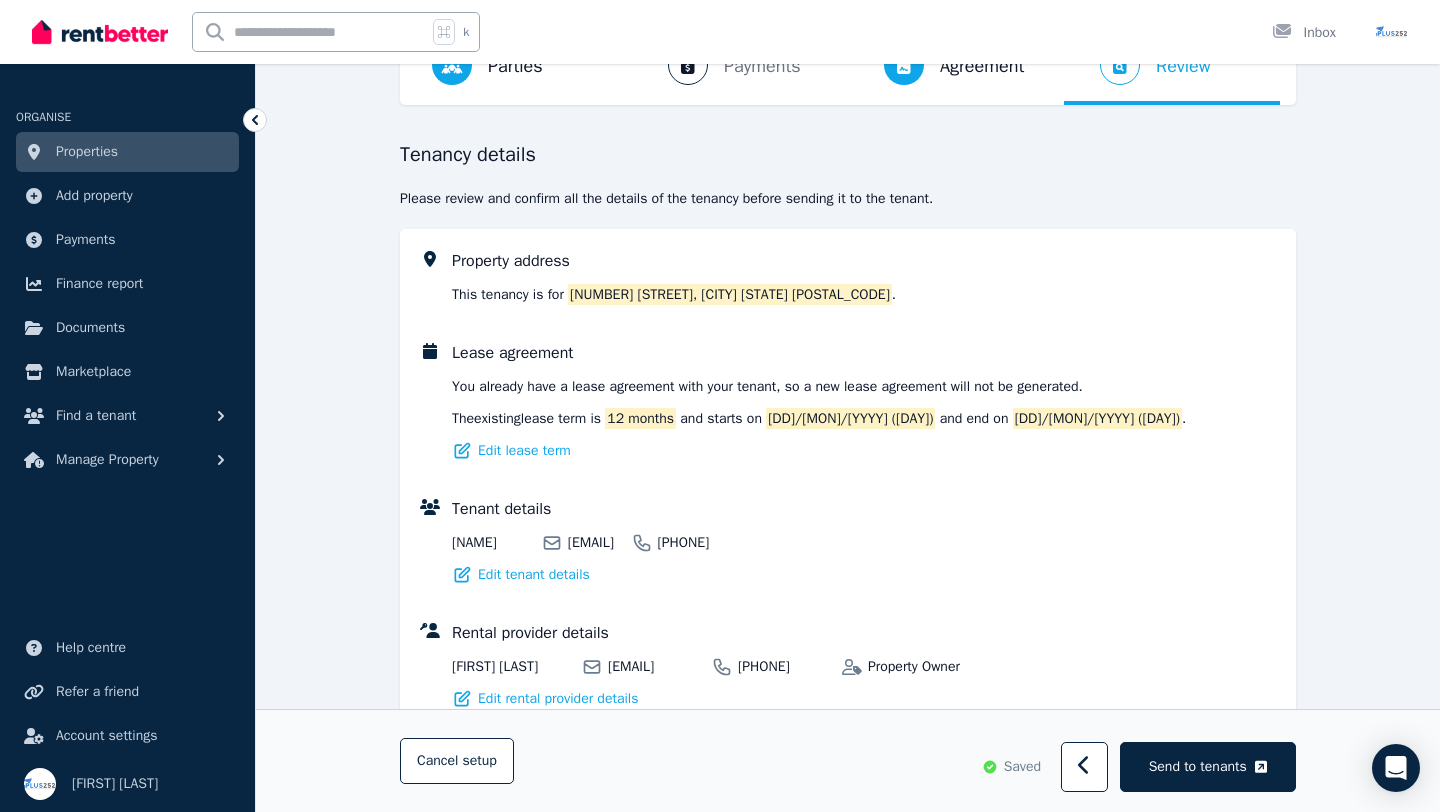 scroll, scrollTop: 0, scrollLeft: 0, axis: both 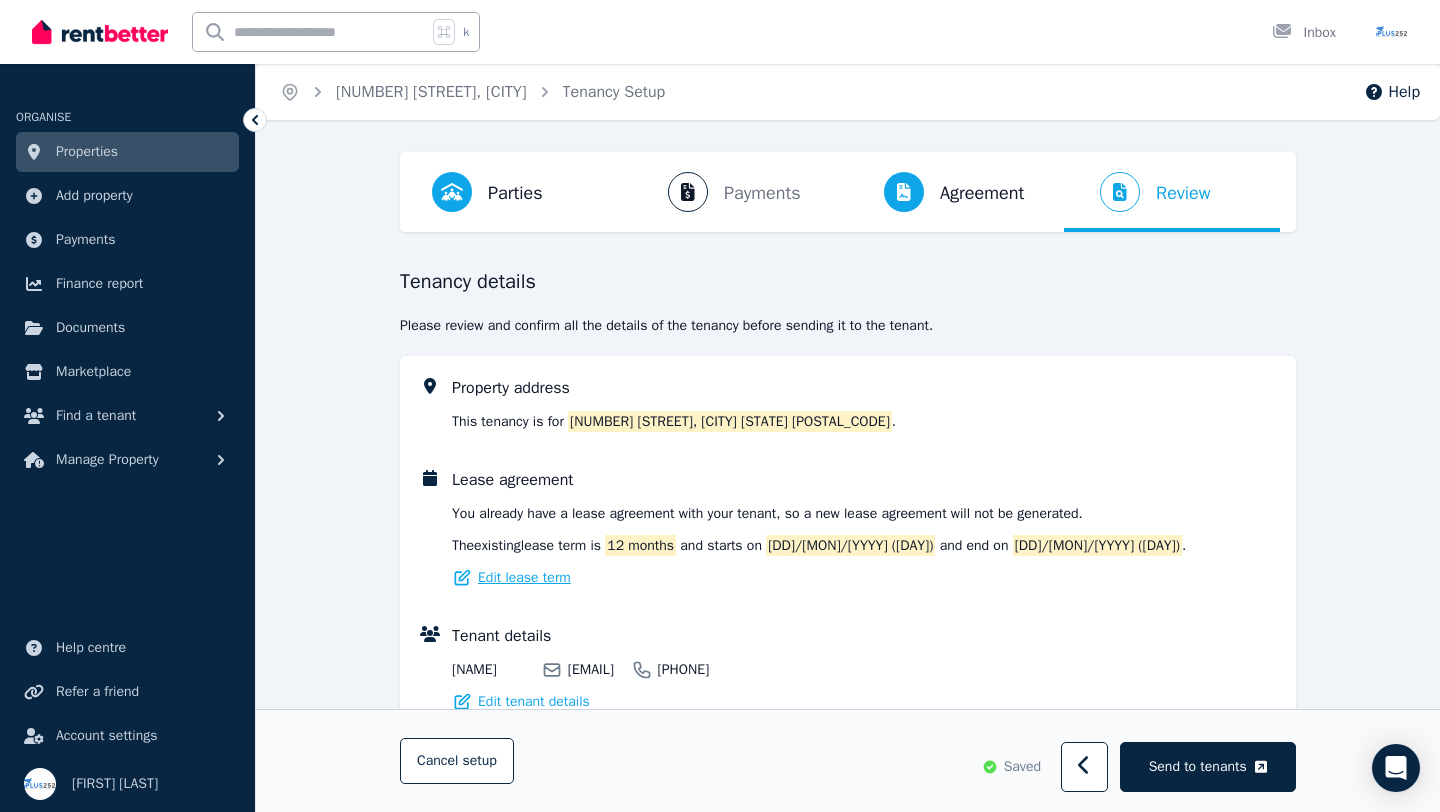 click on "Edit lease term" at bounding box center [524, 578] 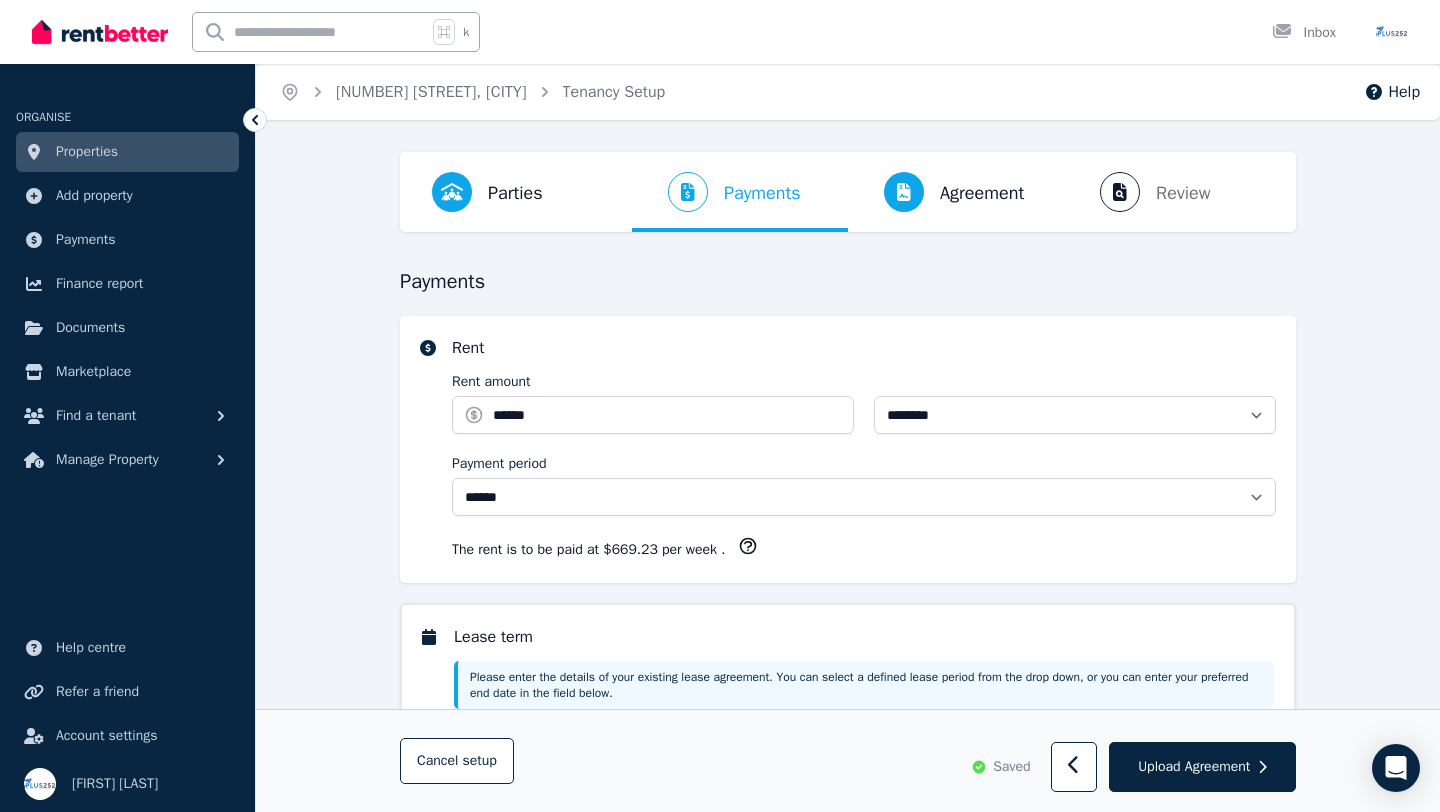 select on "**********" 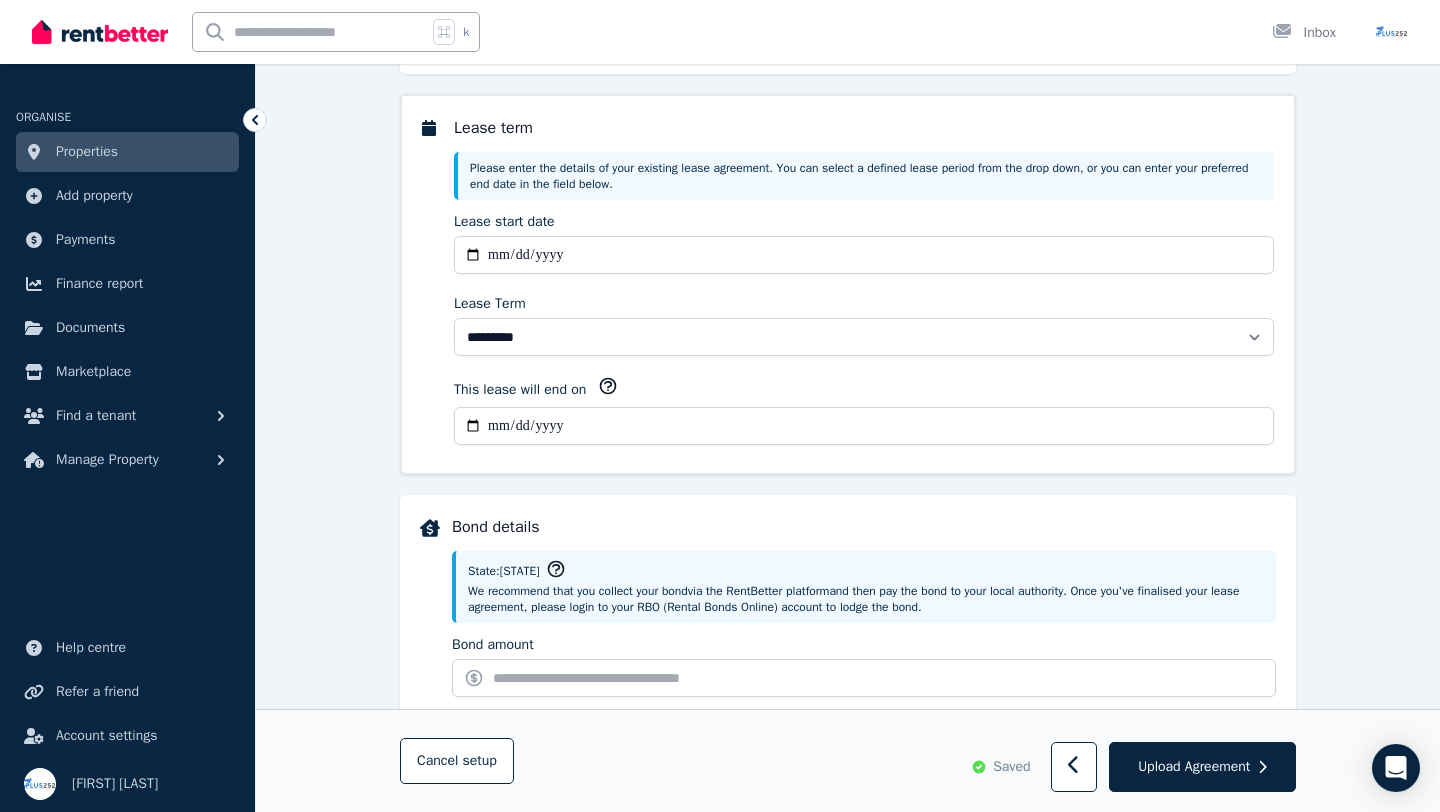 scroll, scrollTop: 508, scrollLeft: 0, axis: vertical 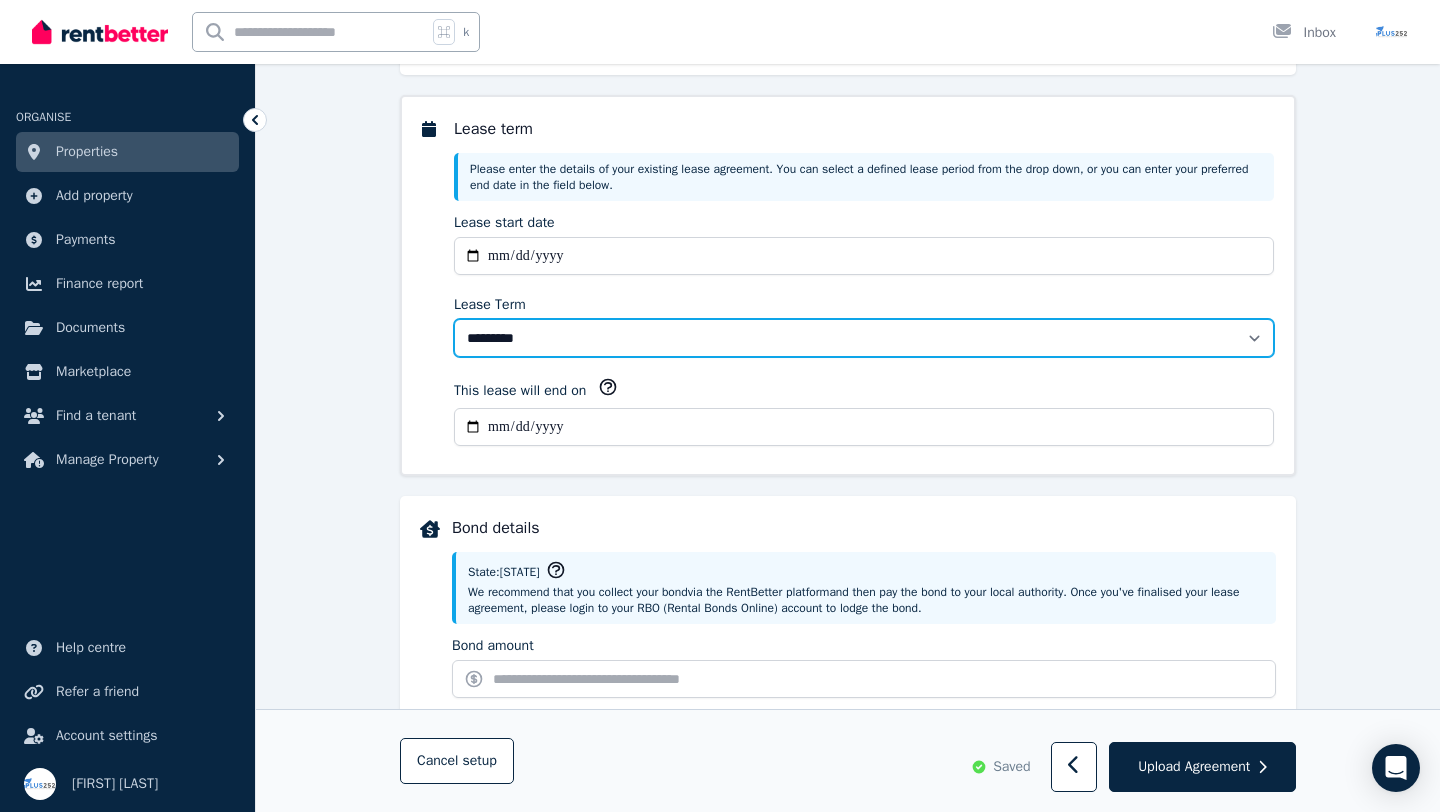 click on "******** ******** ********* ******* ******* ******* ******* ***** ********" at bounding box center [864, 338] 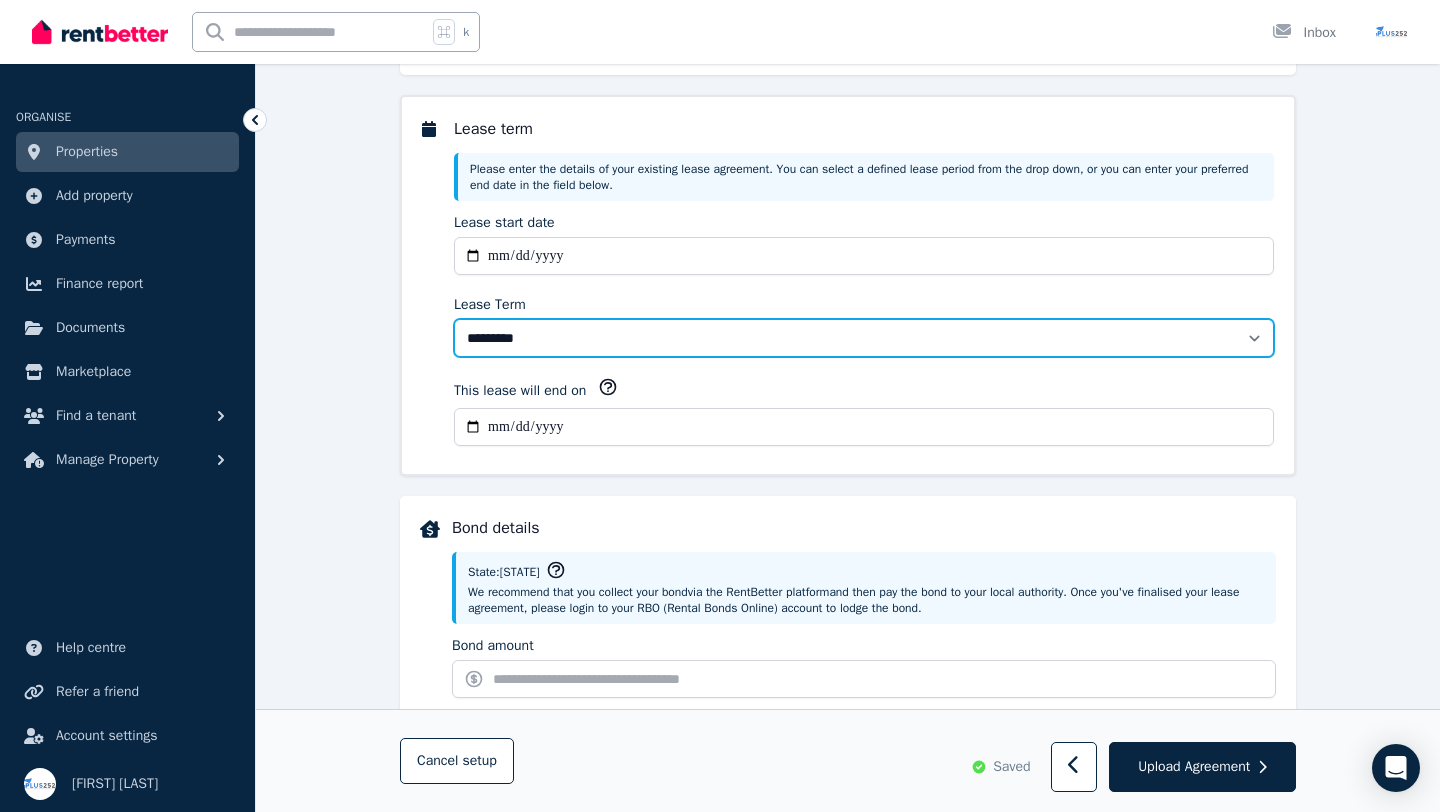 select on "**********" 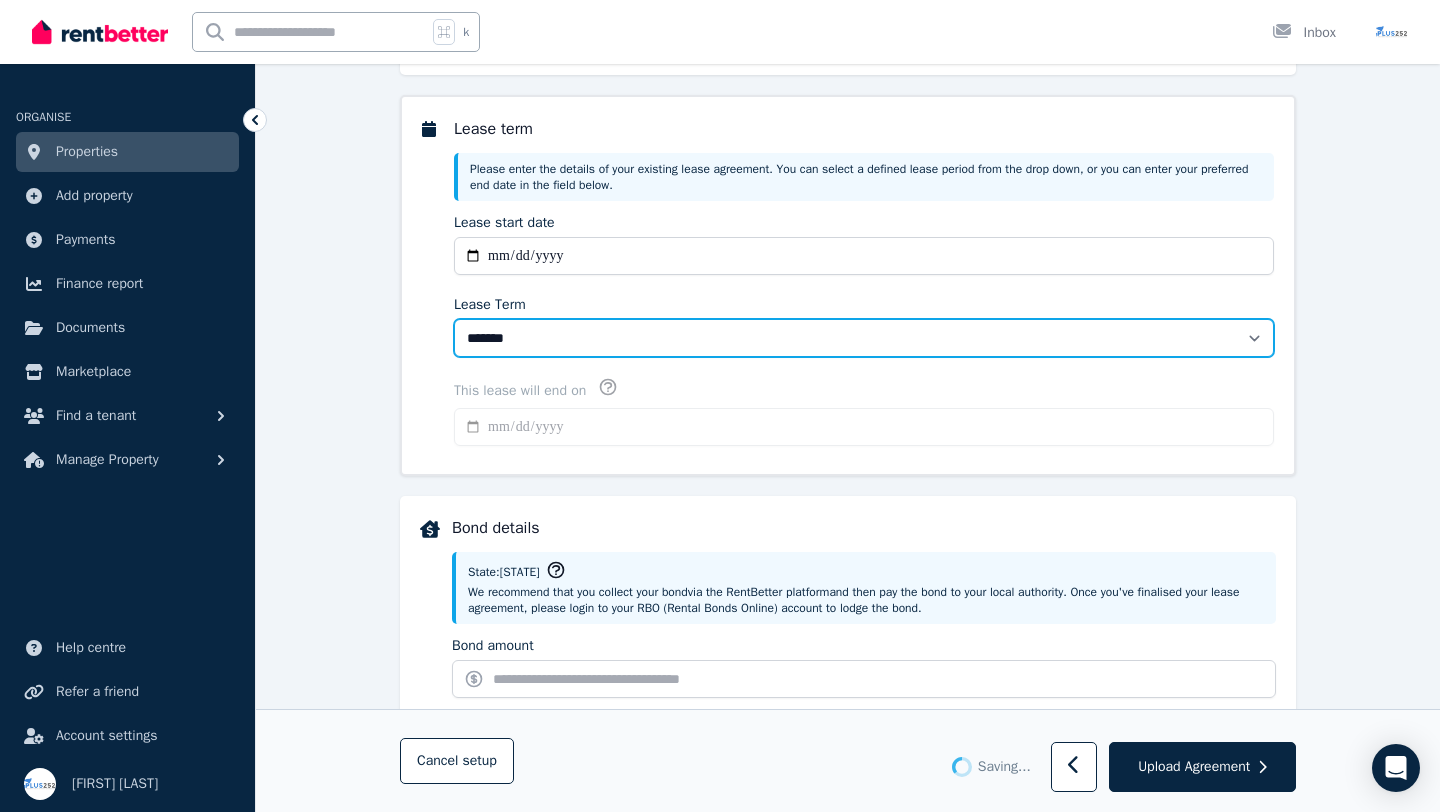 type on "**********" 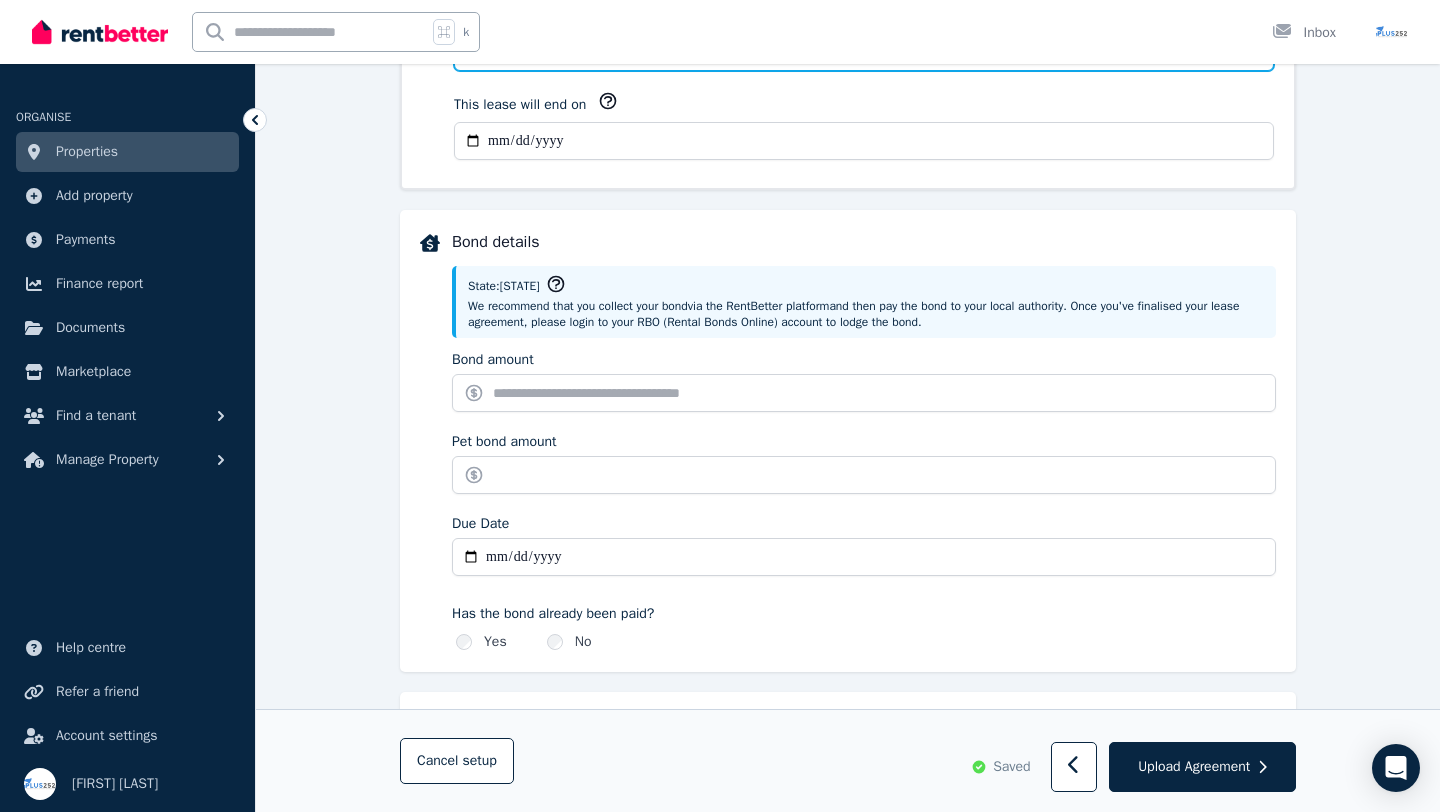 scroll, scrollTop: 798, scrollLeft: 0, axis: vertical 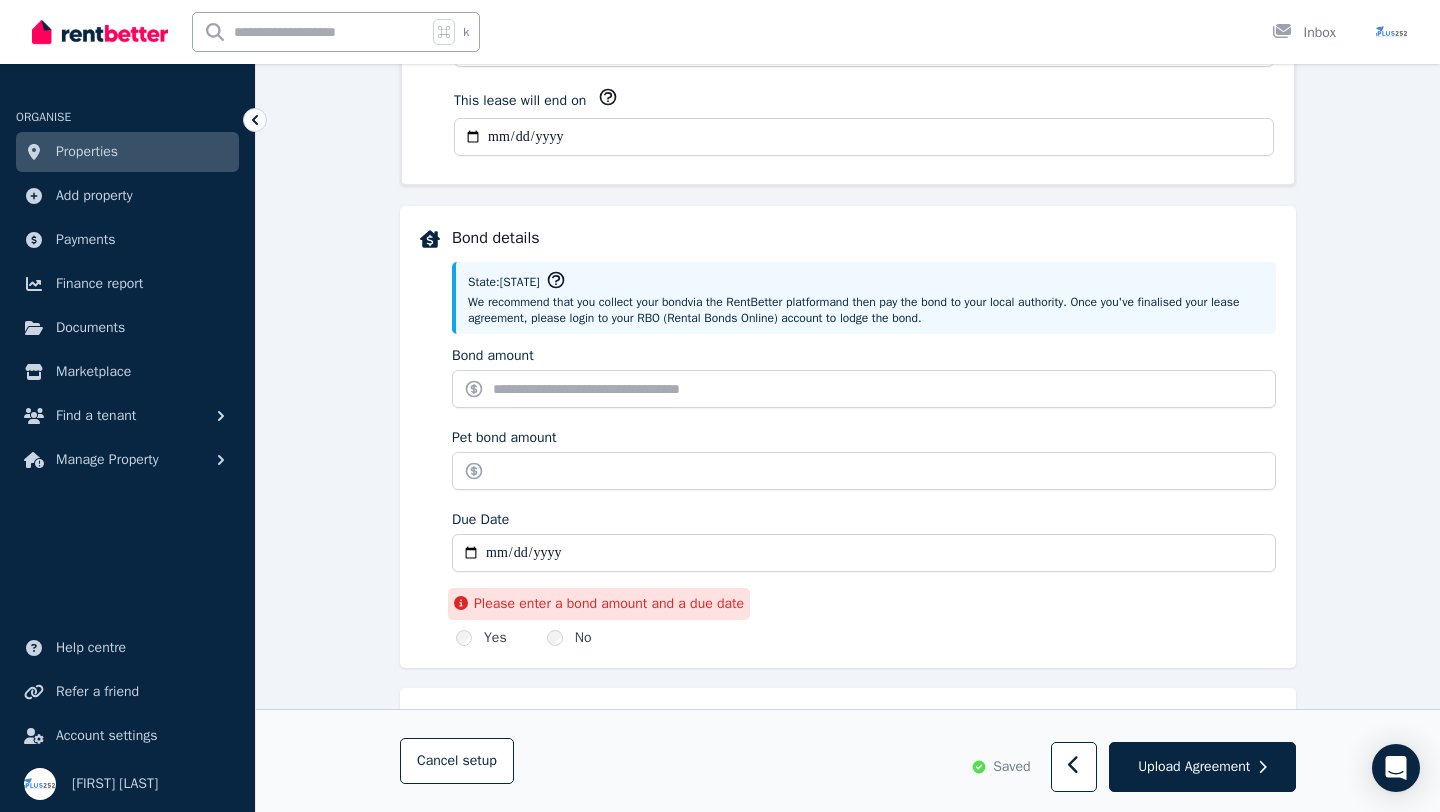 click on "Yes Please enter a bond amount and a due date" at bounding box center (481, 638) 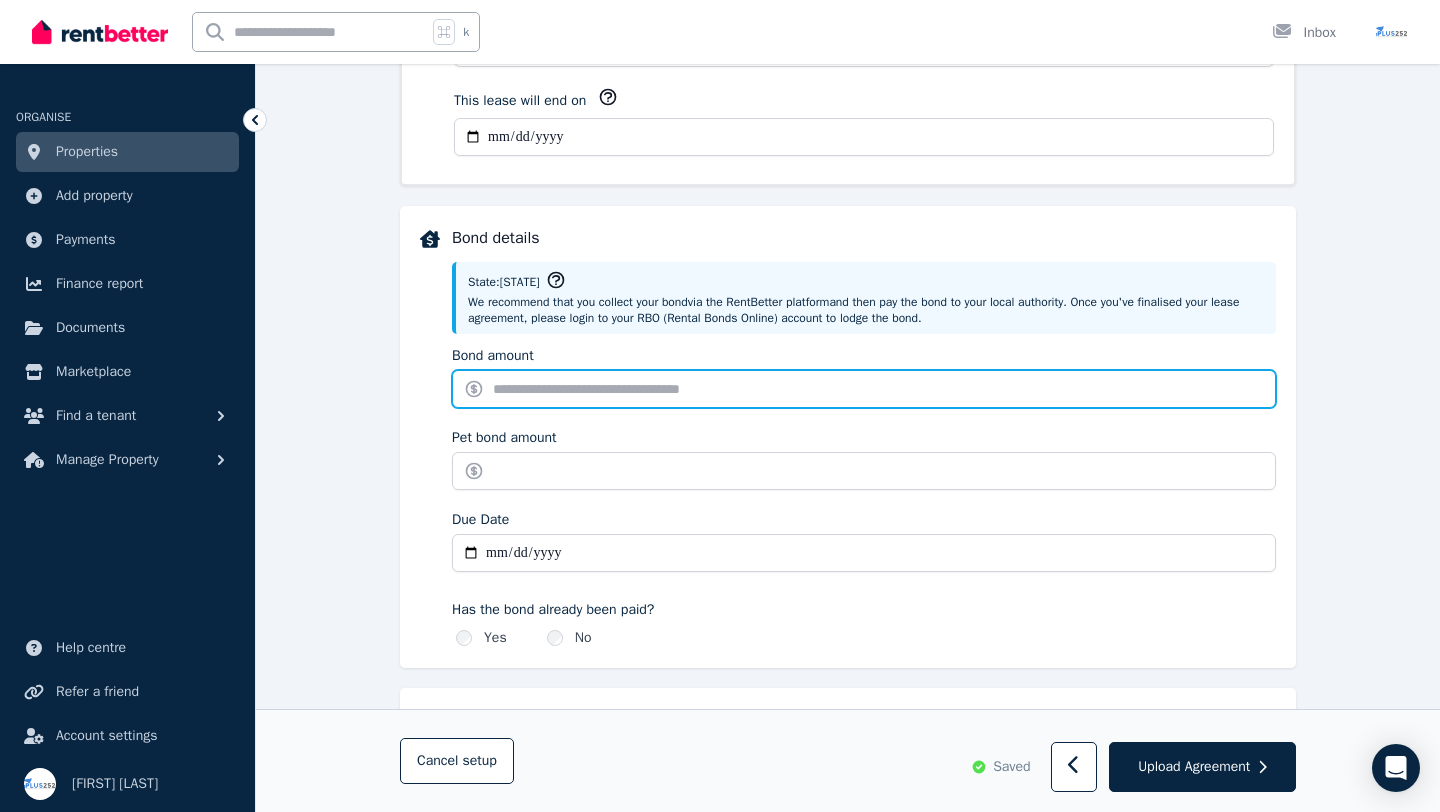 click on "Bond amount" at bounding box center (864, 389) 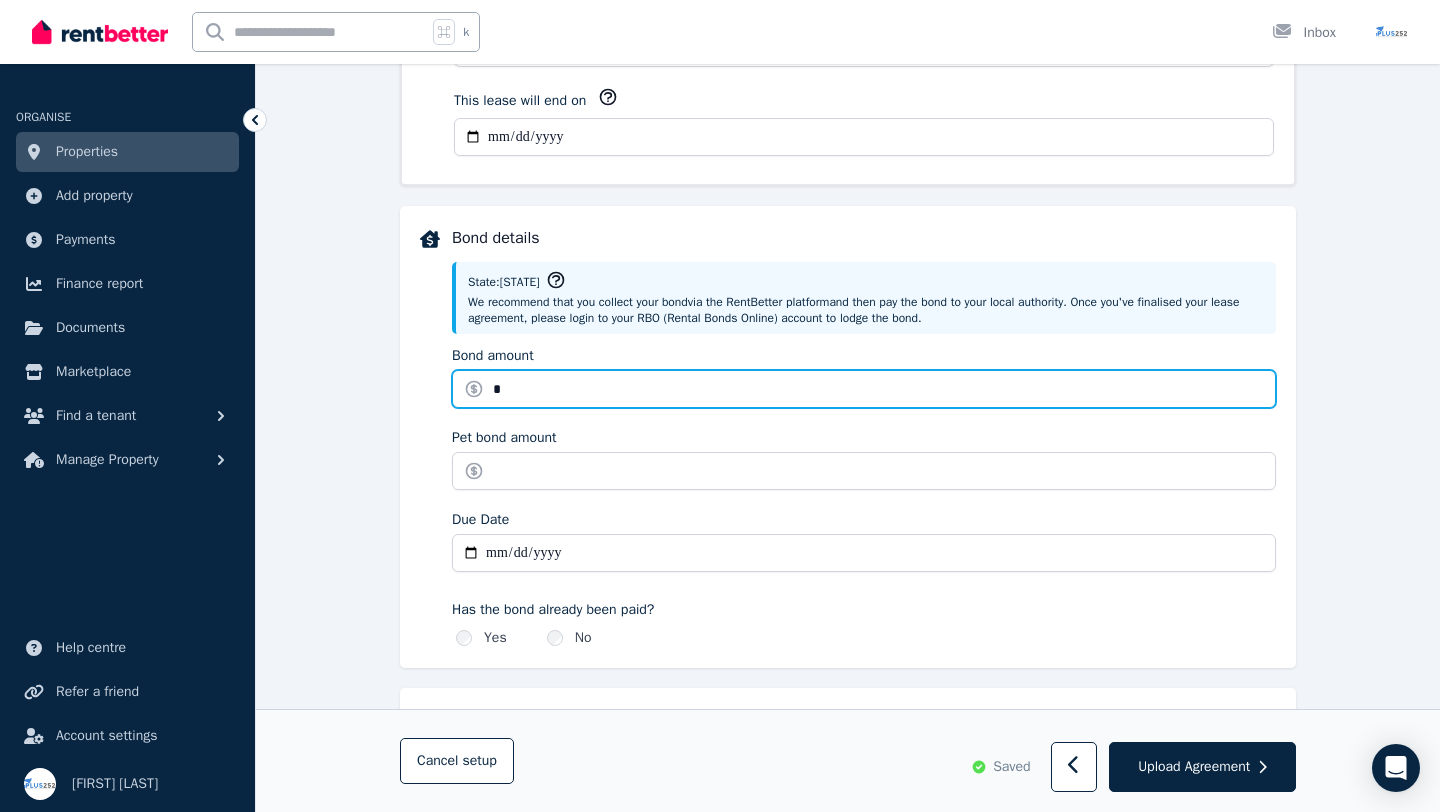 type on "*" 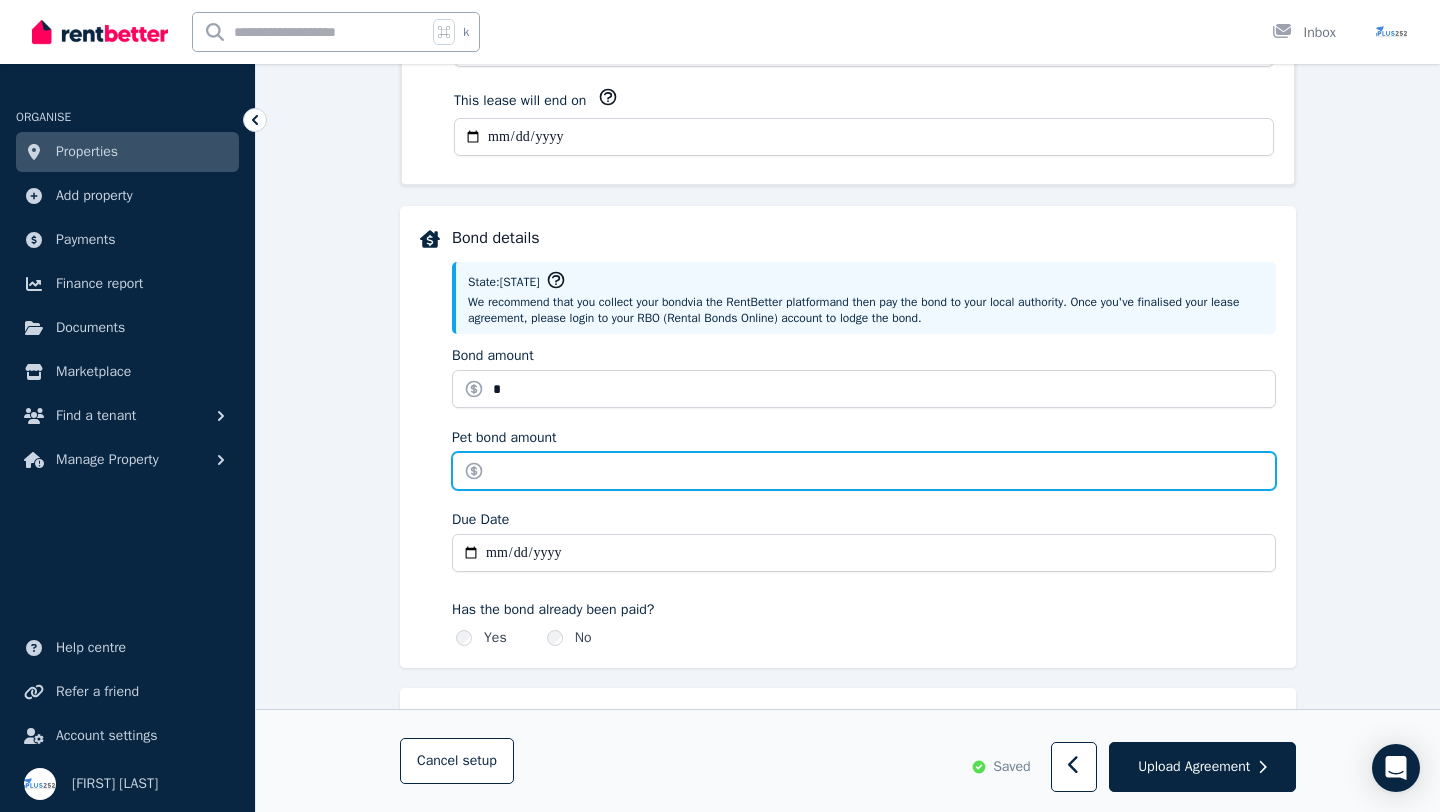 click on "Pet bond amount" at bounding box center [864, 471] 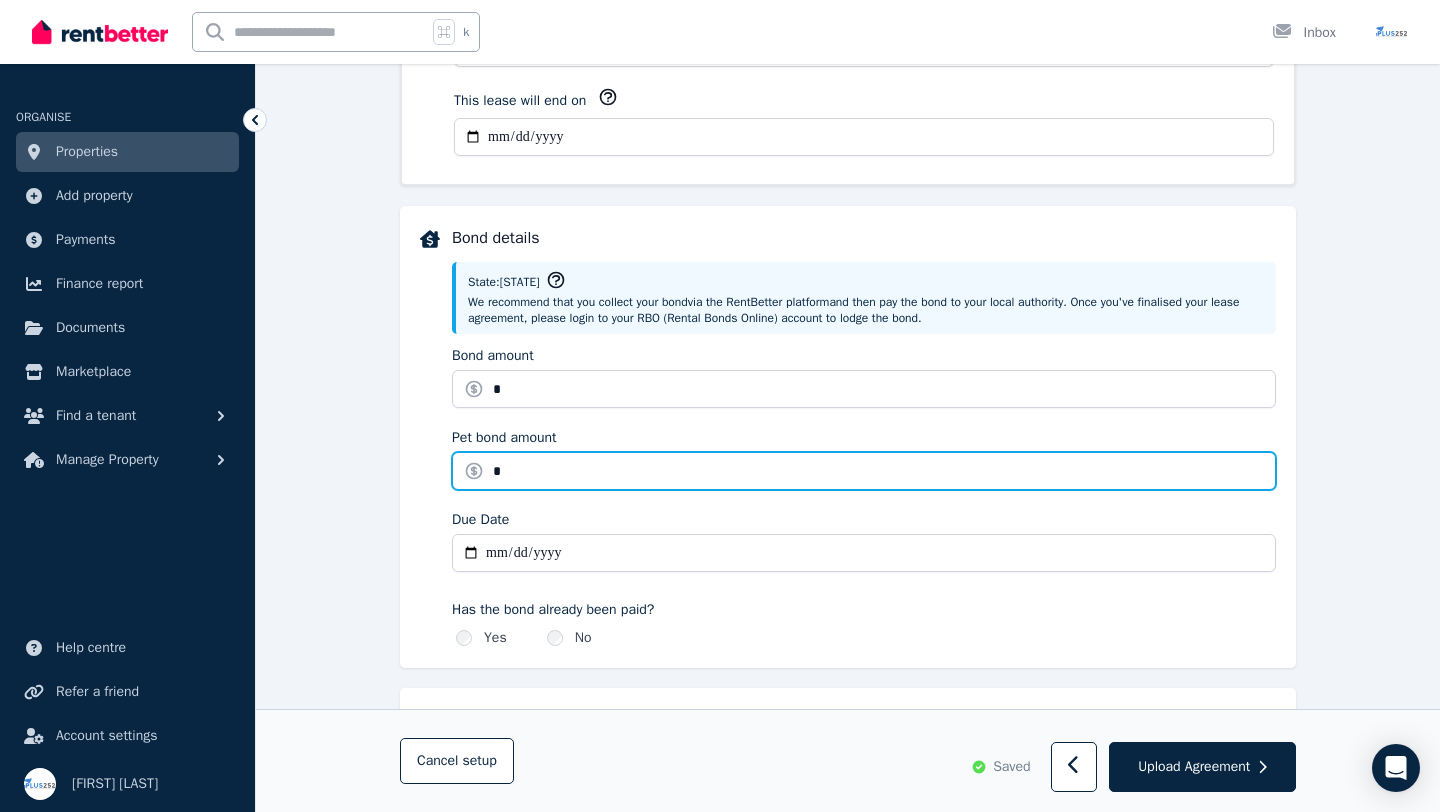 type on "*" 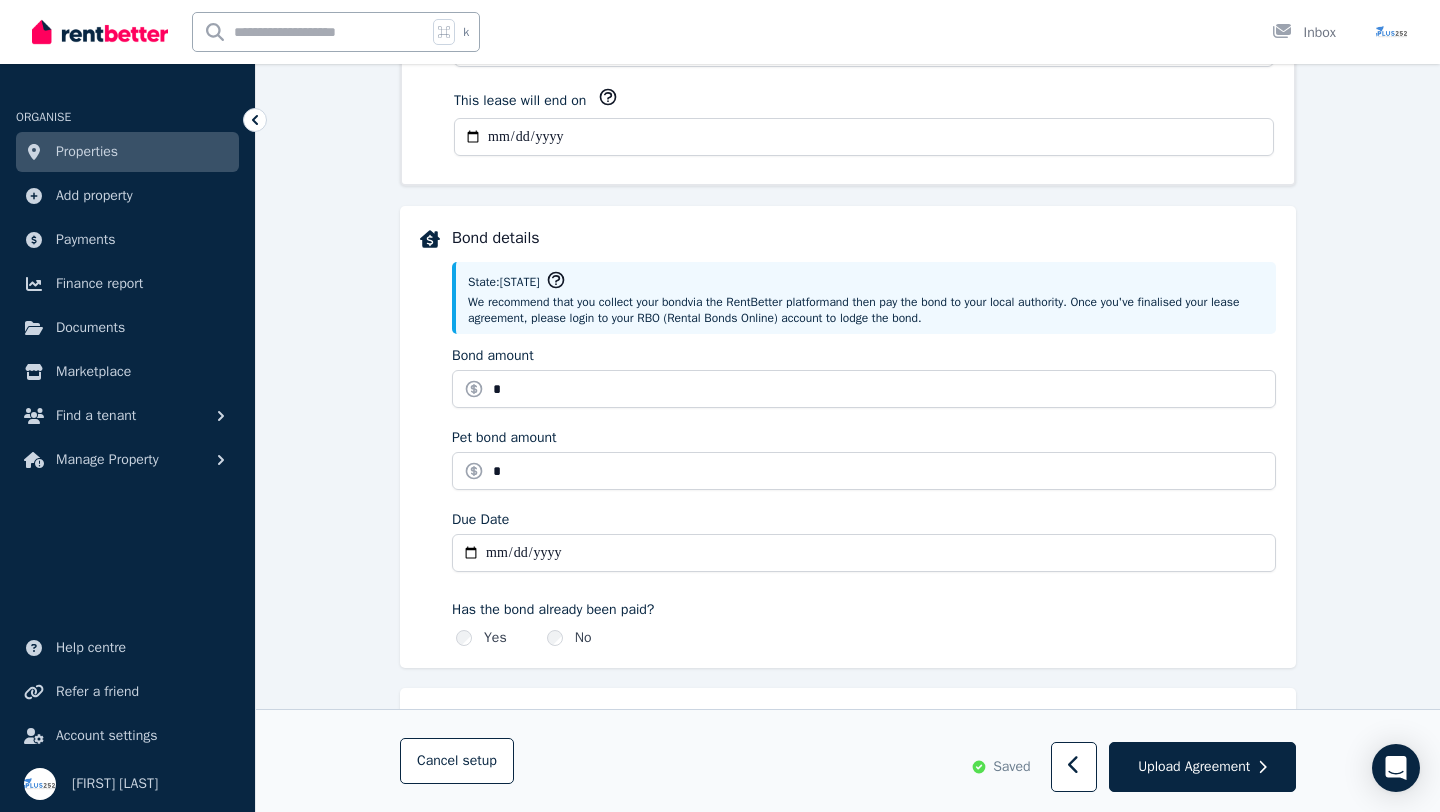click on "Due Date" at bounding box center [864, 553] 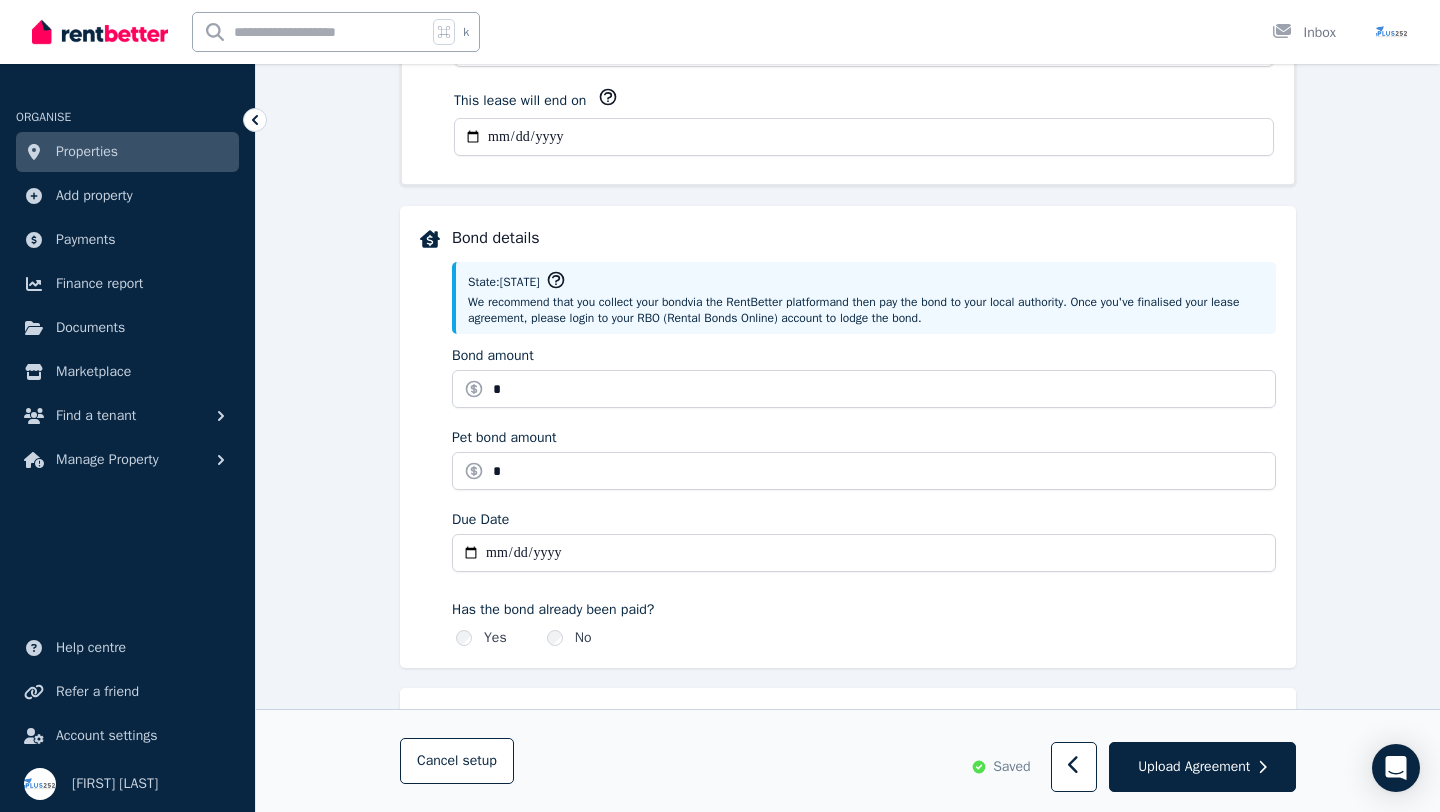 type on "**********" 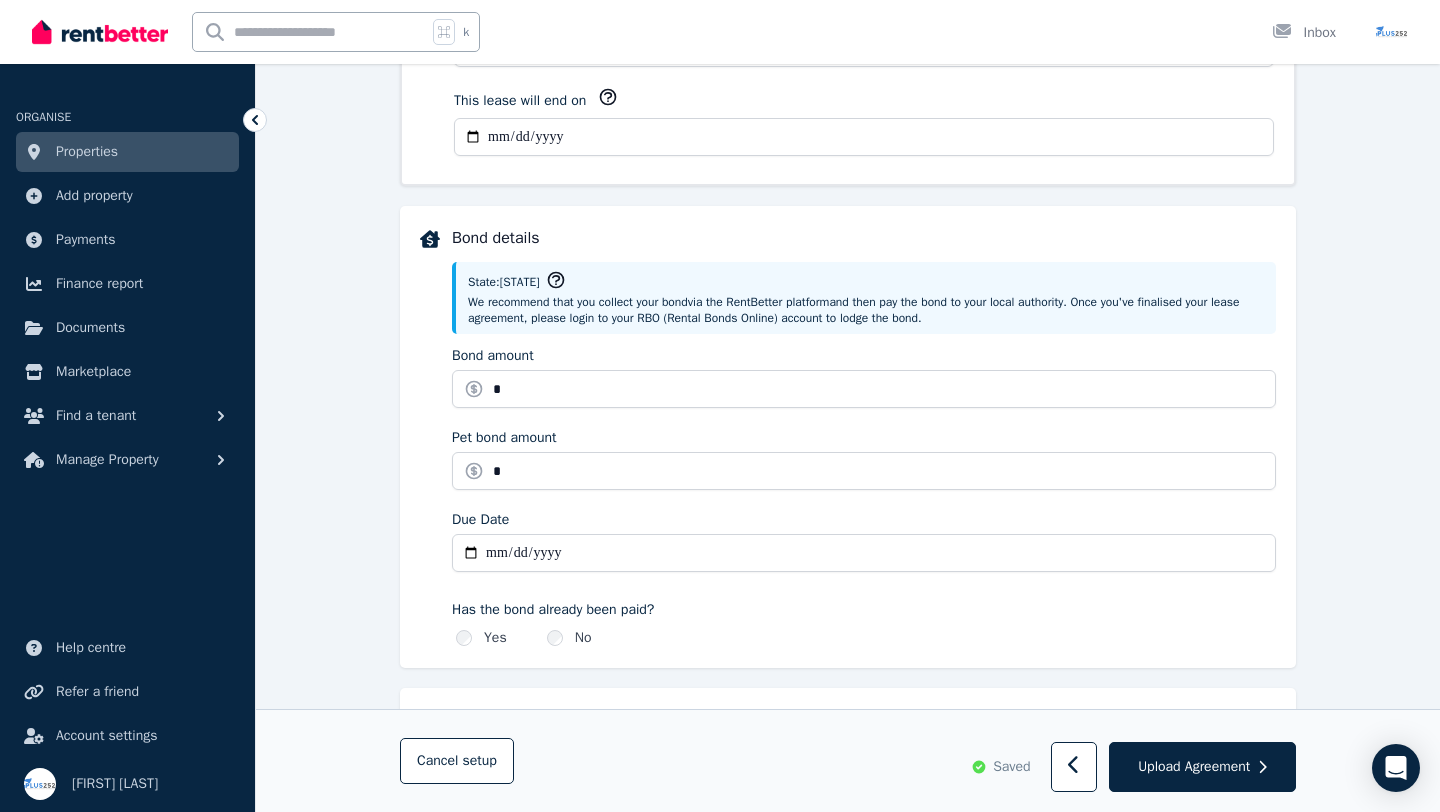click on "**********" at bounding box center [864, 437] 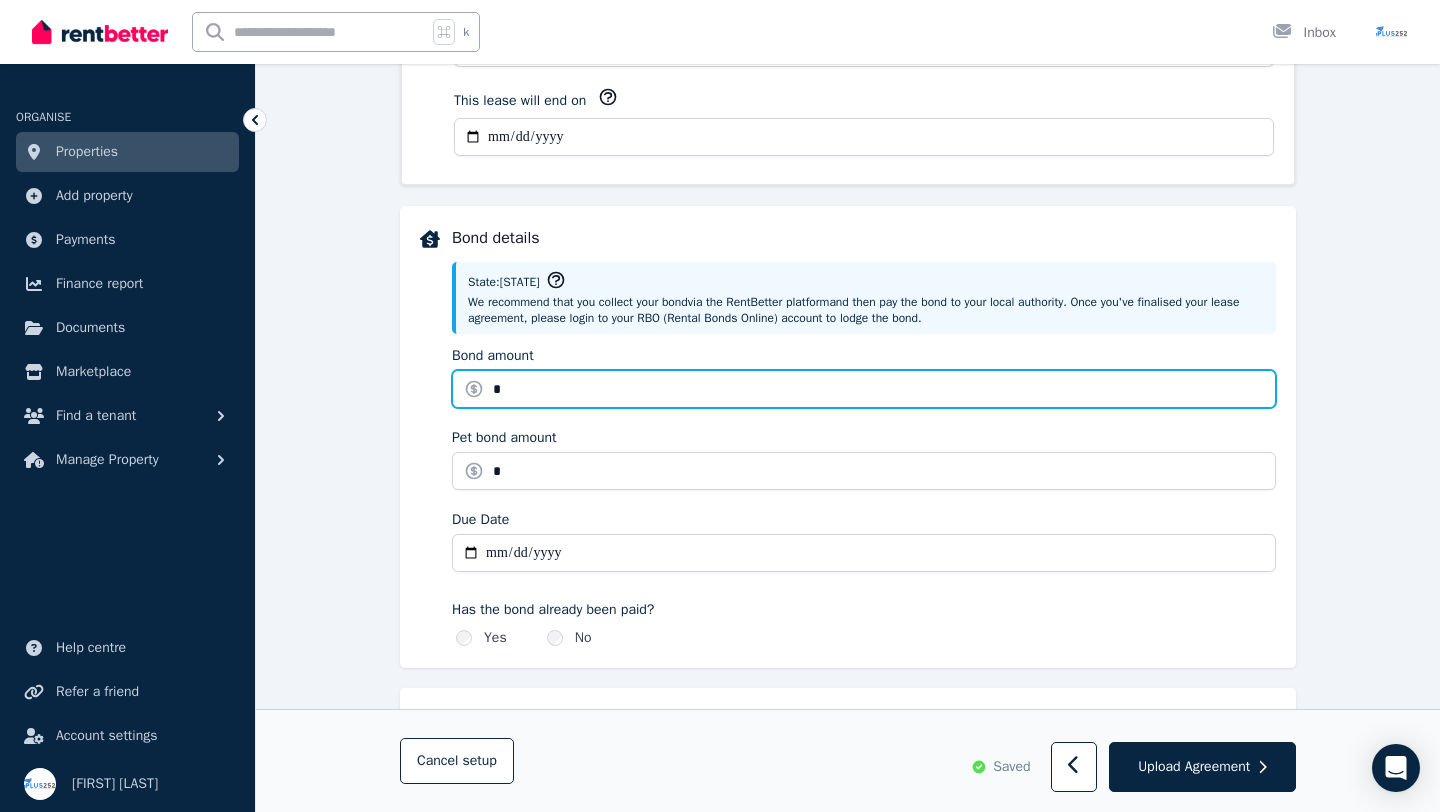 click on "*" at bounding box center [864, 389] 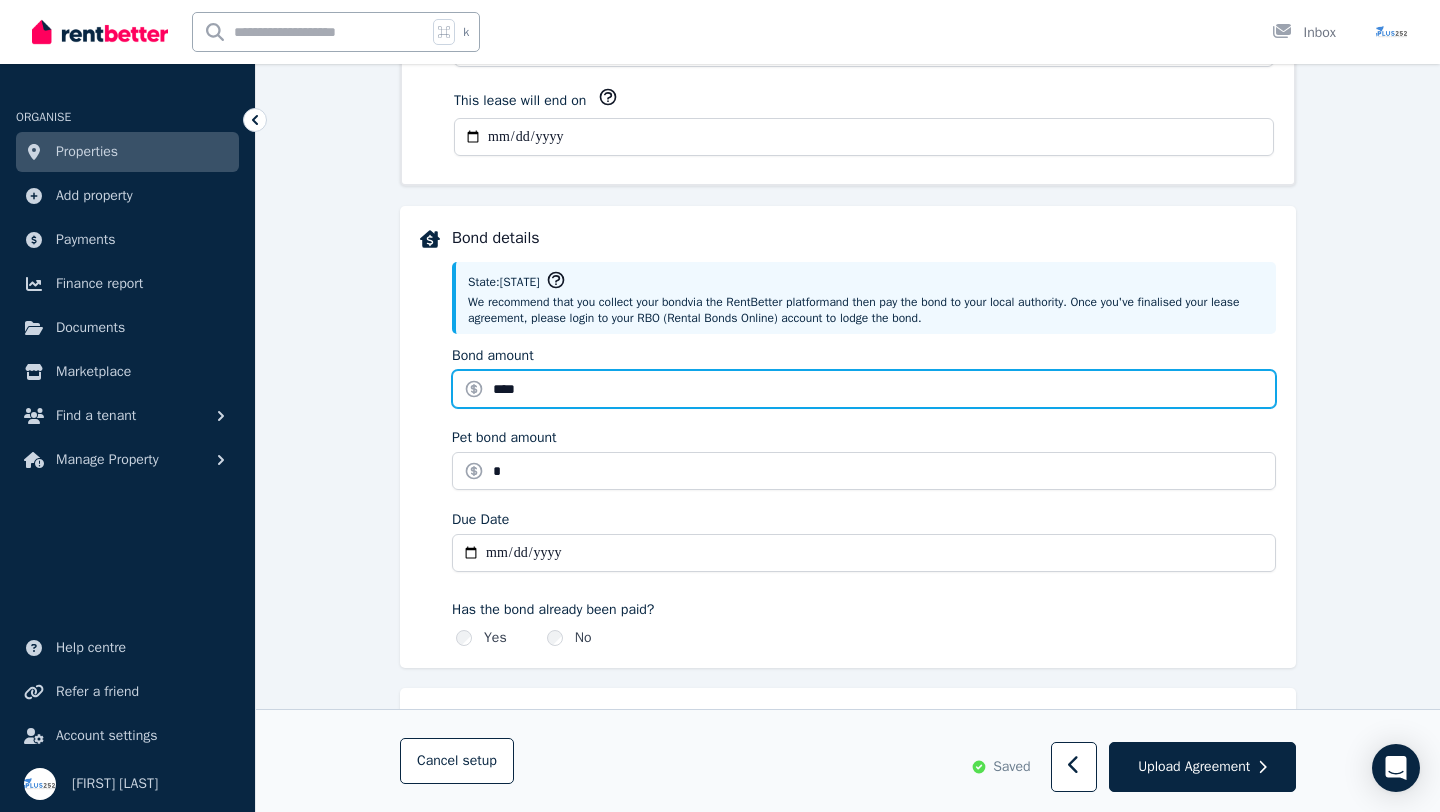 type on "****" 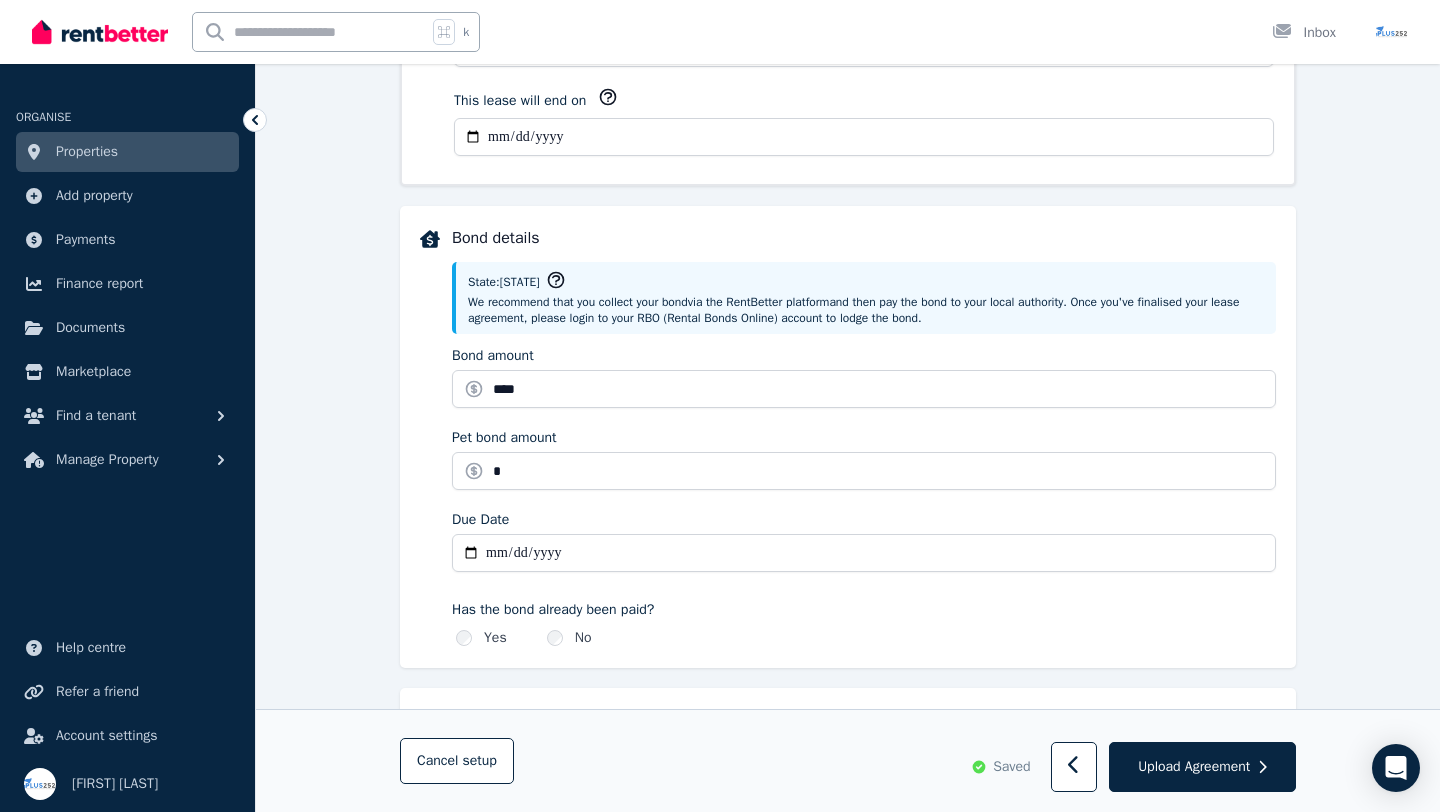 click on "Pet bond amount" at bounding box center (864, 438) 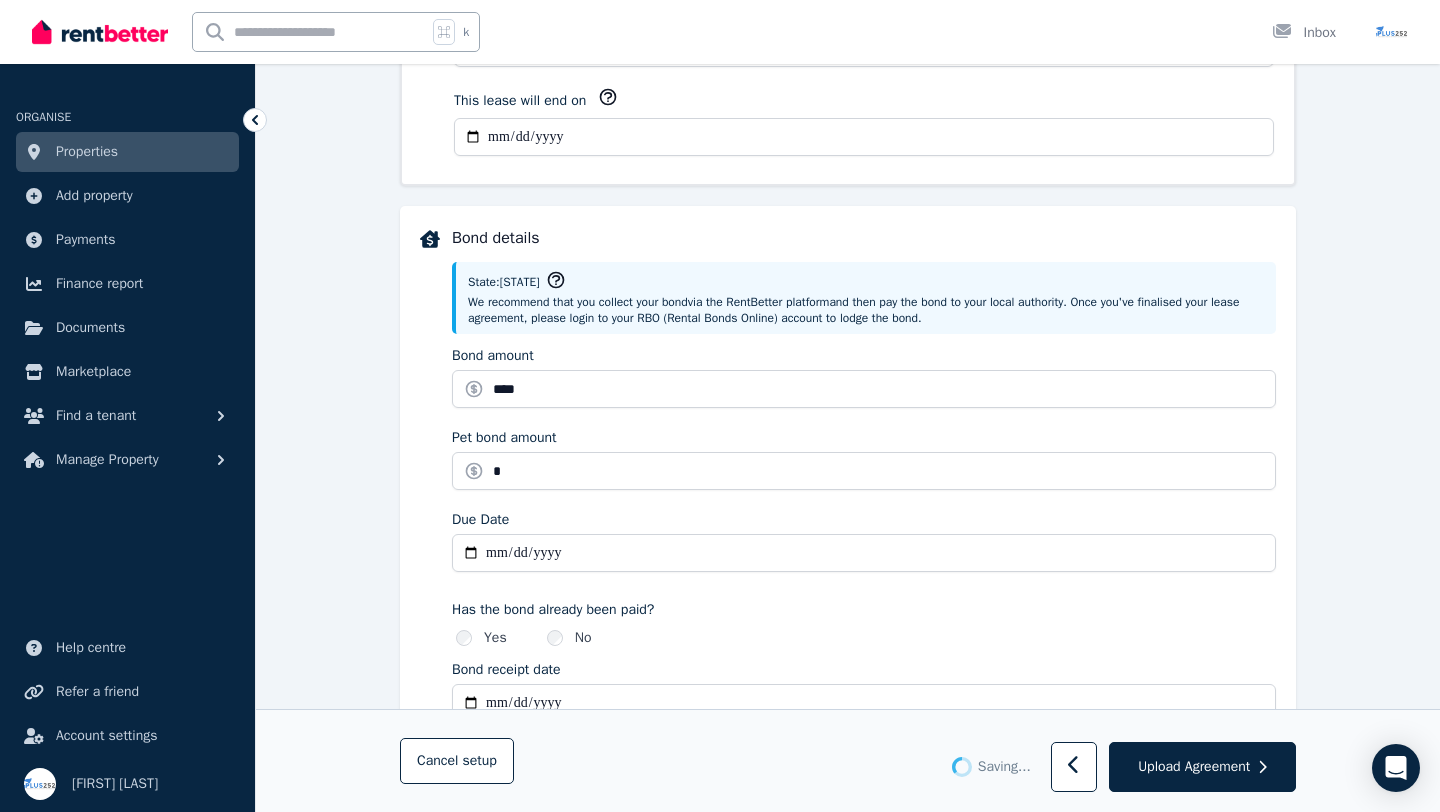 type 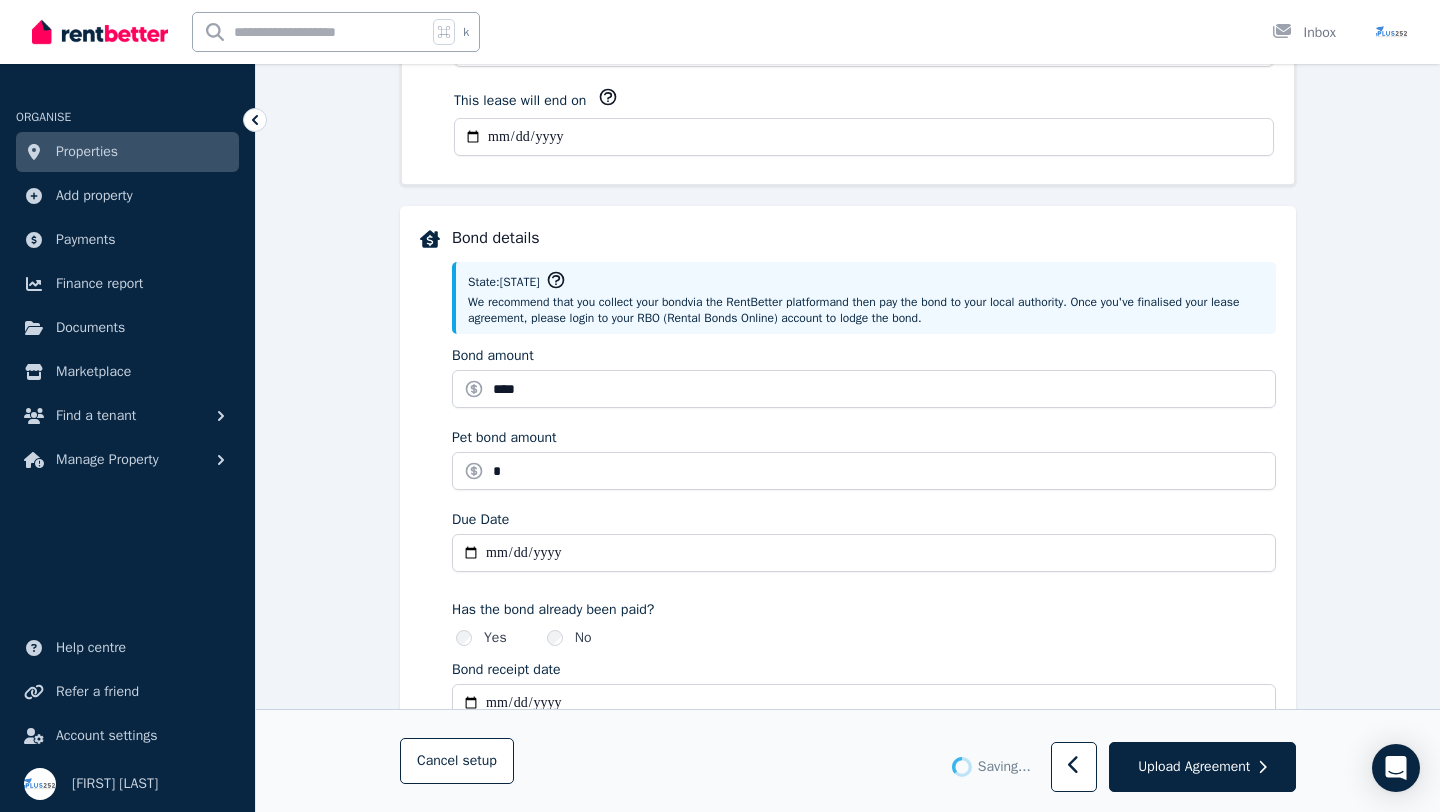 type 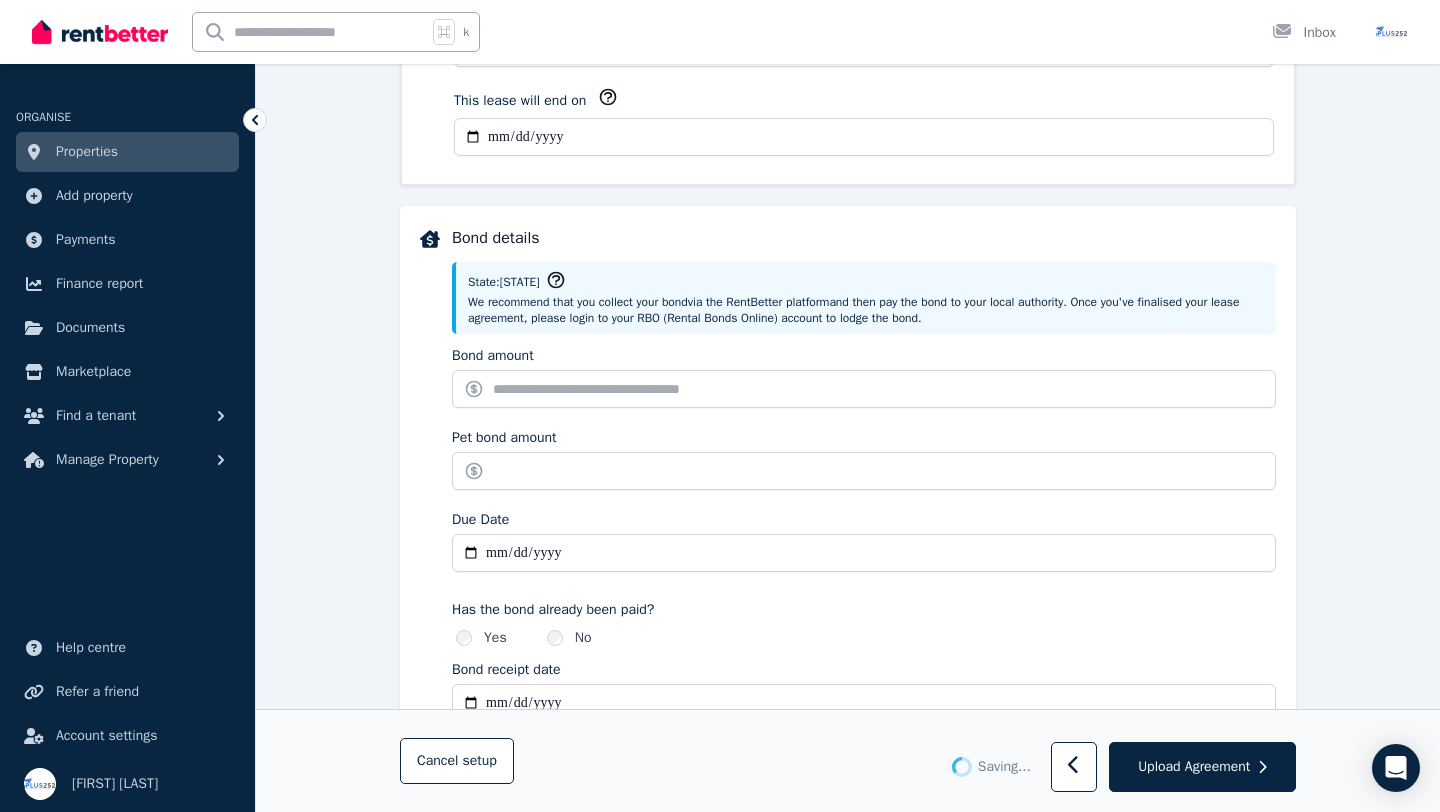 type on "*******" 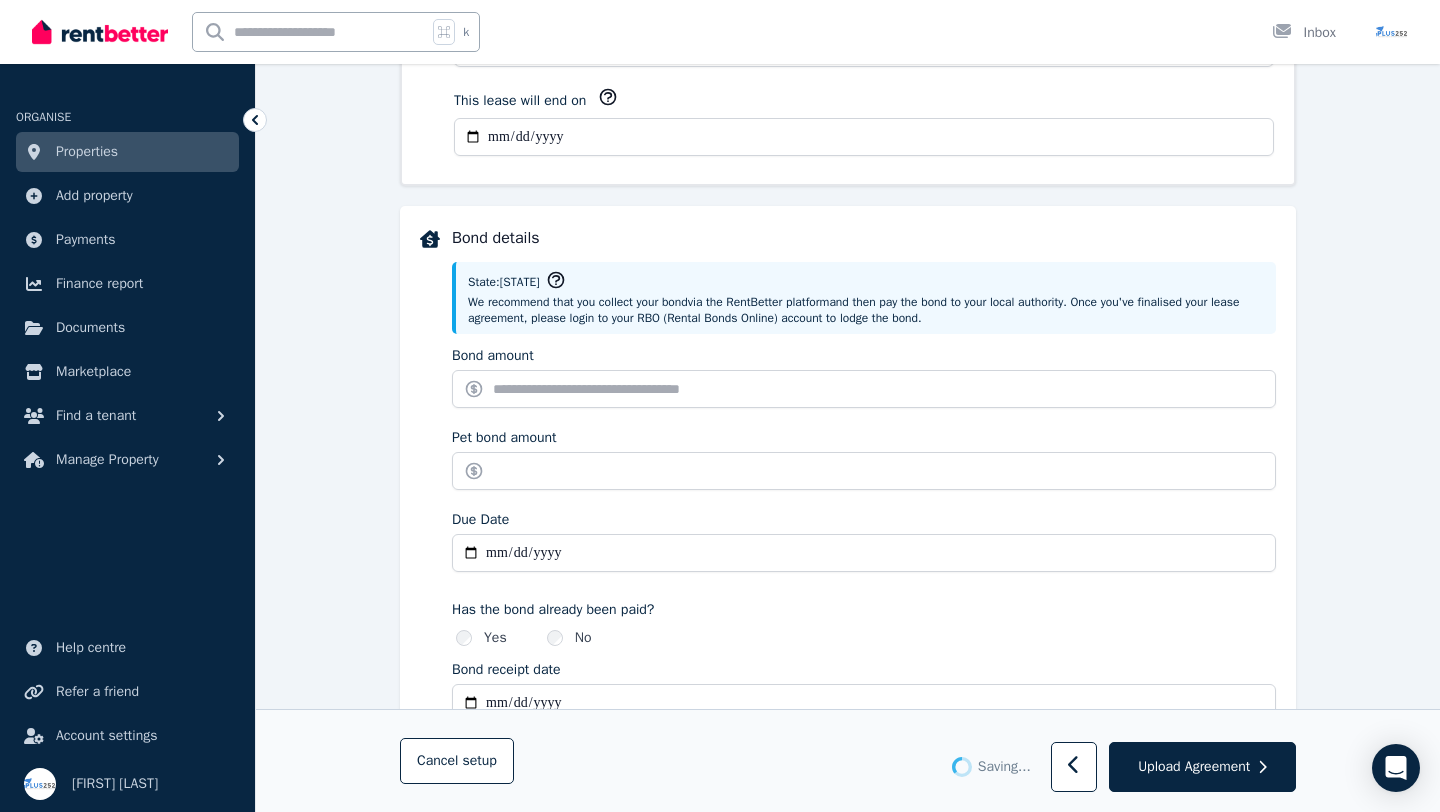 type on "**********" 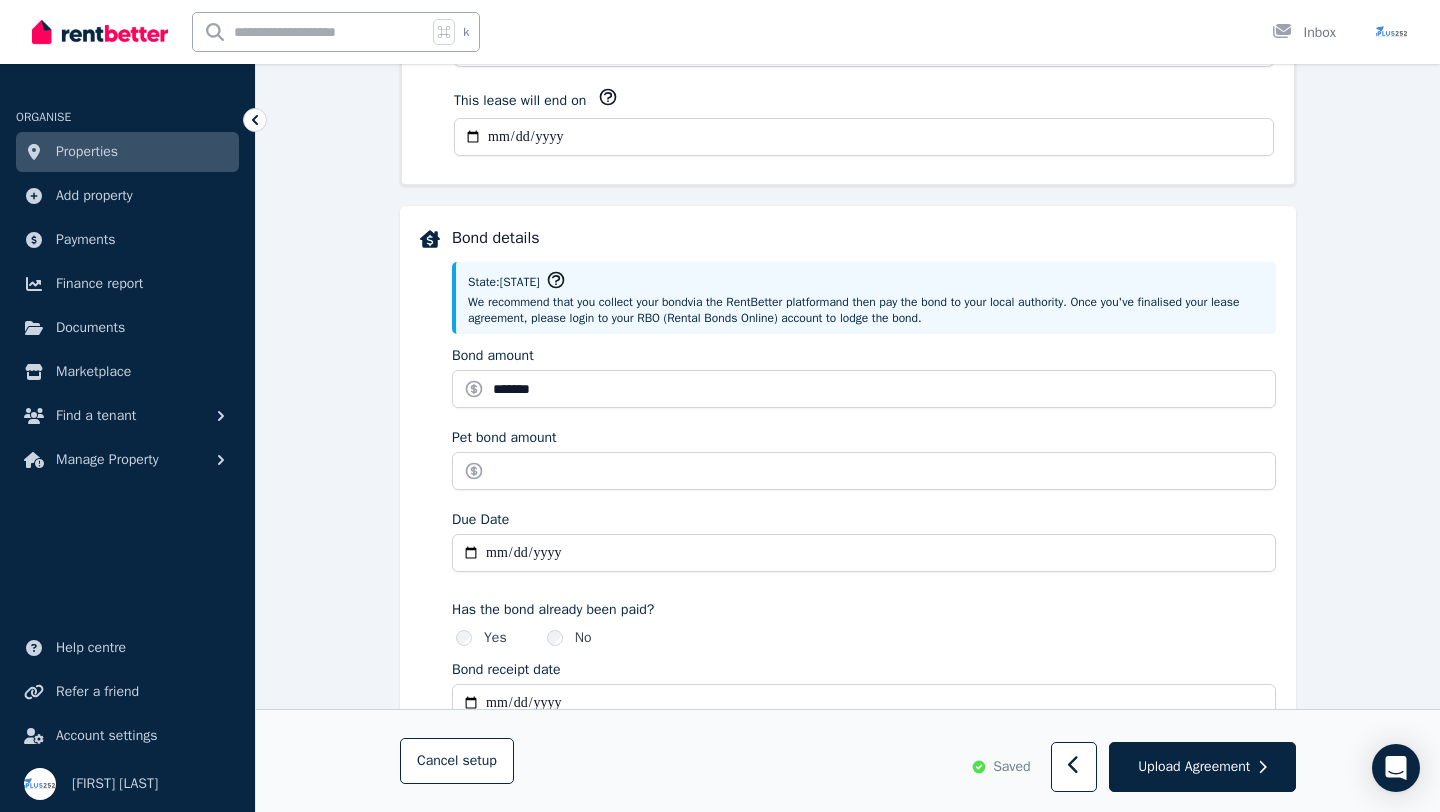 type on "**********" 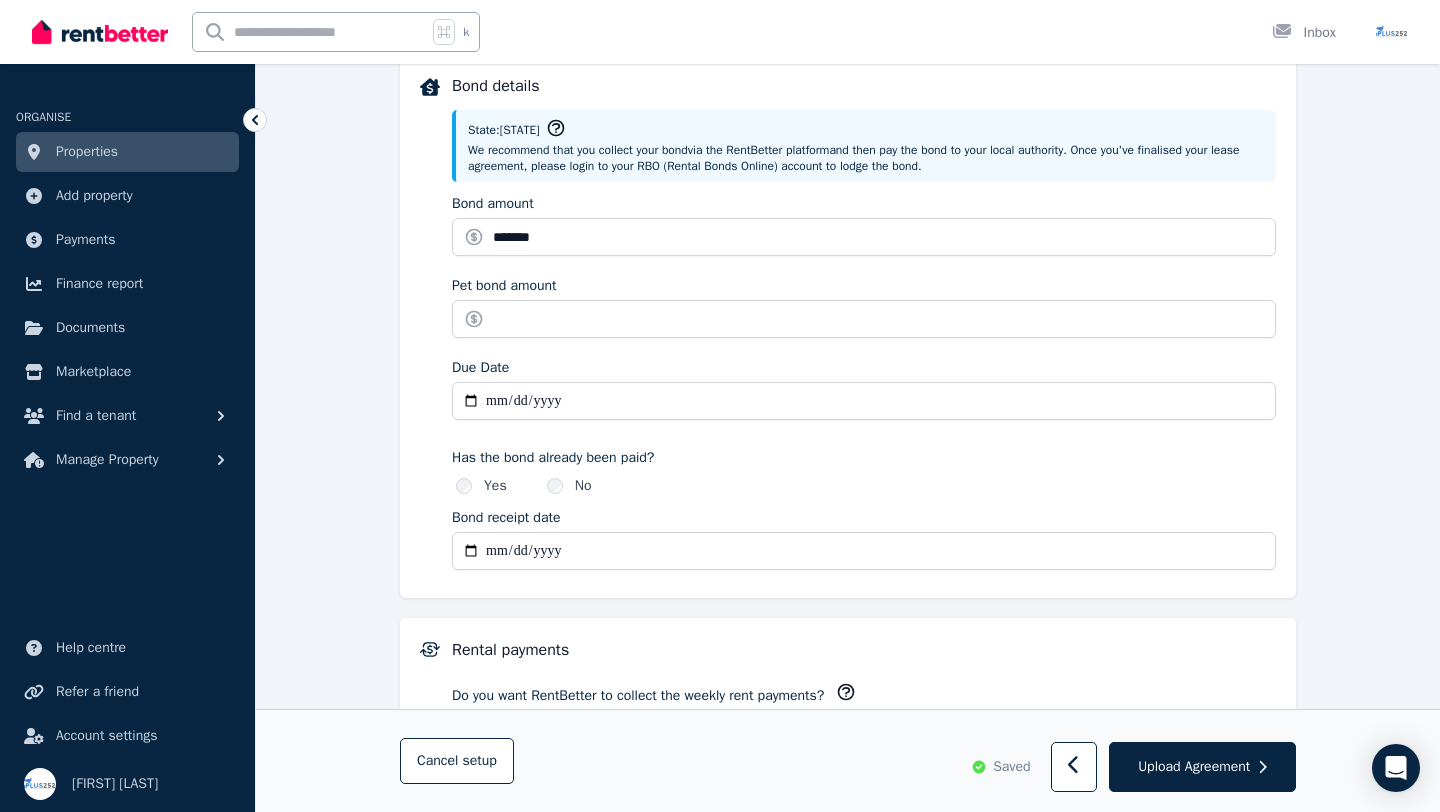 scroll, scrollTop: 954, scrollLeft: 0, axis: vertical 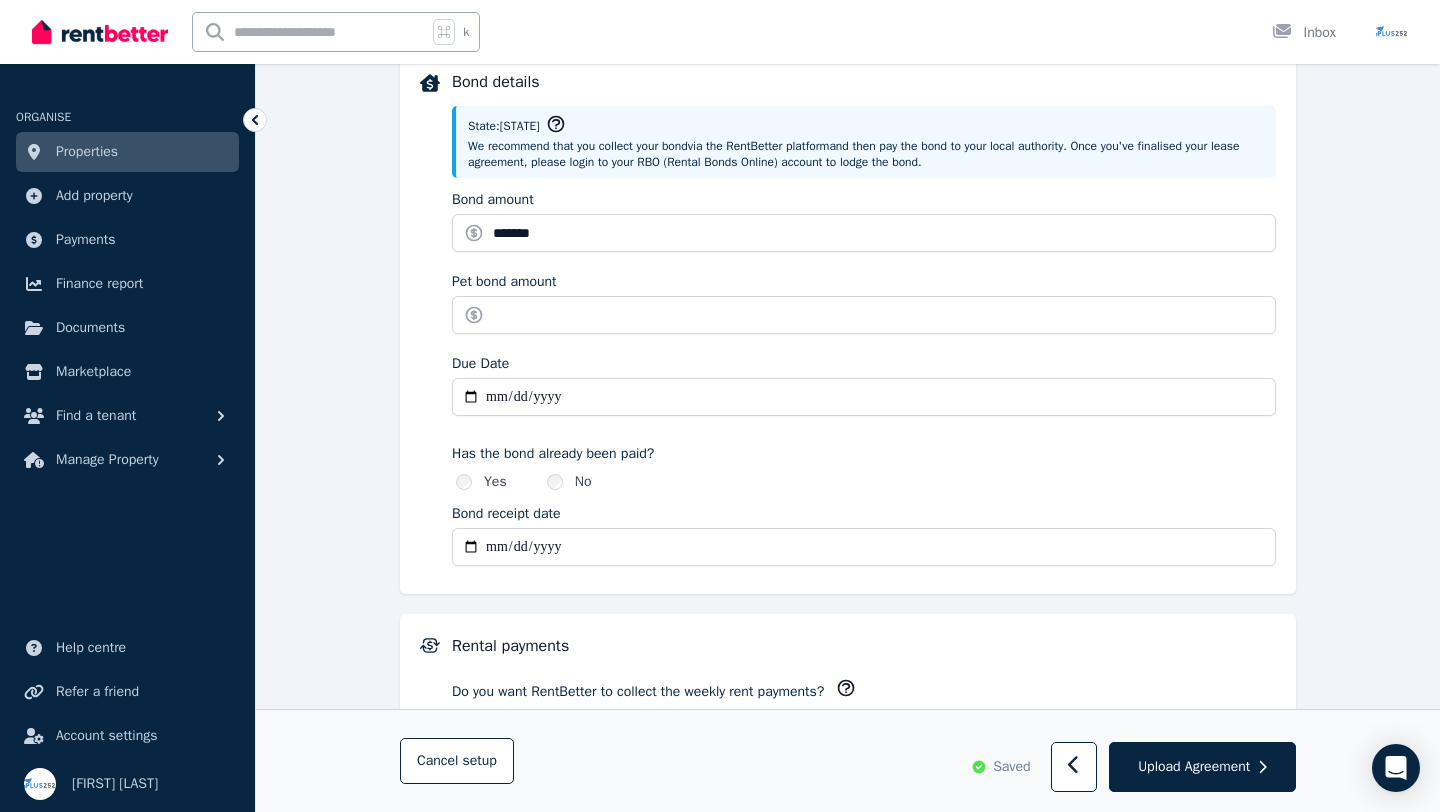 click on "**********" at bounding box center [864, 397] 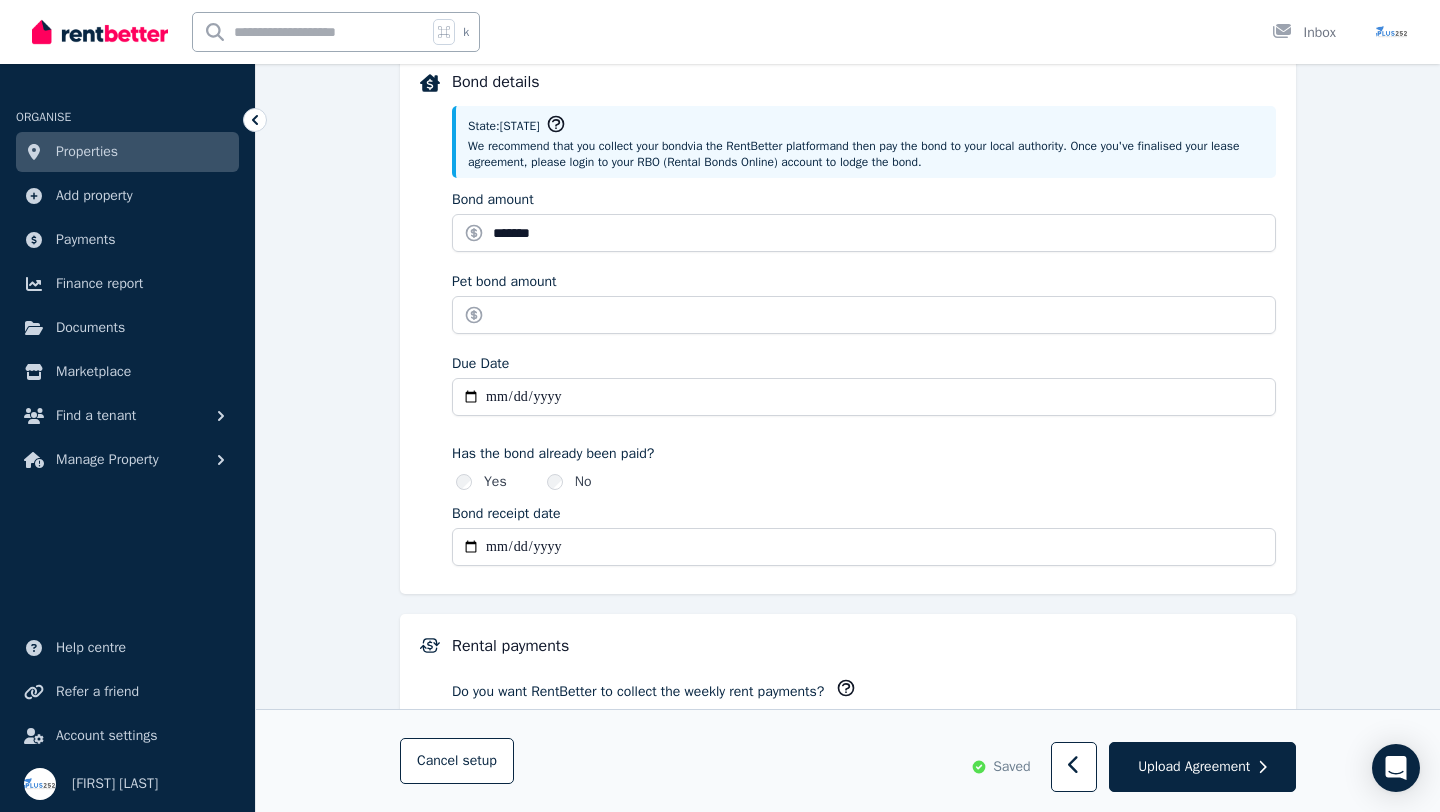 type on "**********" 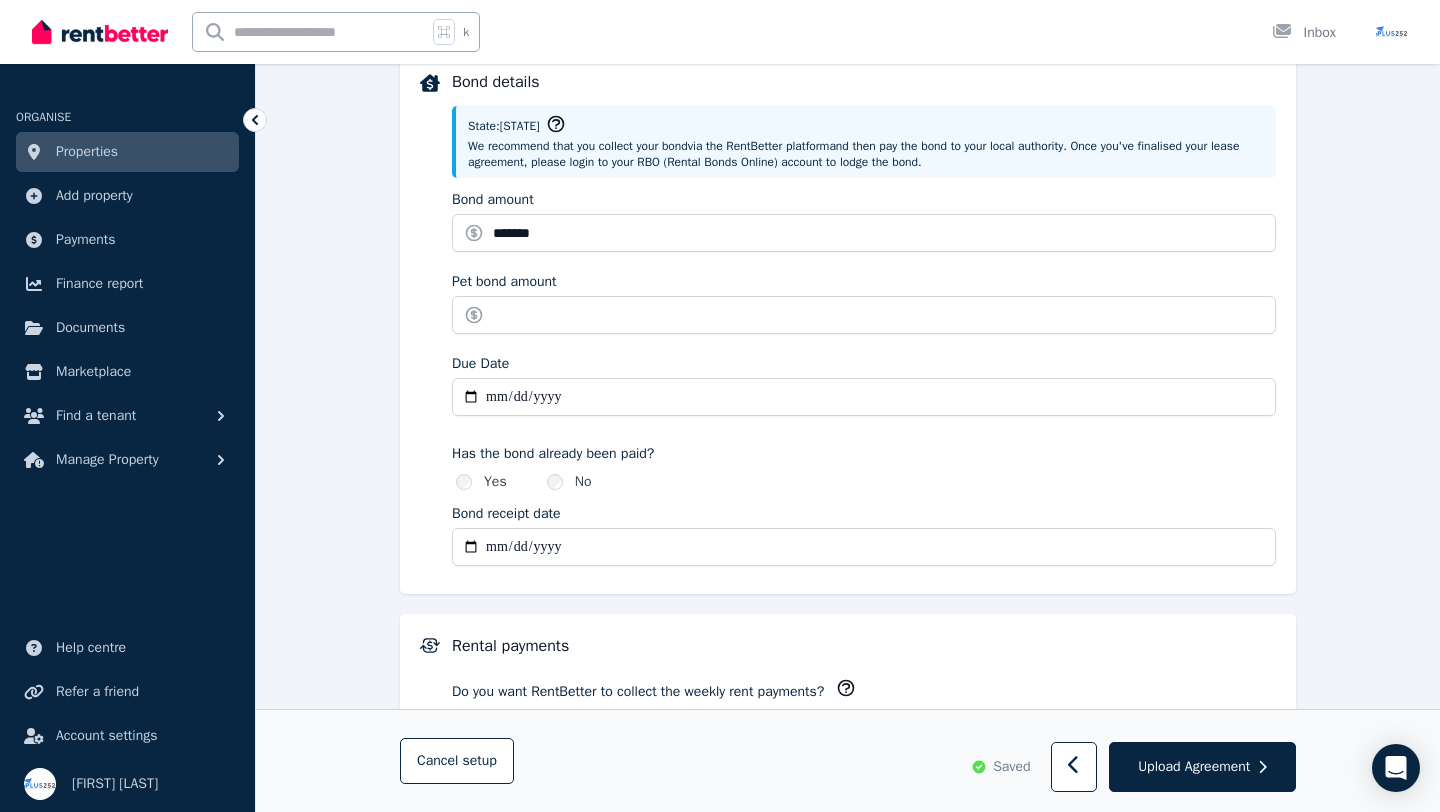 click on "**********" at bounding box center (864, 547) 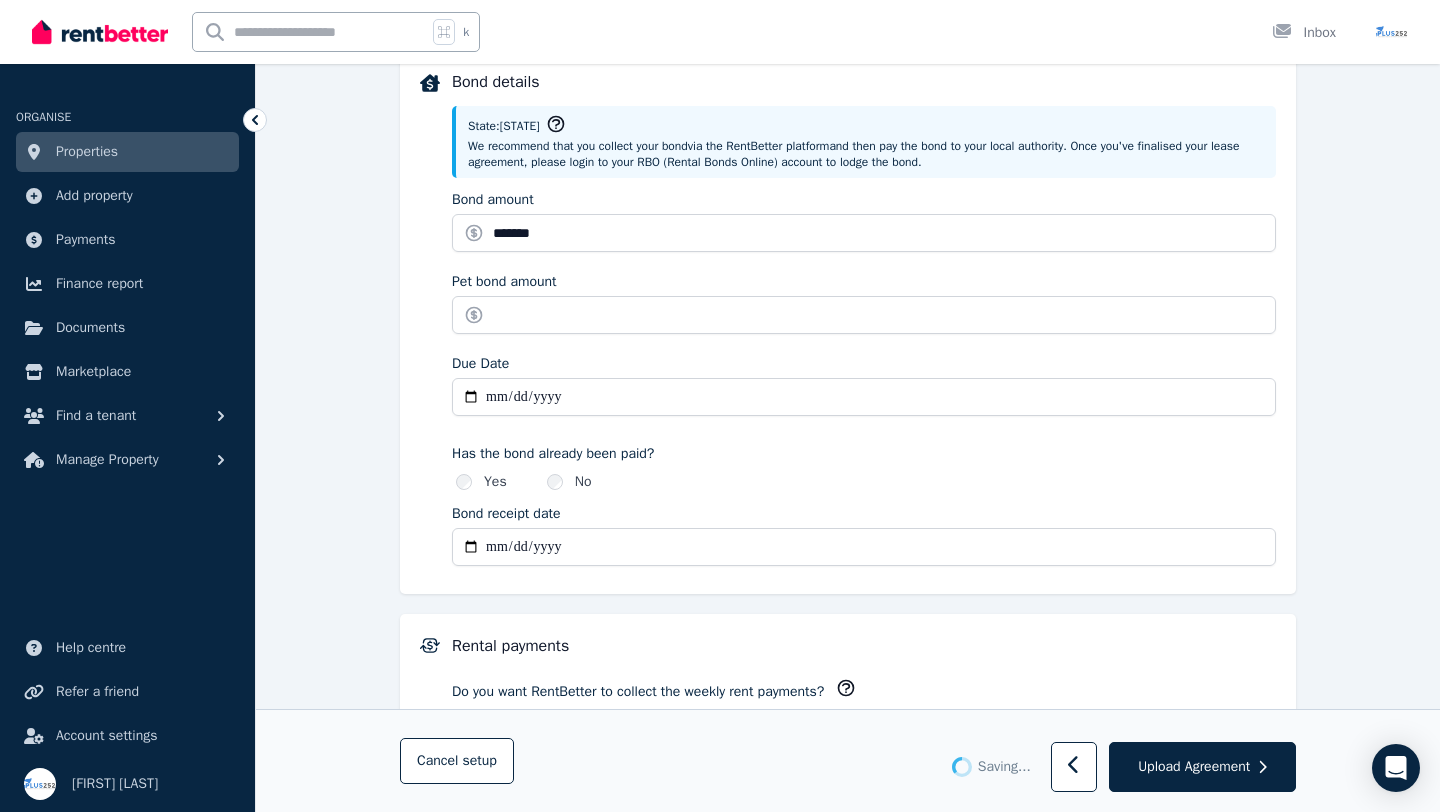 type on "**********" 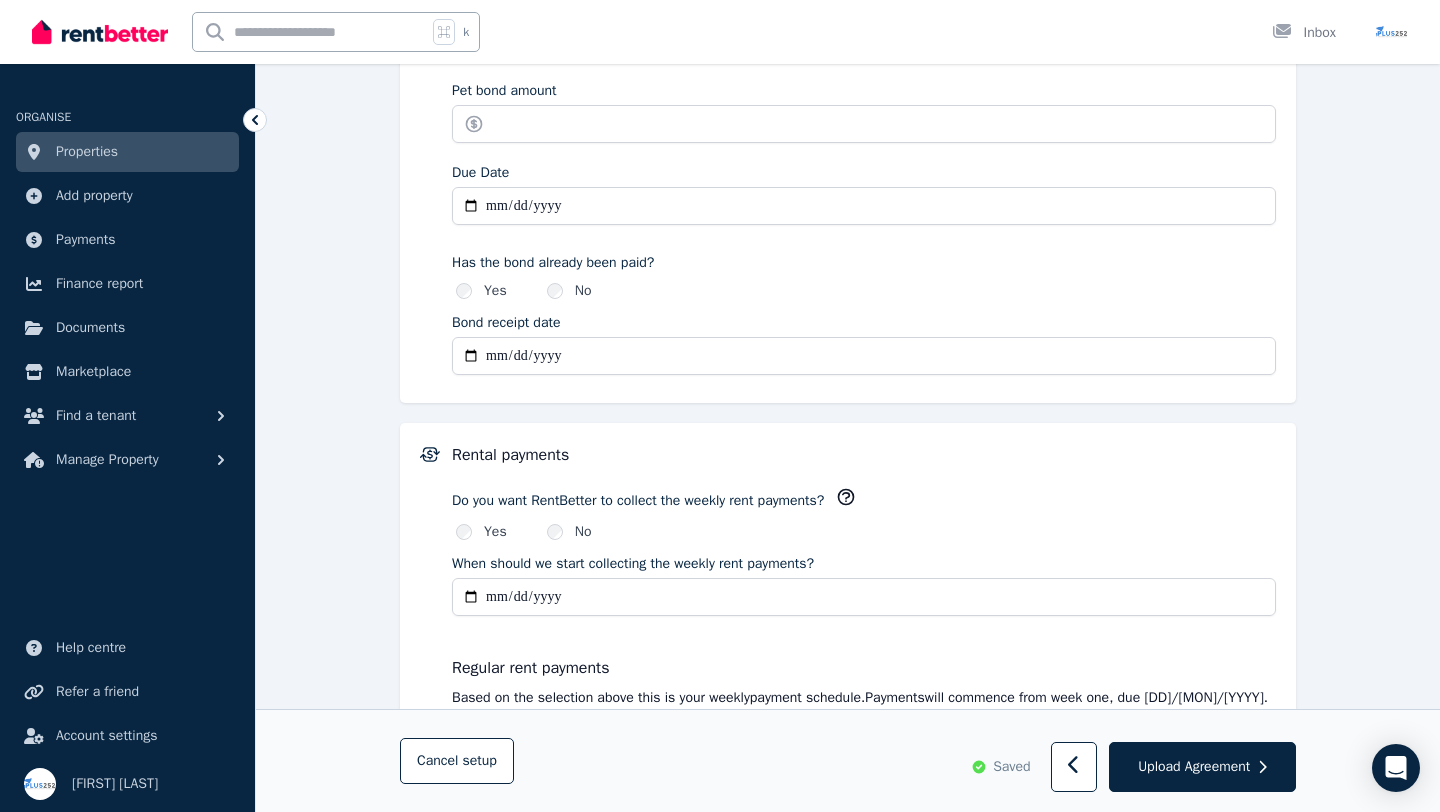 scroll, scrollTop: 1144, scrollLeft: 0, axis: vertical 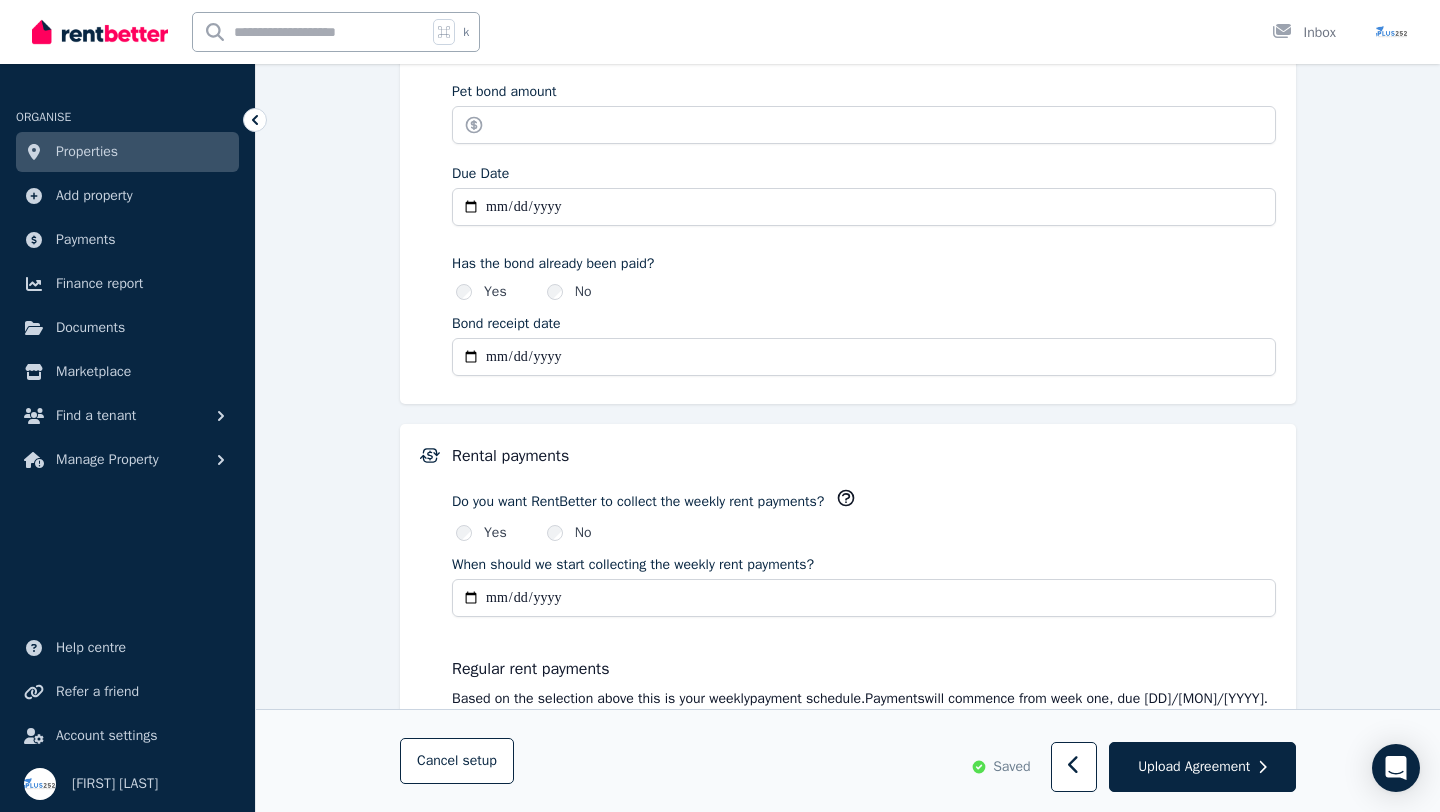 click on "**********" at bounding box center (864, 132) 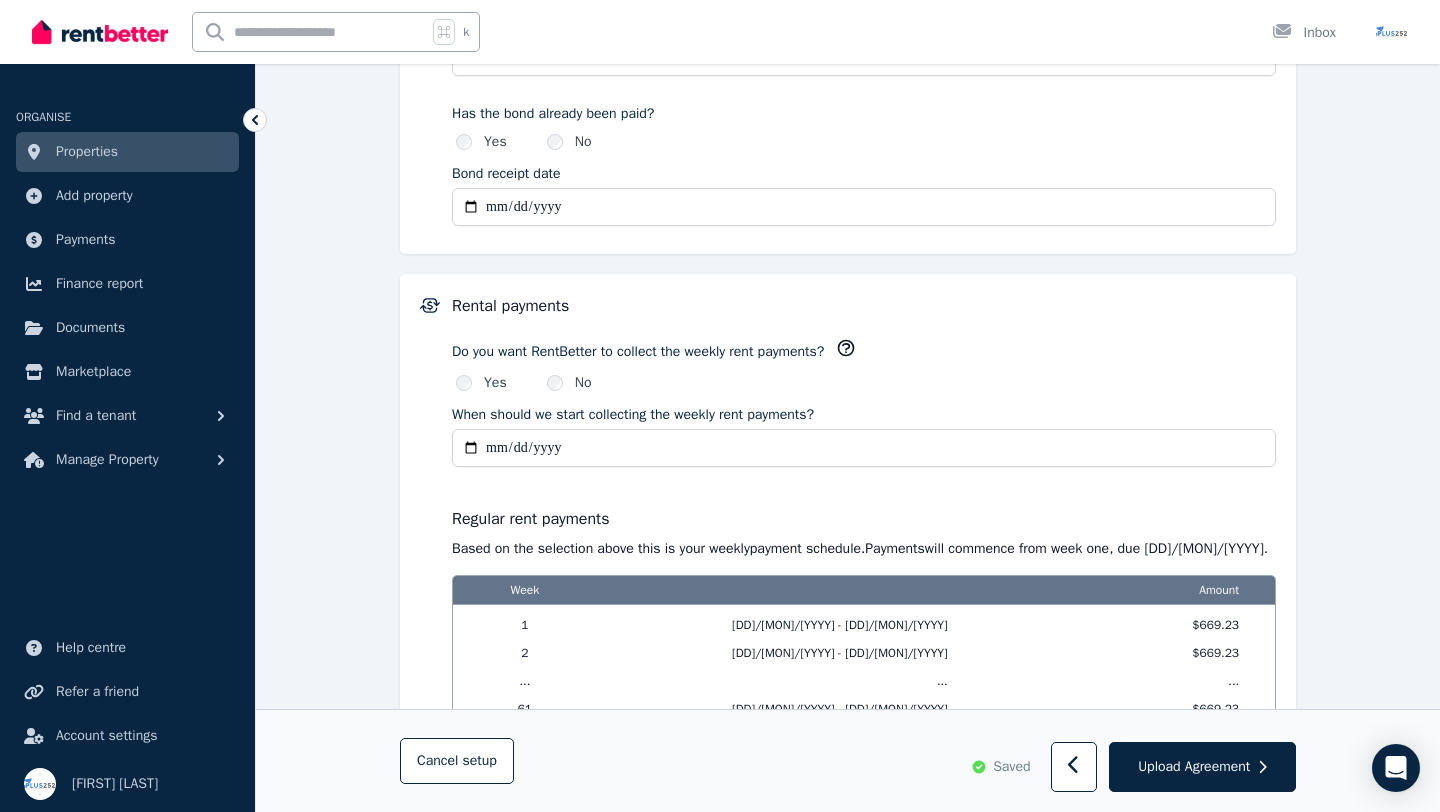scroll, scrollTop: 1301, scrollLeft: 0, axis: vertical 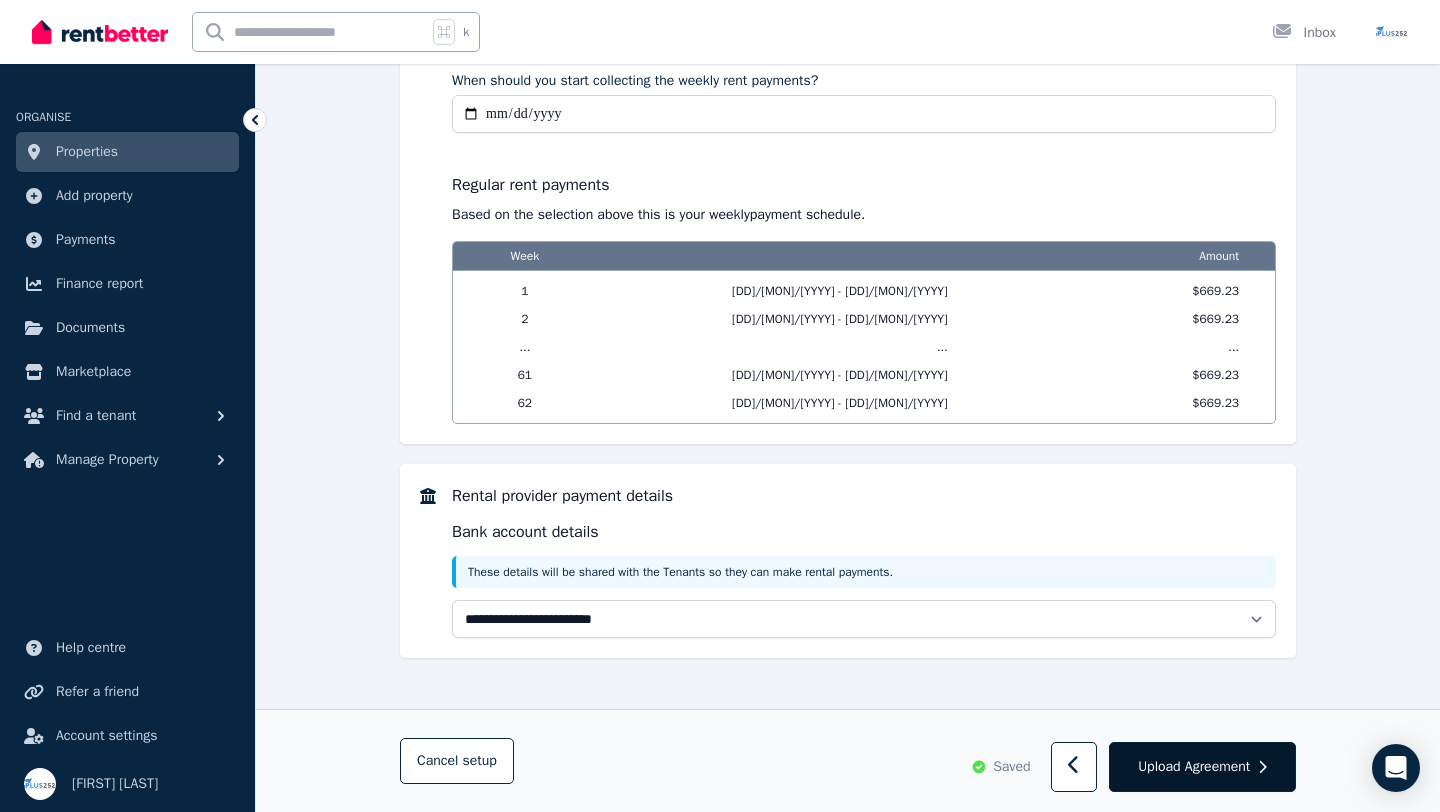 click on "Upload Agreement" at bounding box center [1194, 767] 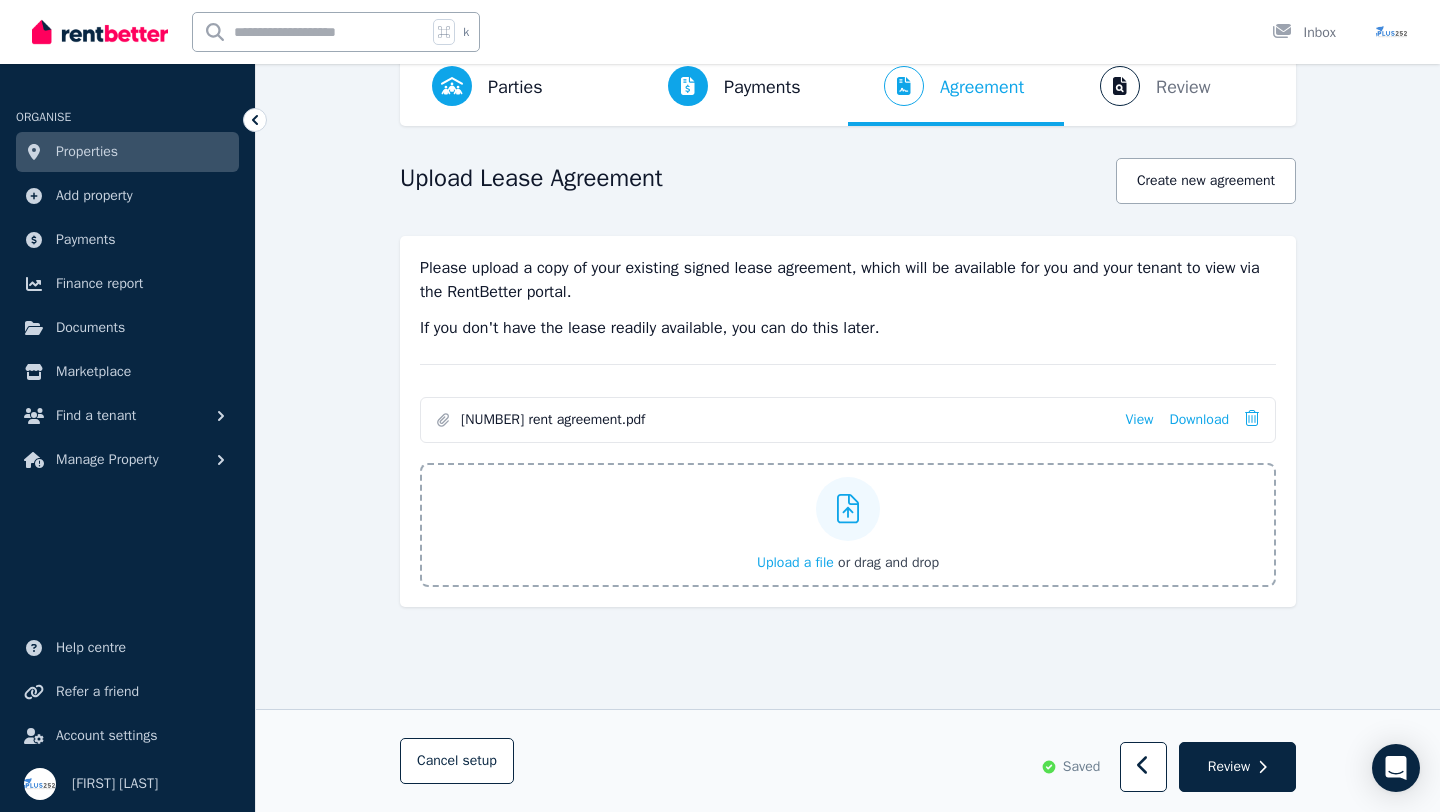 scroll, scrollTop: 153, scrollLeft: 0, axis: vertical 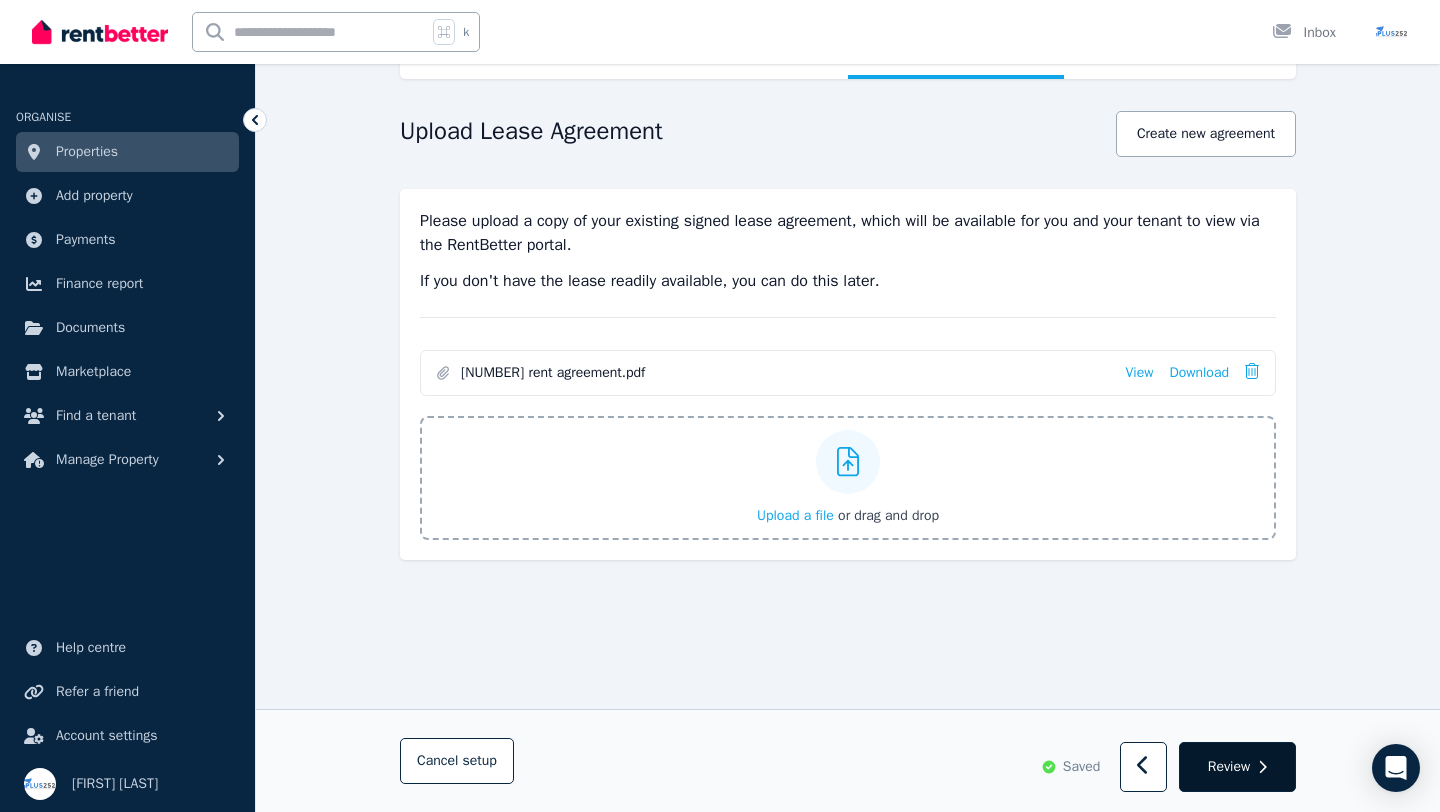 click on "Review" at bounding box center [1229, 767] 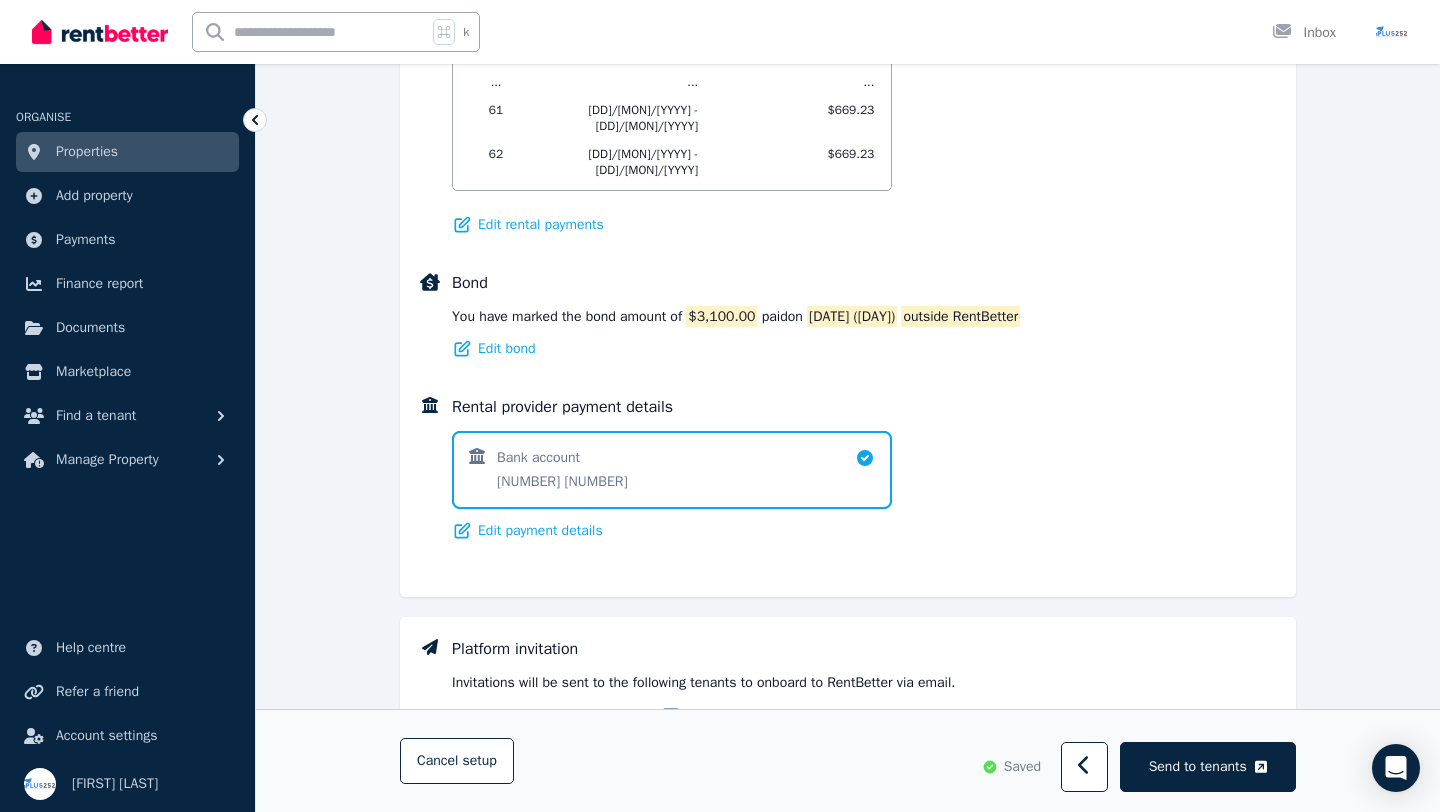 scroll, scrollTop: 1310, scrollLeft: 0, axis: vertical 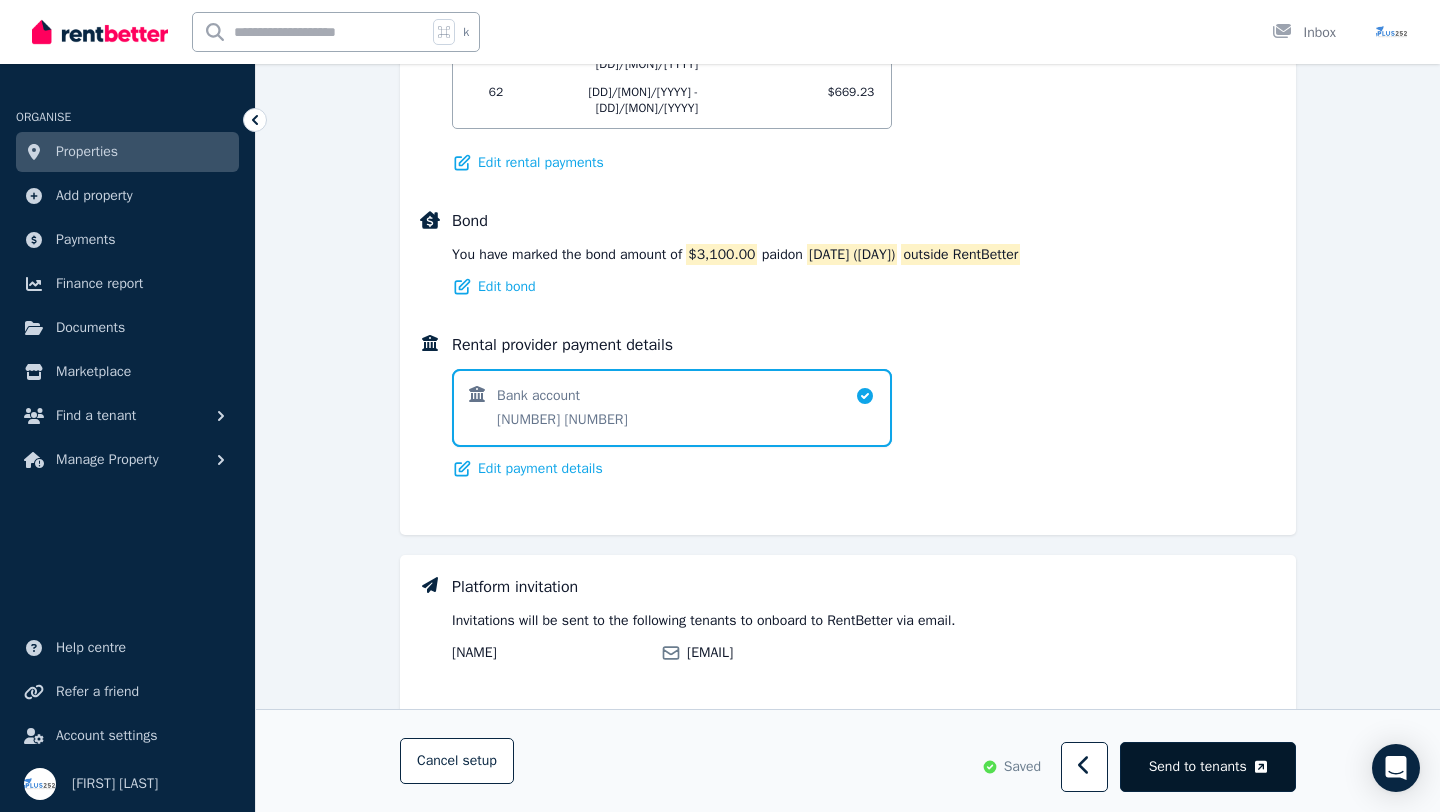 click on "Send to tenants" at bounding box center (1198, 767) 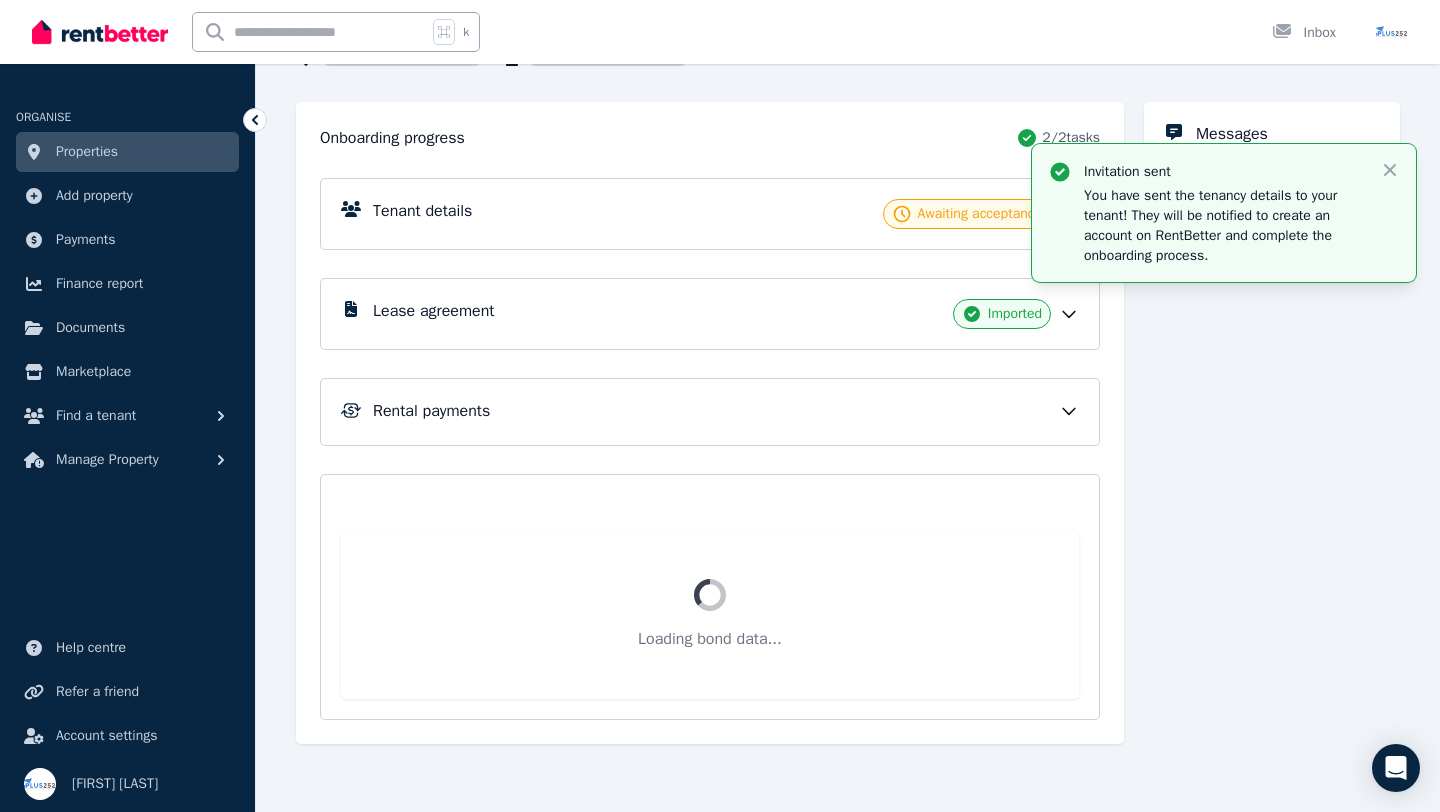 scroll, scrollTop: 32, scrollLeft: 0, axis: vertical 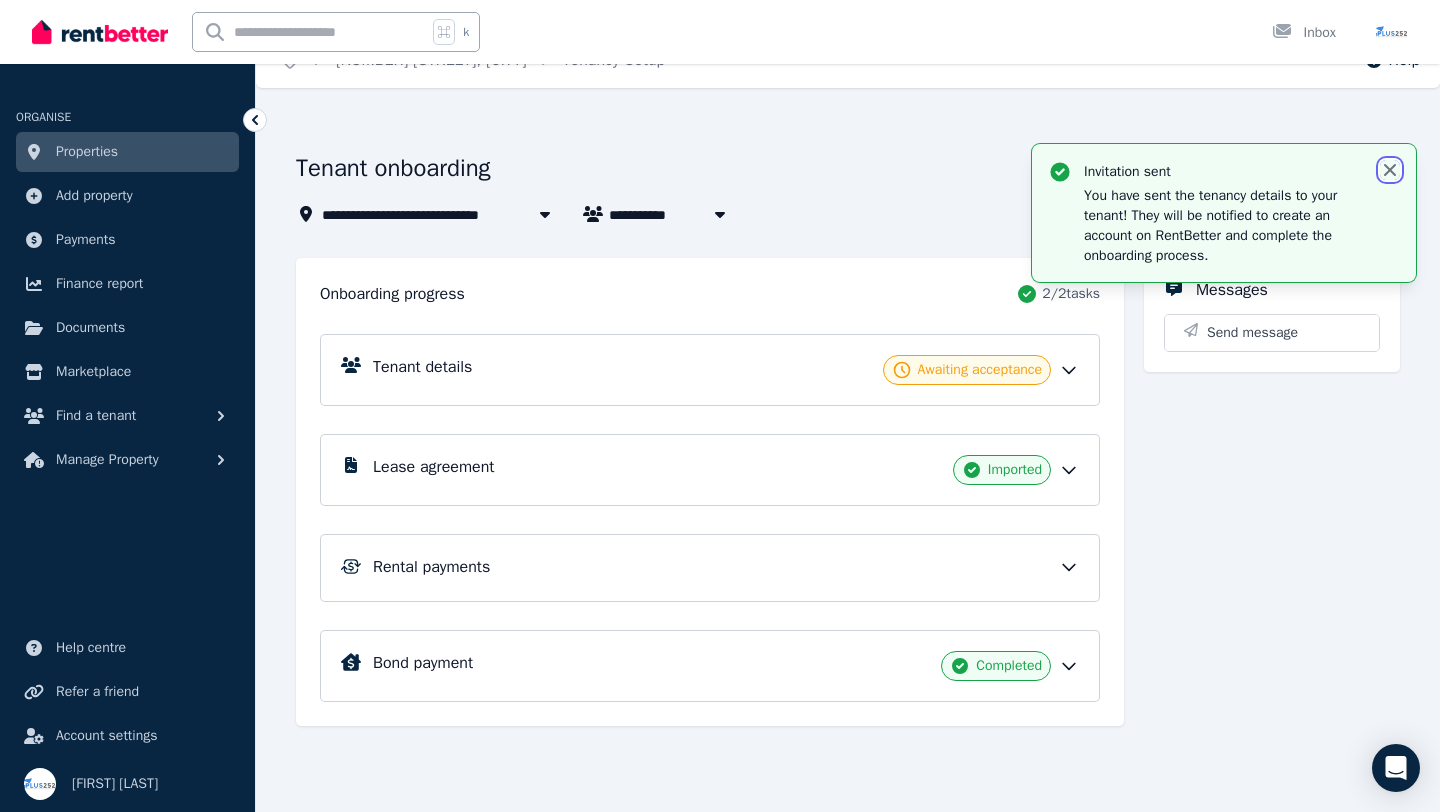 click 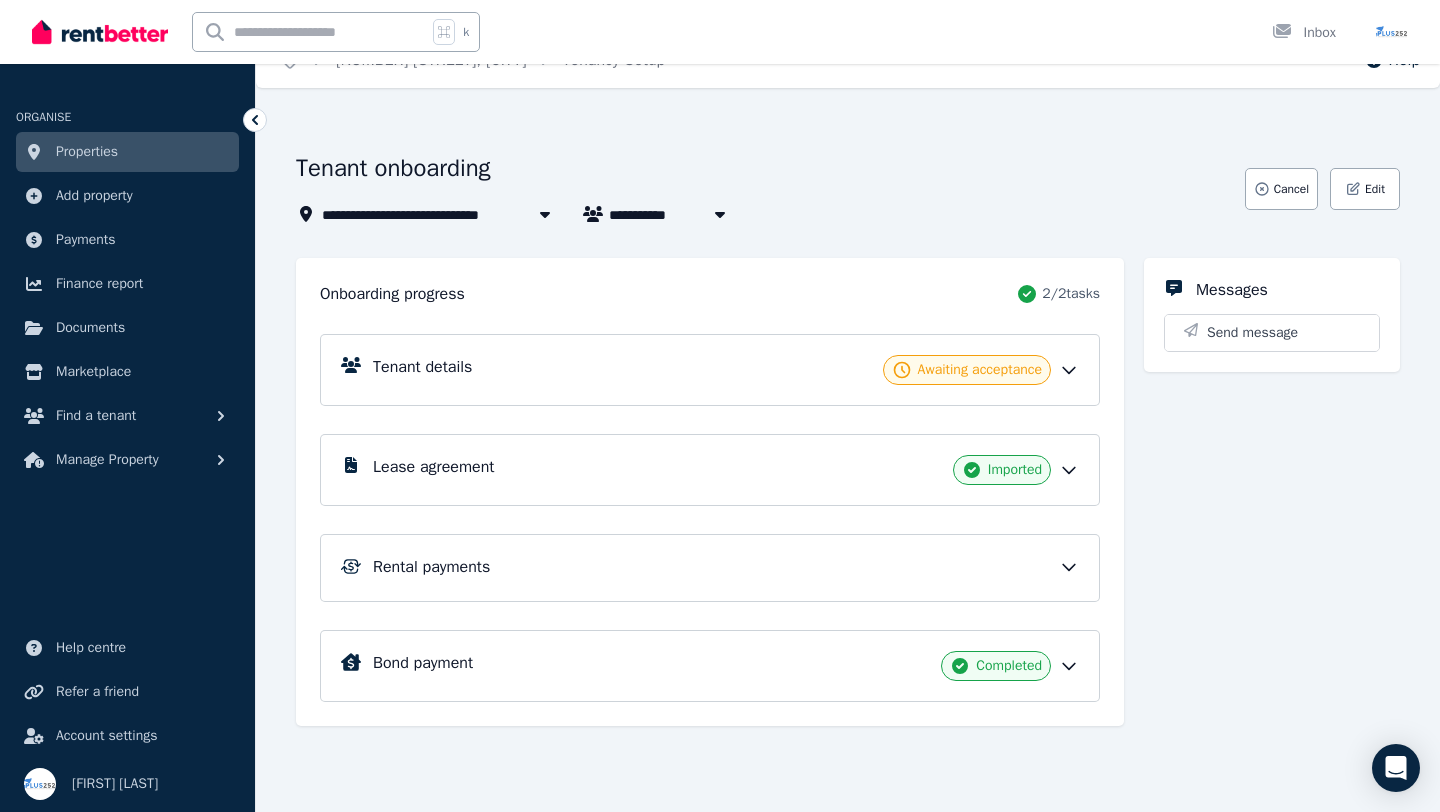 click on "Properties" at bounding box center [87, 152] 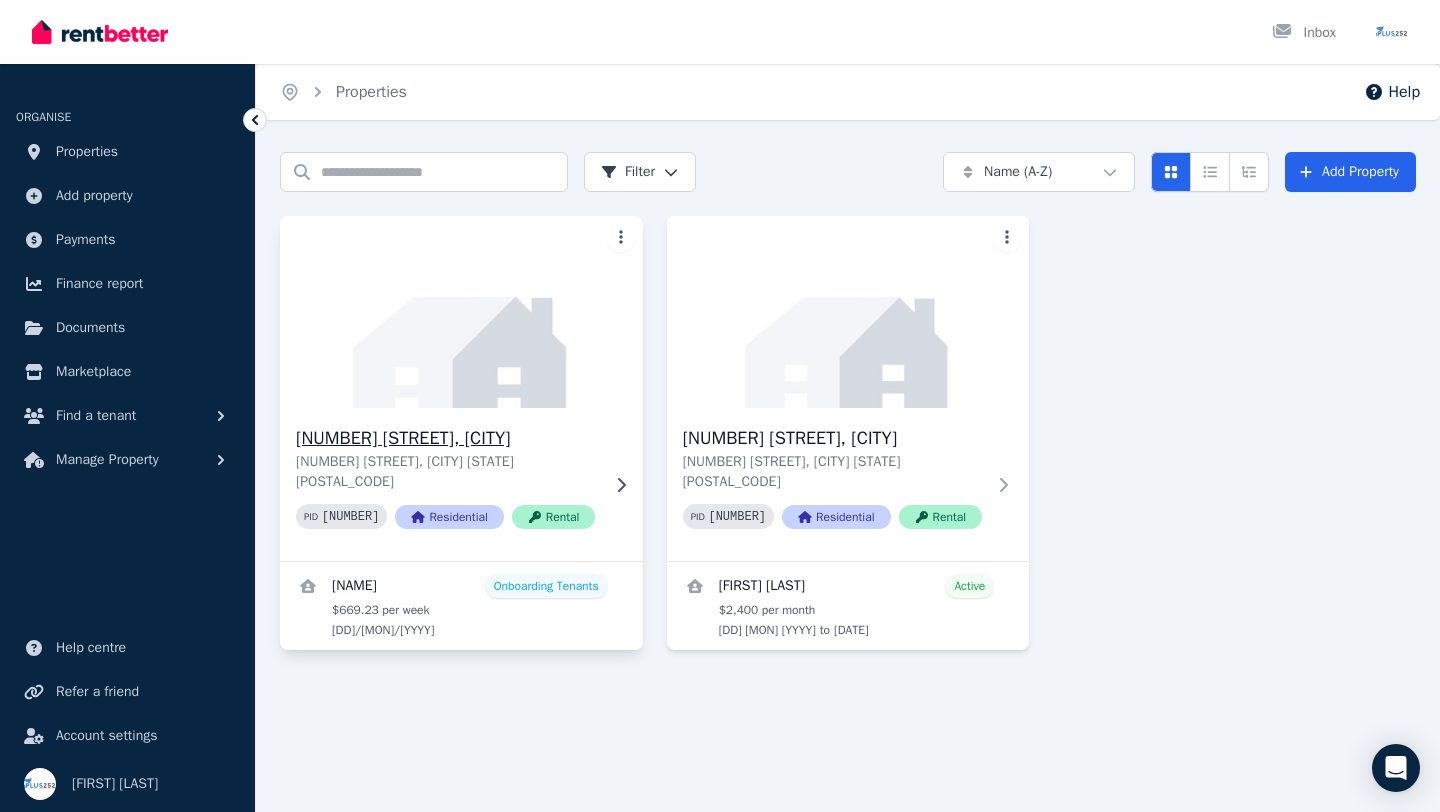 click on "[NUMBER] [STREET], [CITY]" at bounding box center [447, 438] 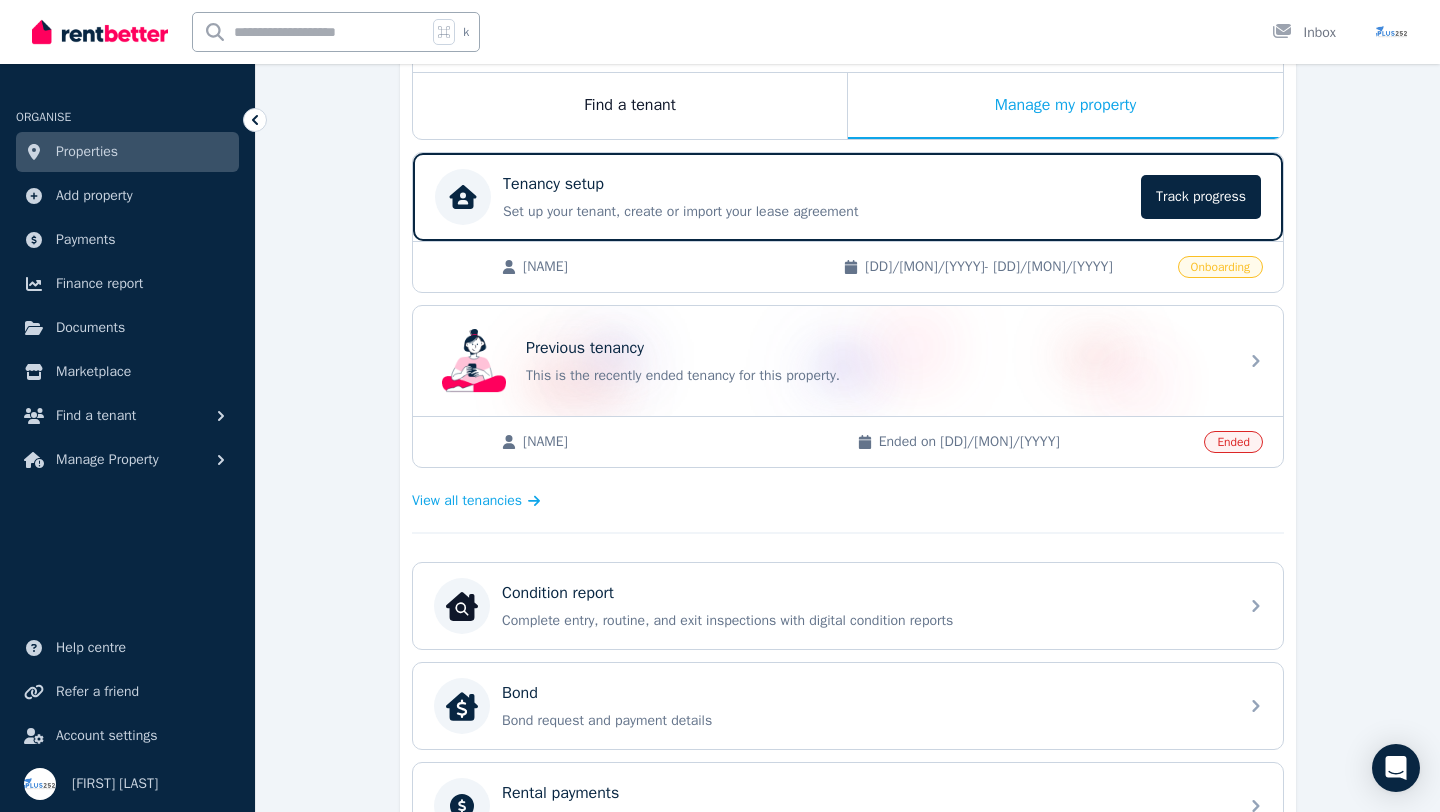 scroll, scrollTop: 324, scrollLeft: 0, axis: vertical 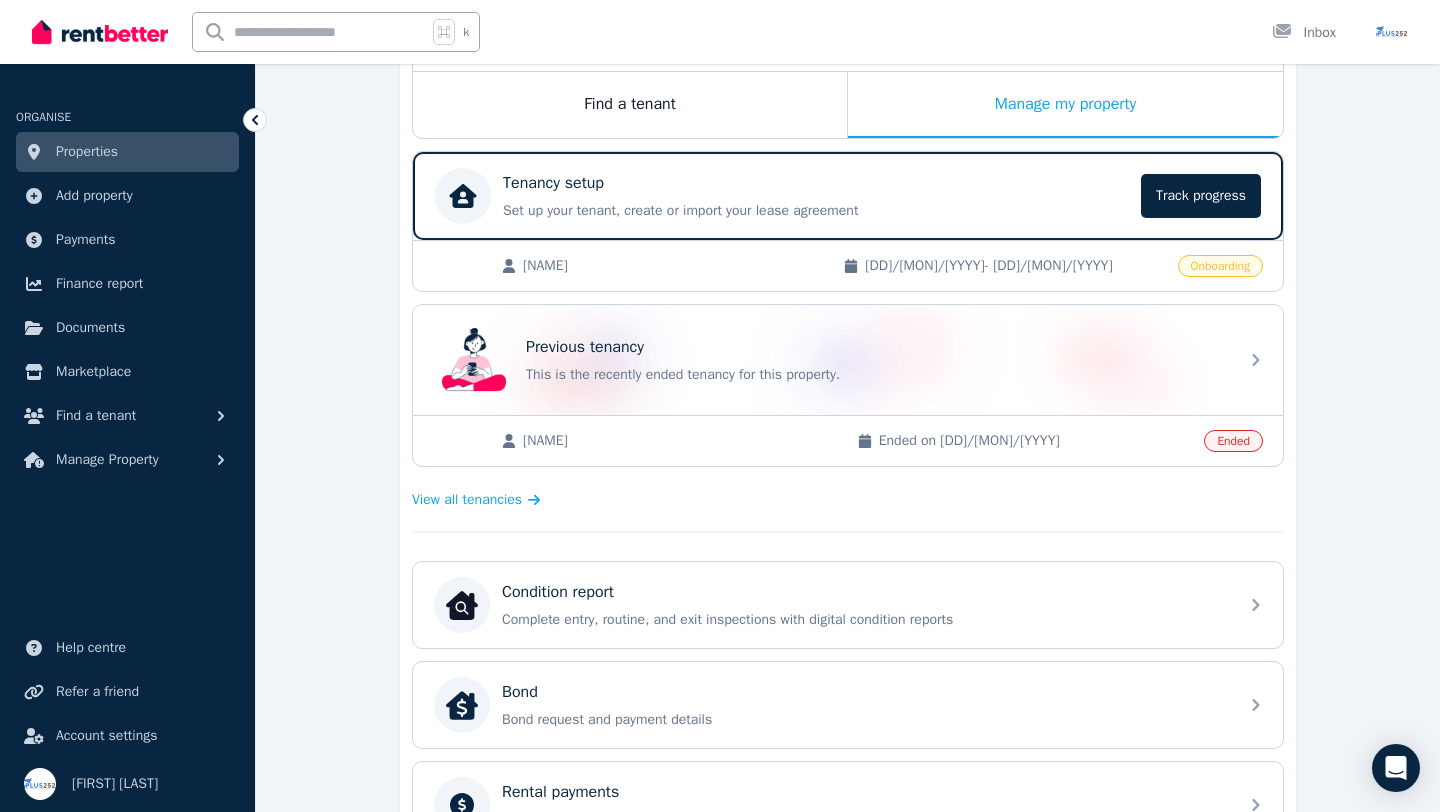 click on "[FIRST] [LAST]" at bounding box center [680, 441] 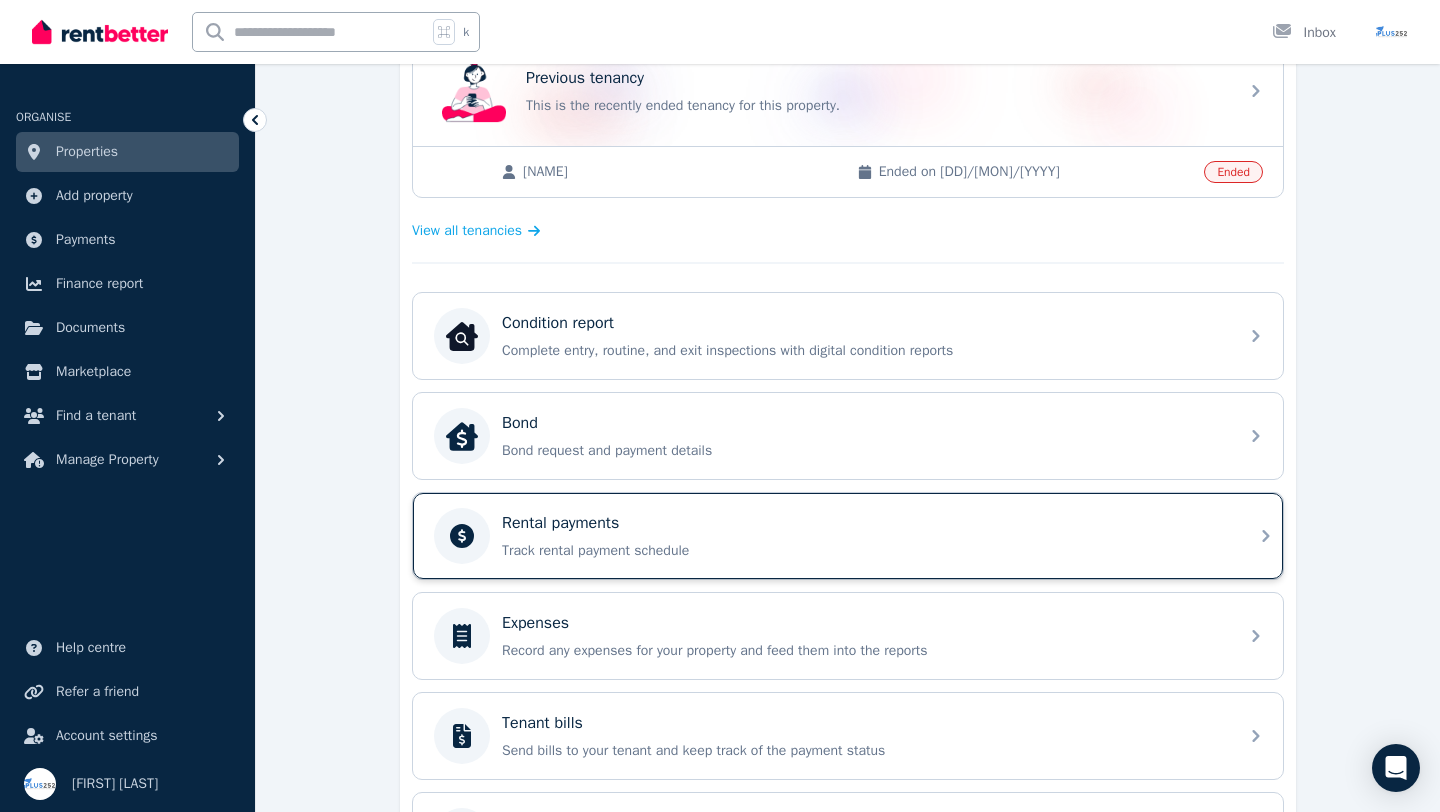 scroll, scrollTop: 617, scrollLeft: 0, axis: vertical 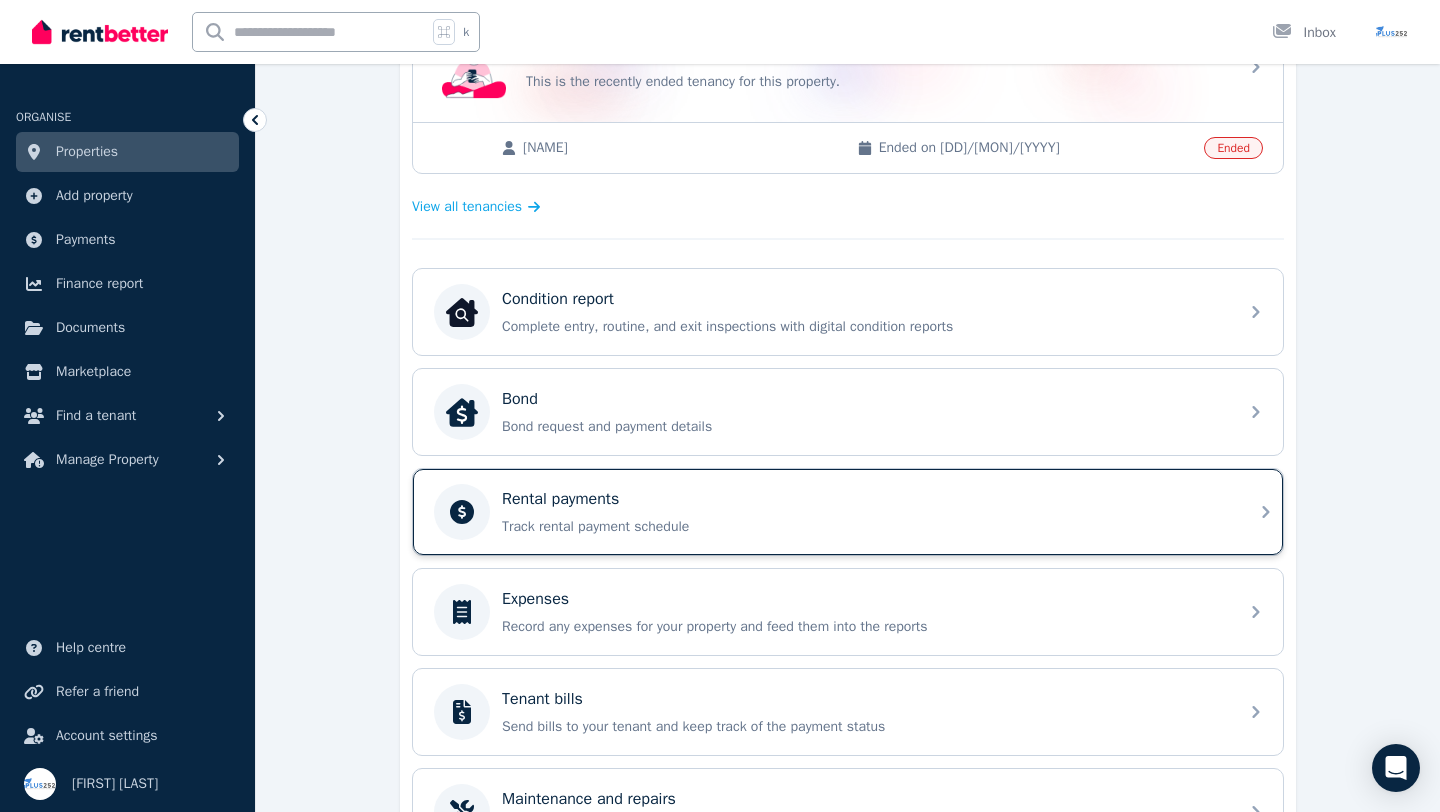 click on "Track rental payment schedule" at bounding box center [864, 527] 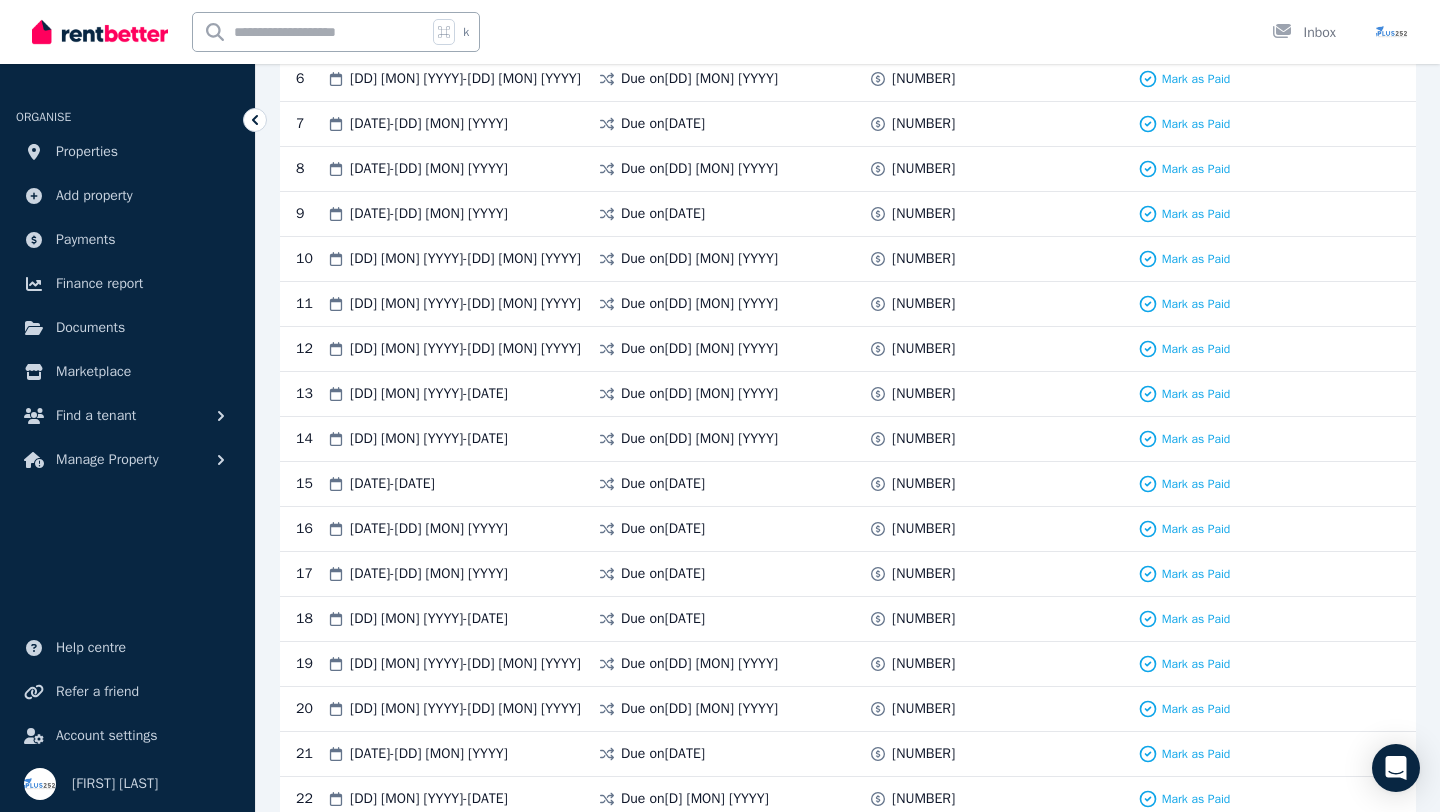 scroll, scrollTop: 0, scrollLeft: 0, axis: both 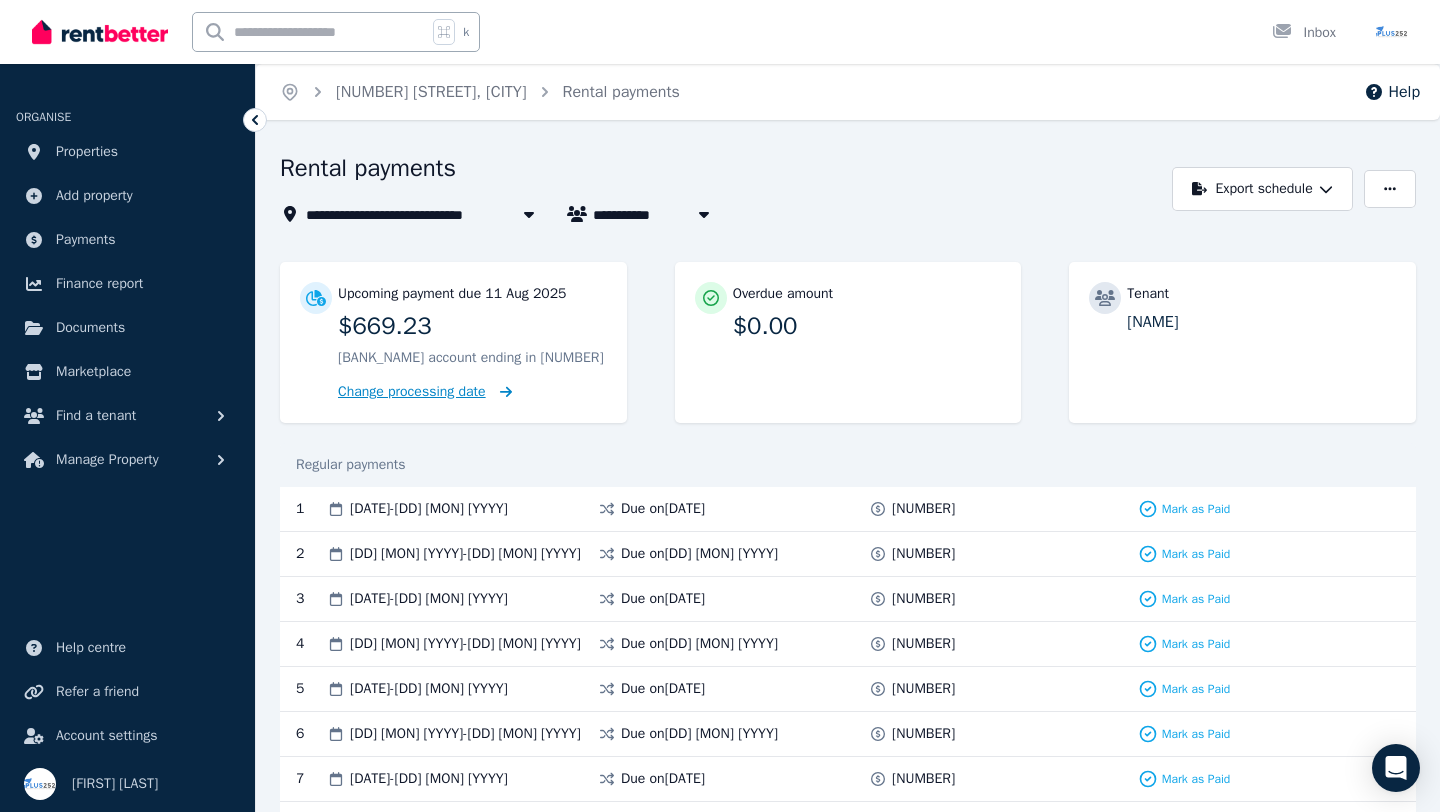 click on "Change processing date" at bounding box center [412, 392] 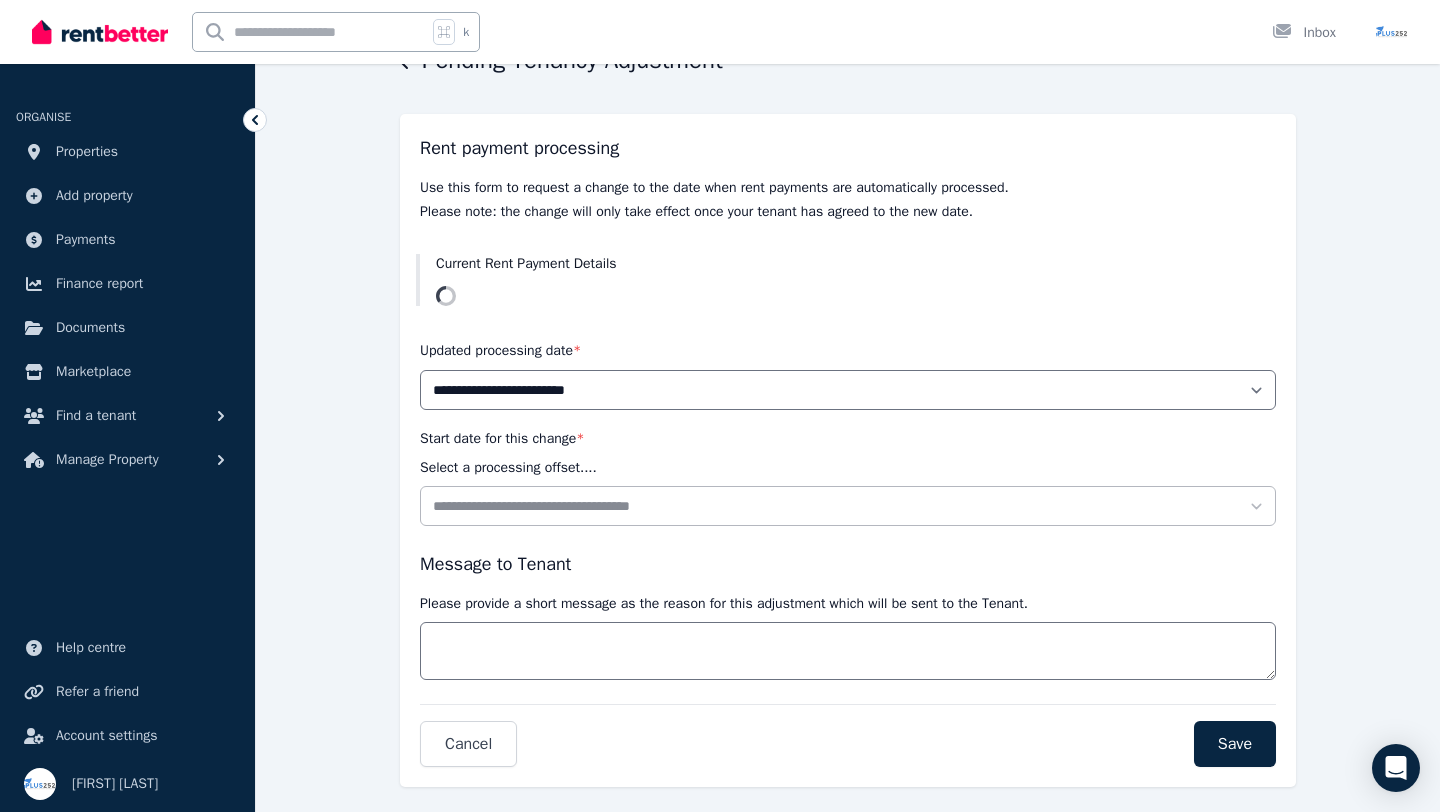 scroll, scrollTop: 139, scrollLeft: 0, axis: vertical 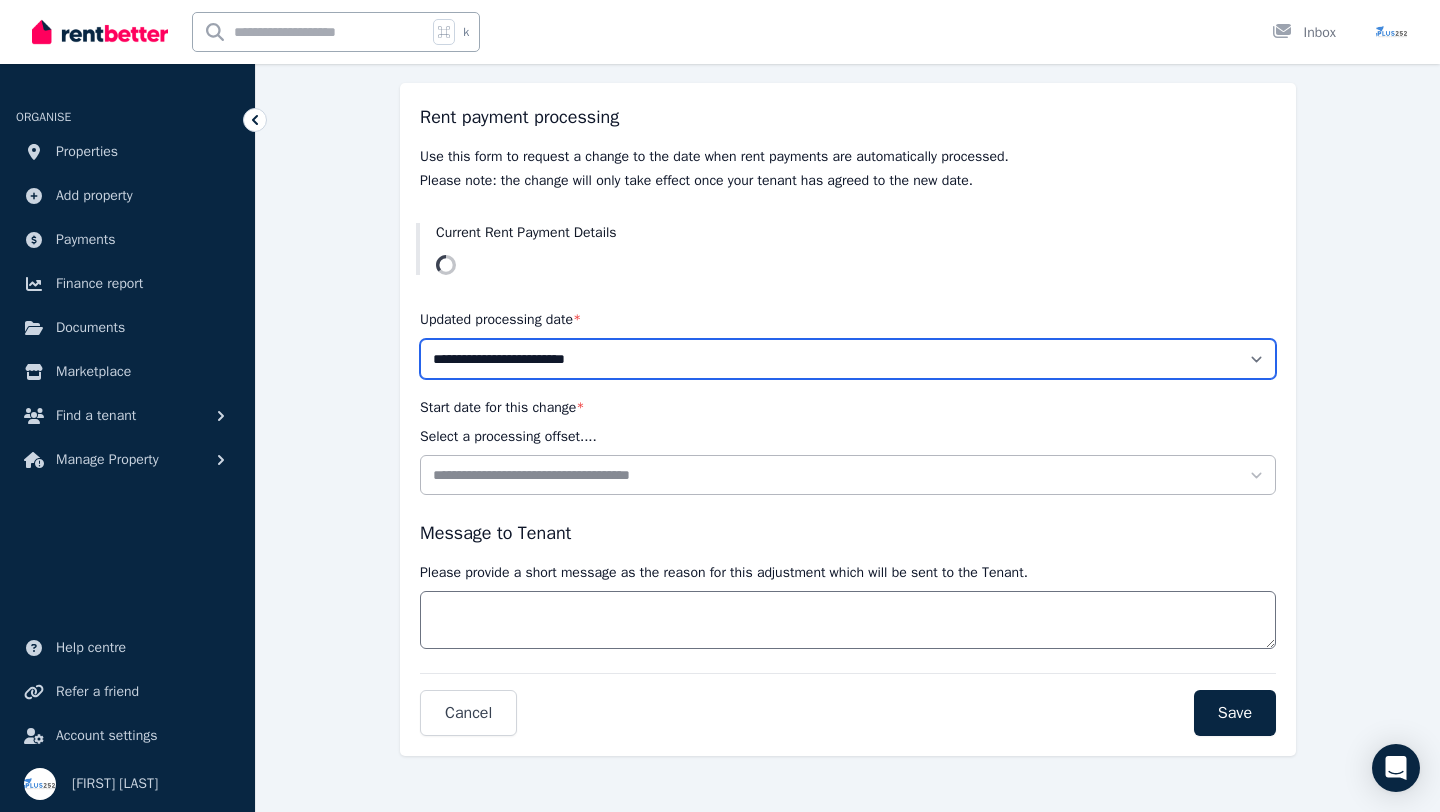 click on "**********" at bounding box center [848, 359] 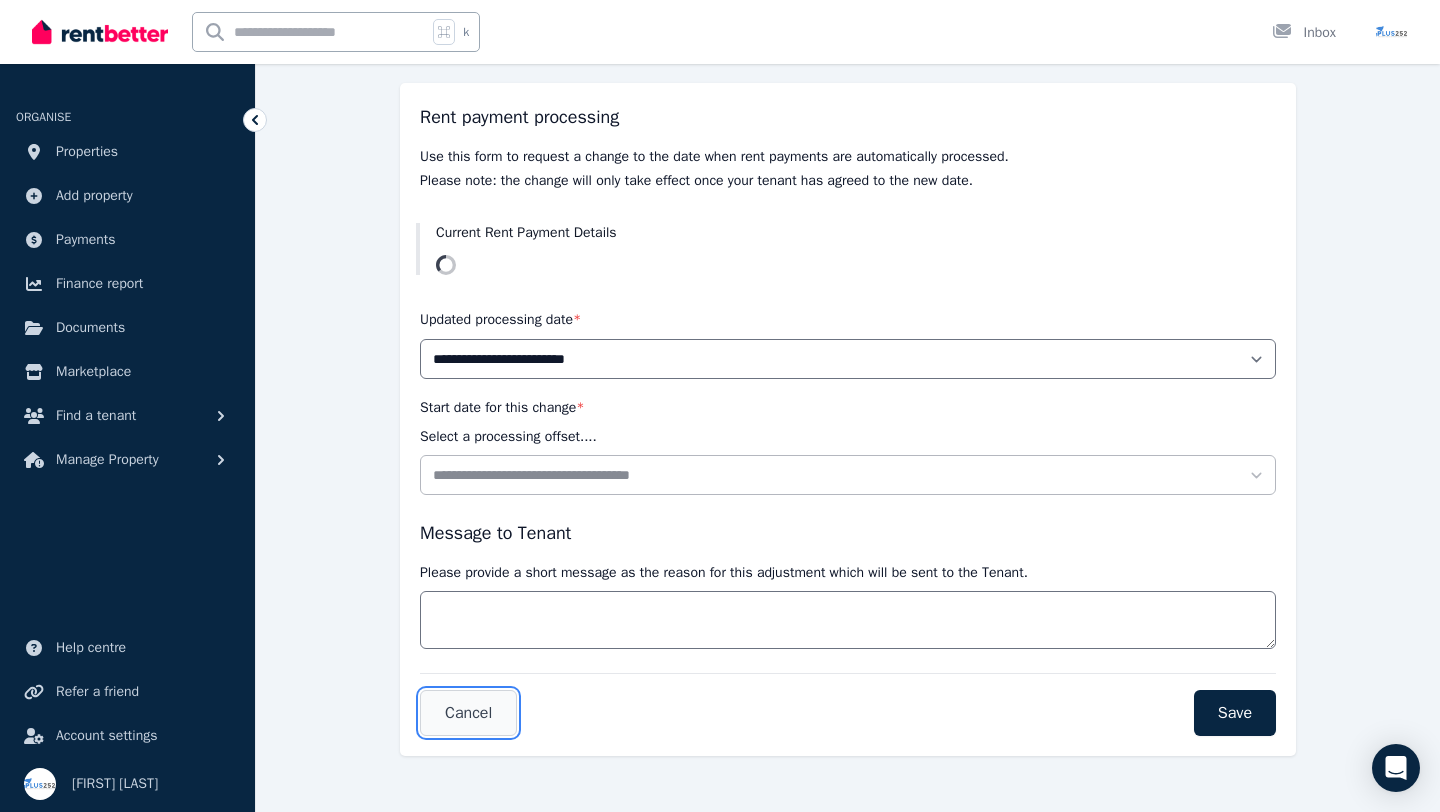 click on "Cancel" at bounding box center [468, 713] 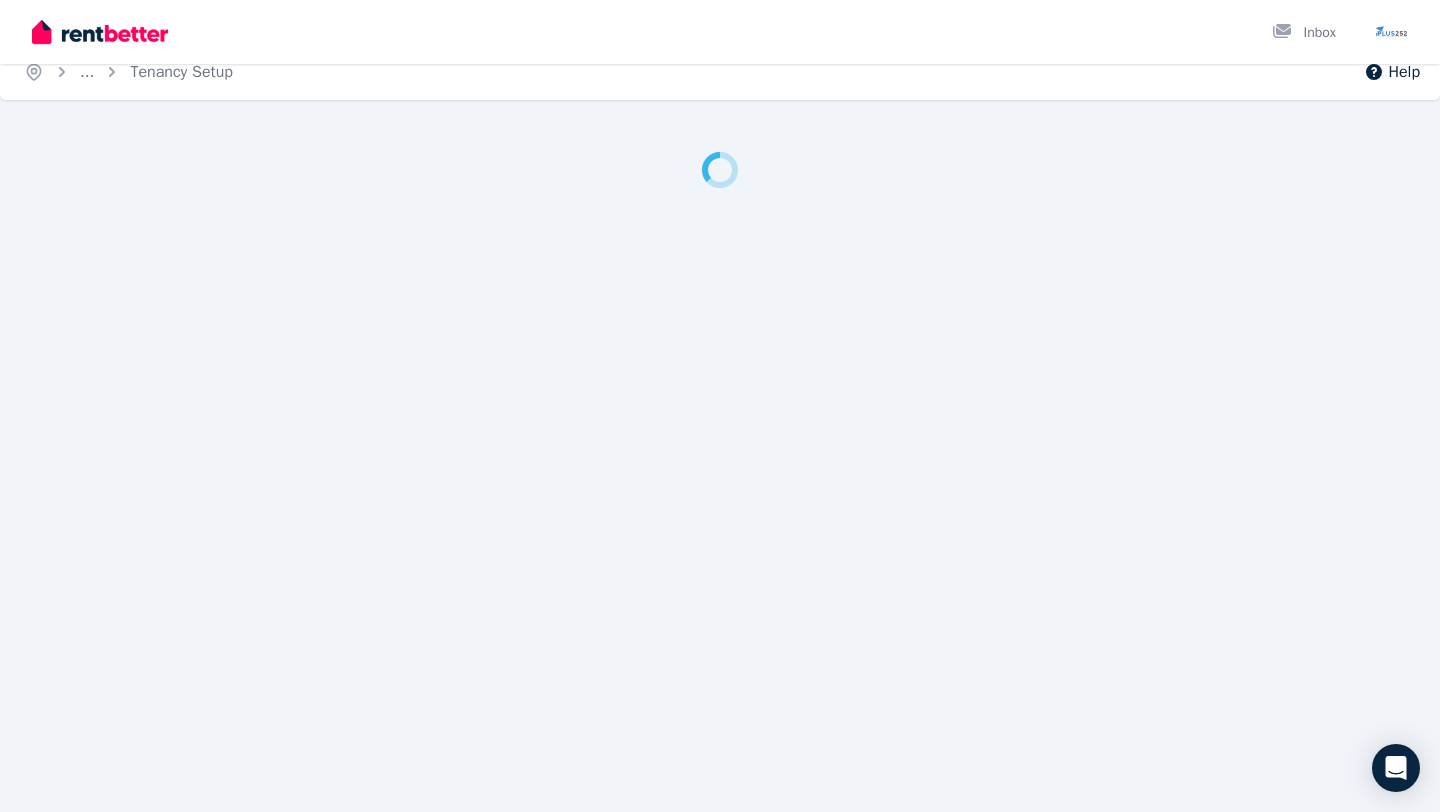 scroll, scrollTop: 0, scrollLeft: 0, axis: both 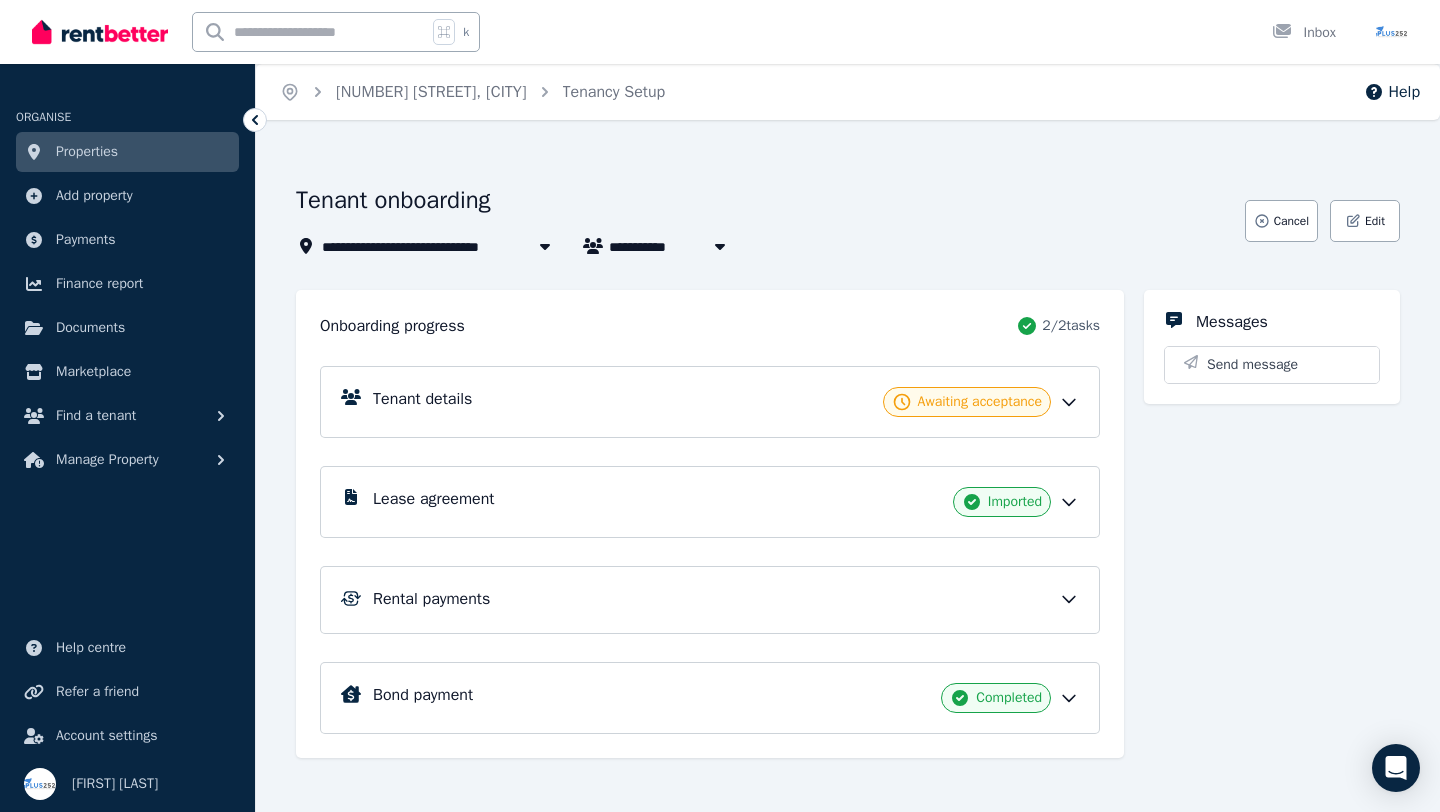 click on "Rental payments" at bounding box center [726, 599] 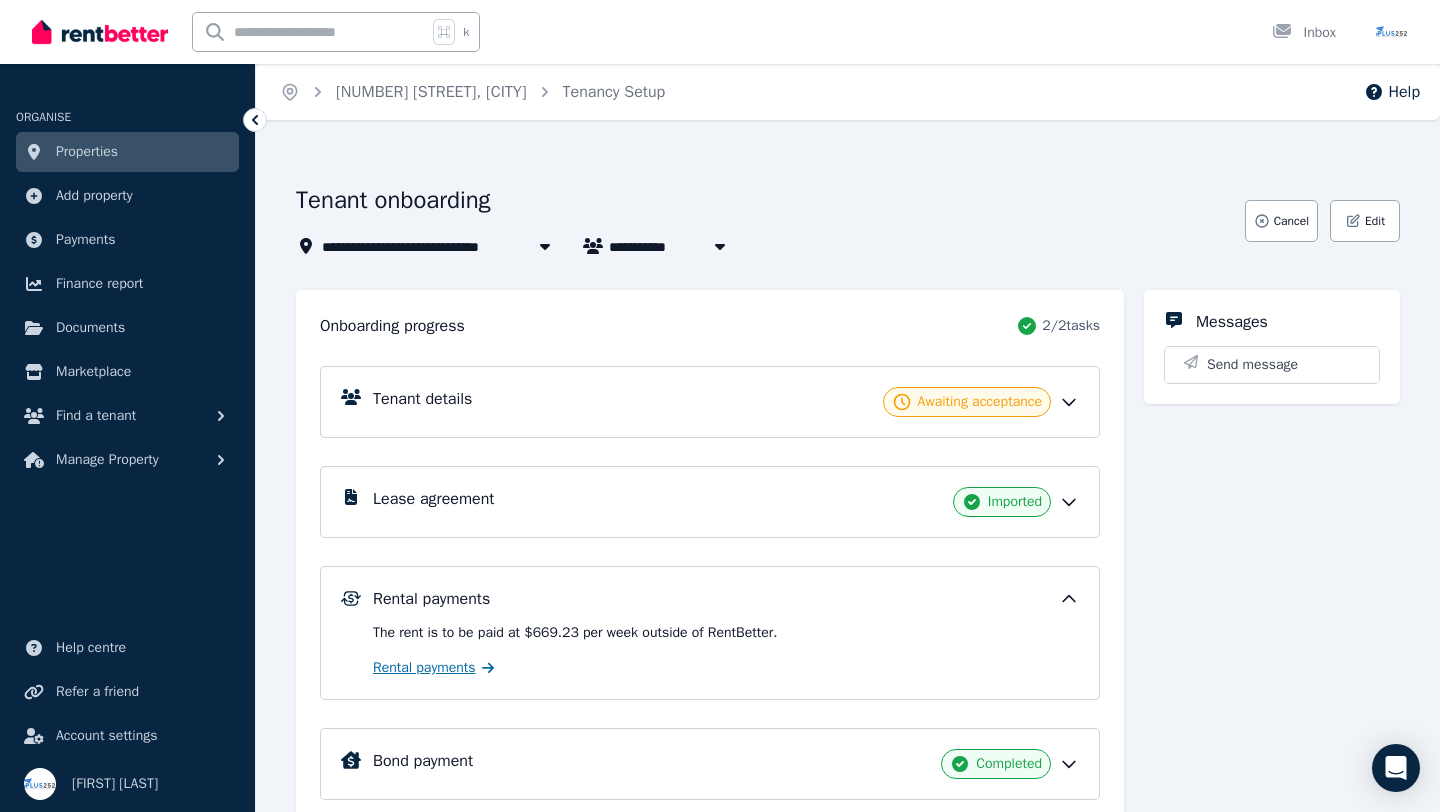 click on "Rental payments" at bounding box center [424, 668] 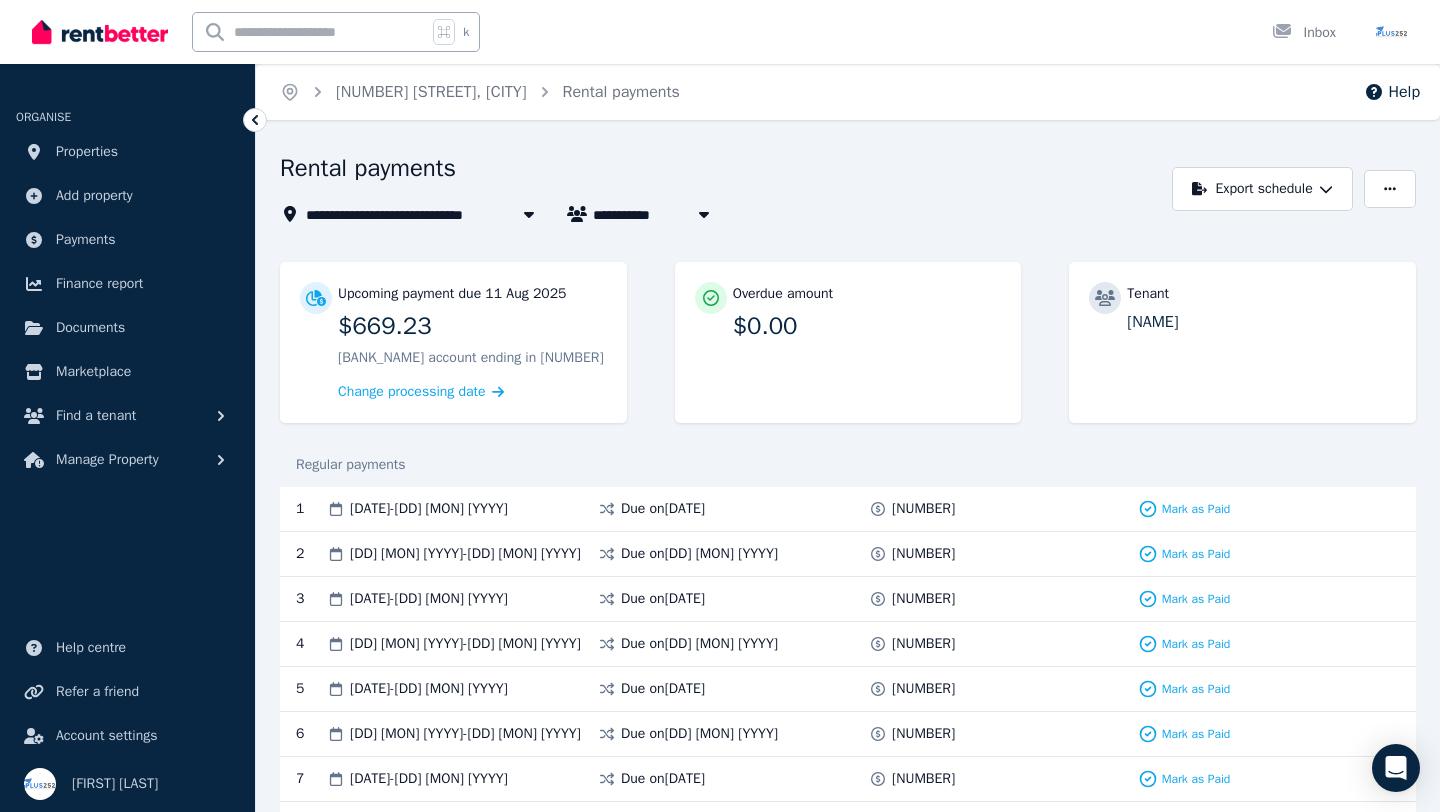 click on "Change processing date" at bounding box center (472, 388) 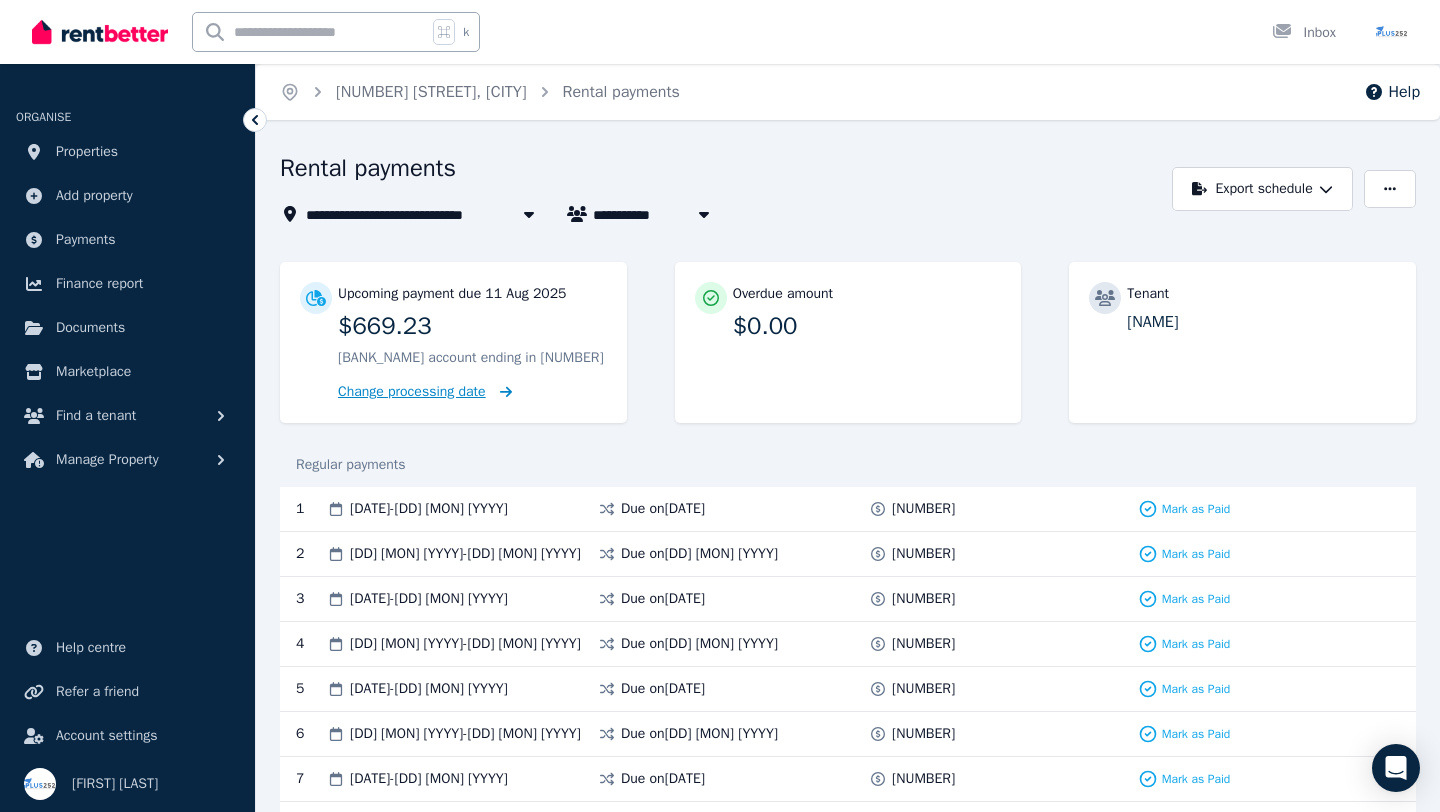click on "Change processing date" at bounding box center (412, 392) 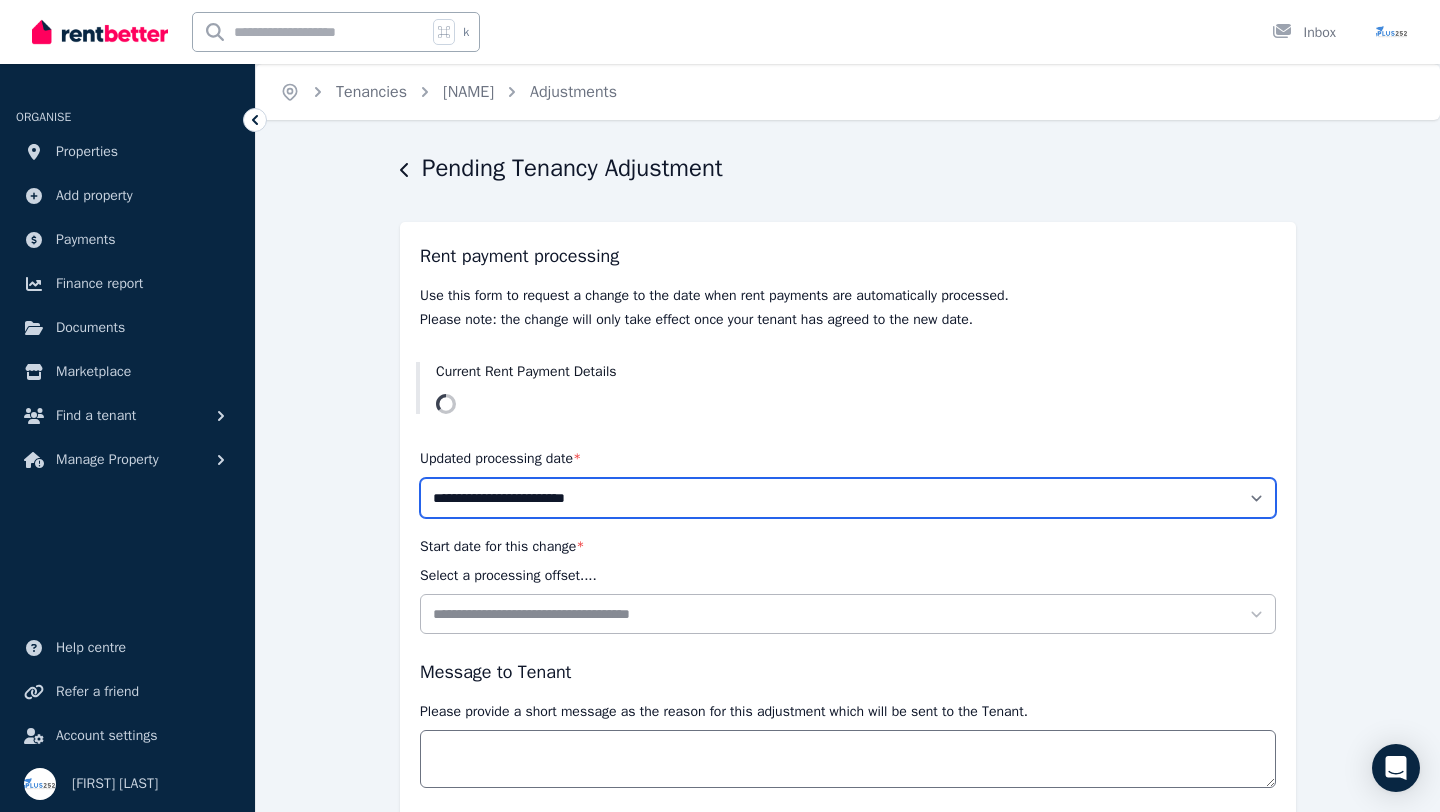 click on "**********" at bounding box center (848, 498) 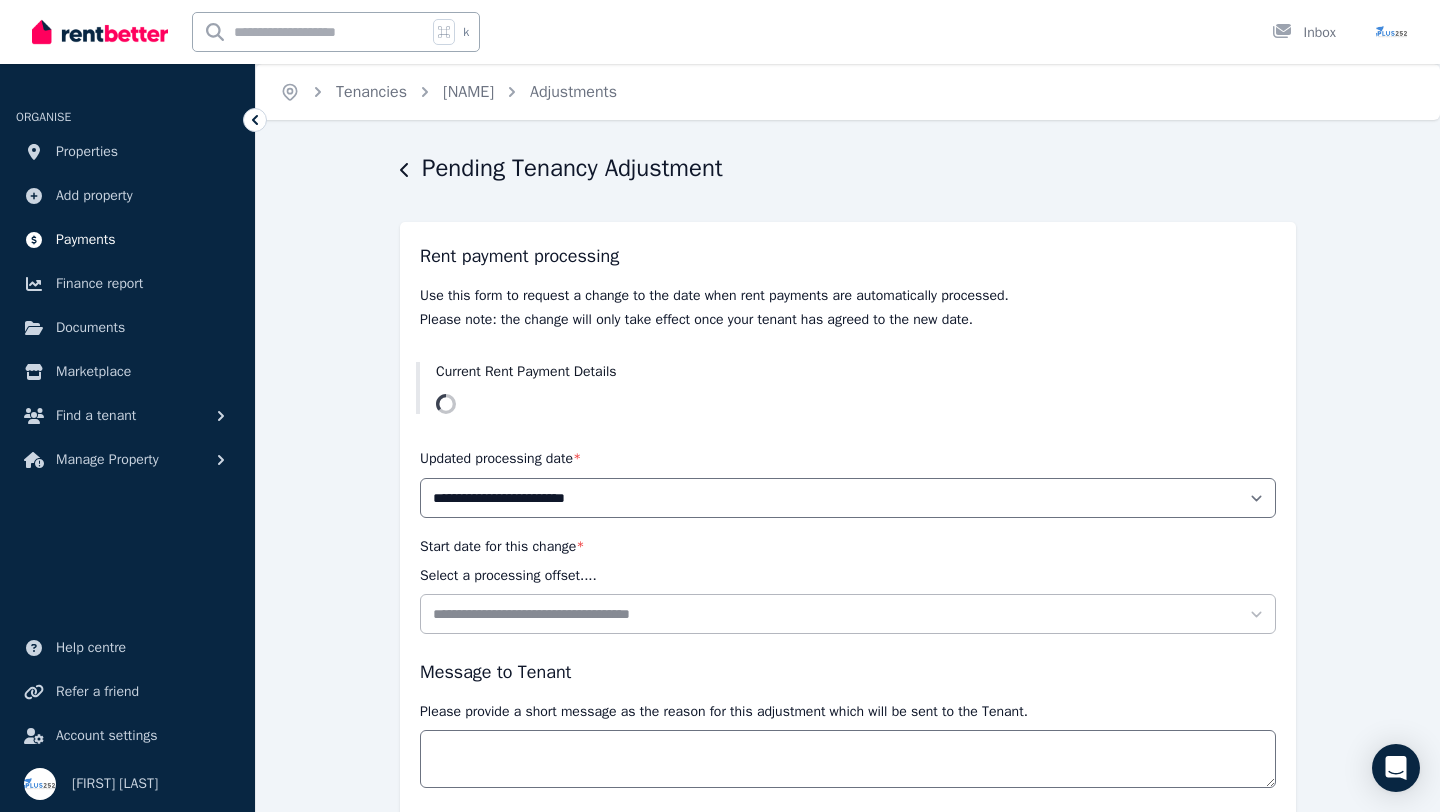 click on "Payments" at bounding box center [86, 240] 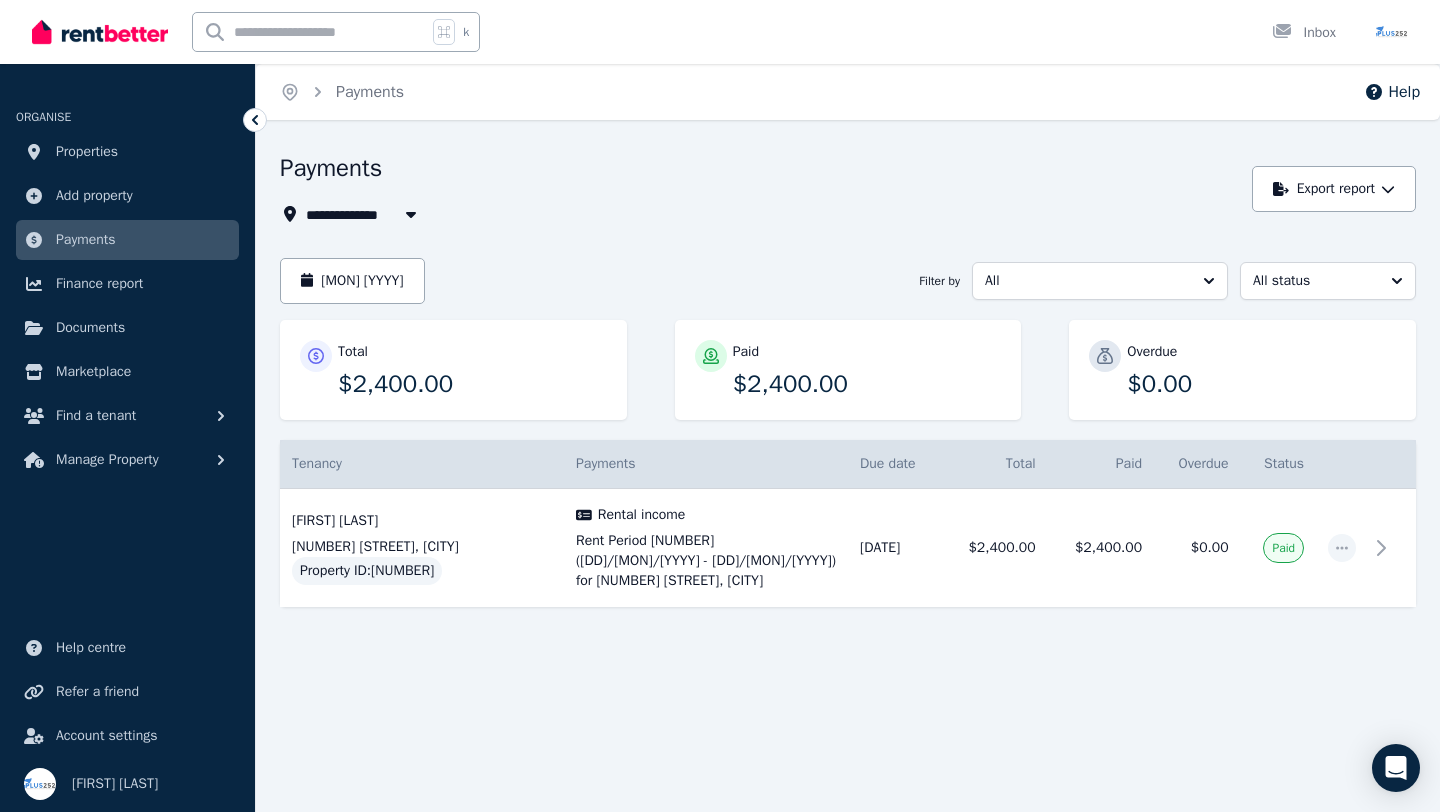 click on "All Properties" at bounding box center [364, 214] 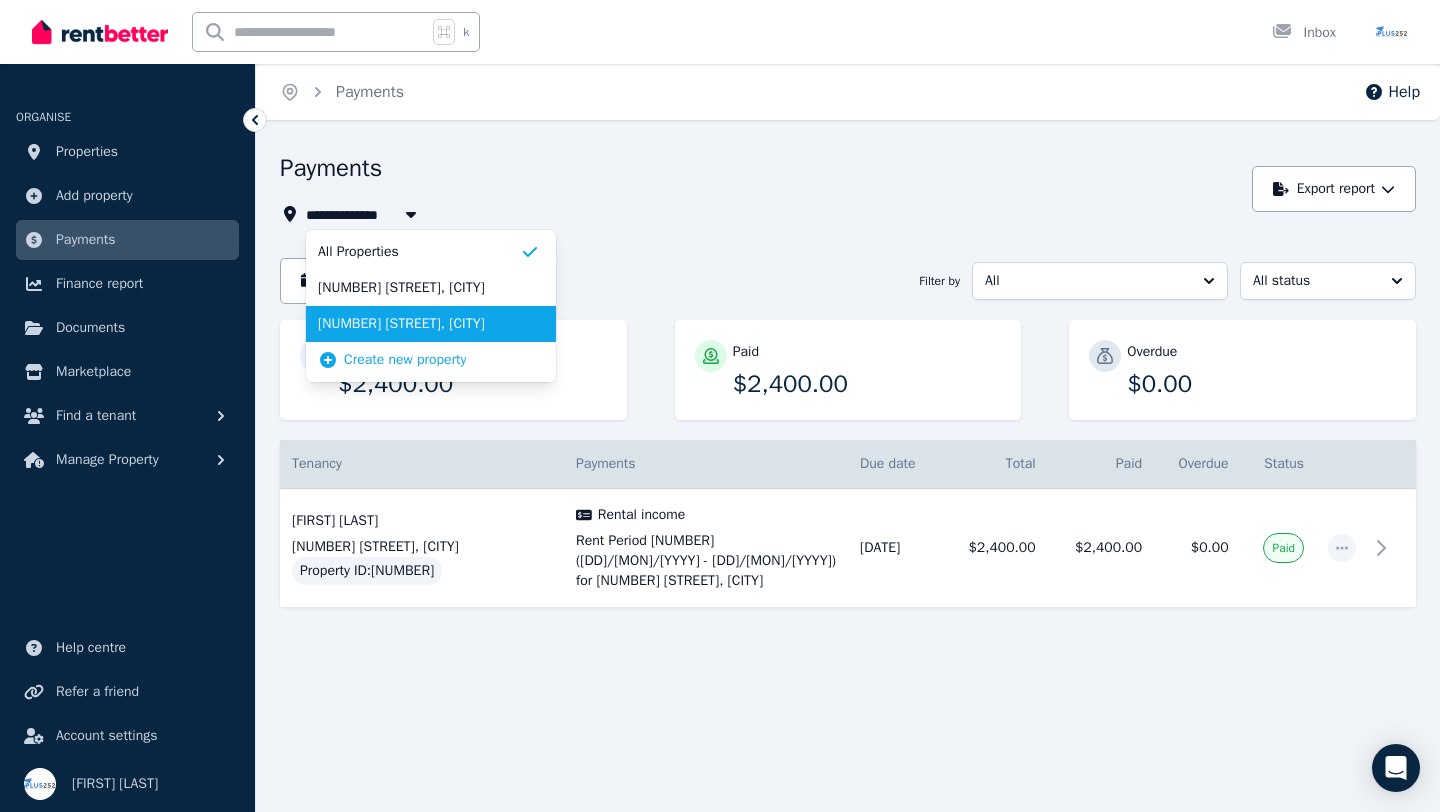 click on "[NUMBER] [STREET], [CITY]" at bounding box center (419, 324) 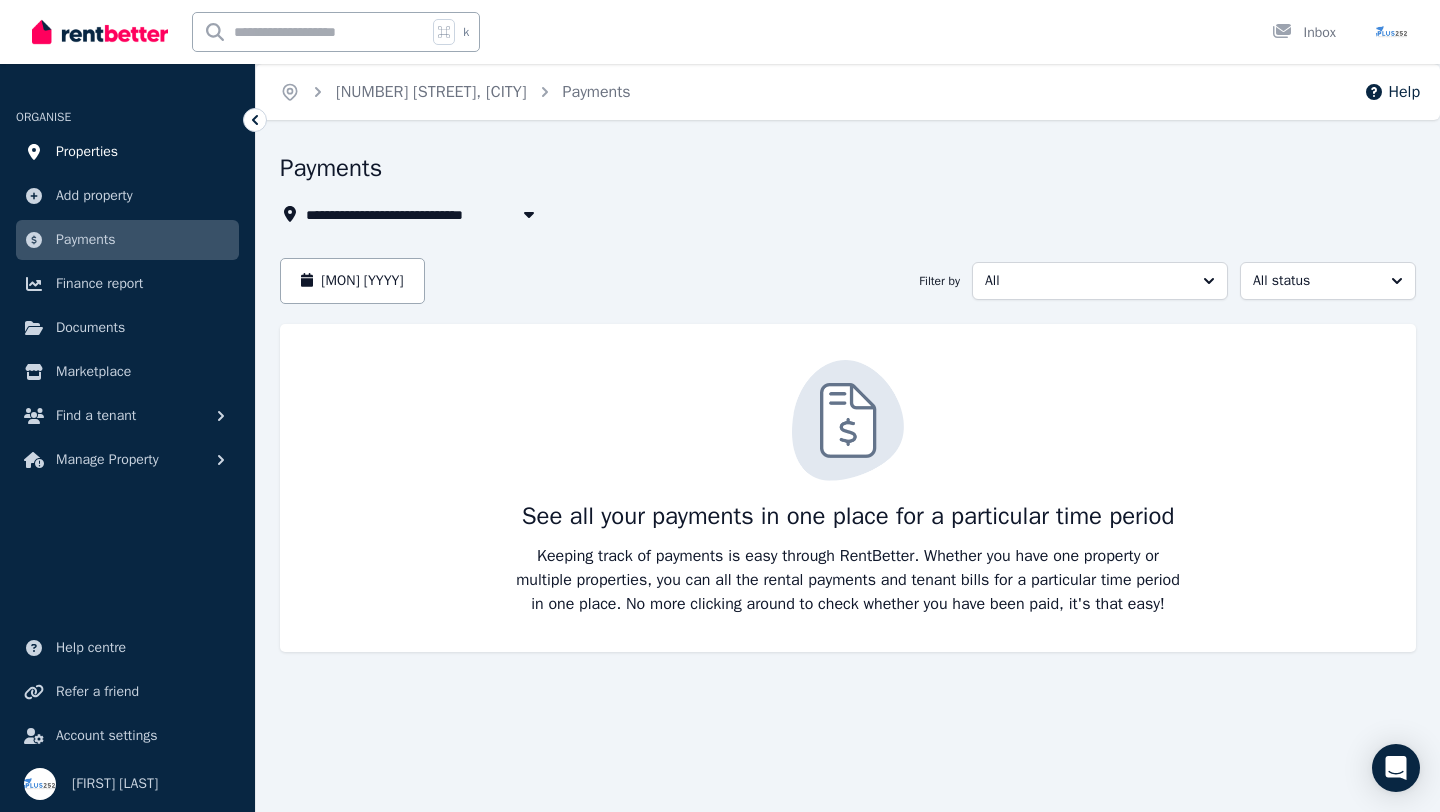 click on "Properties" at bounding box center [87, 152] 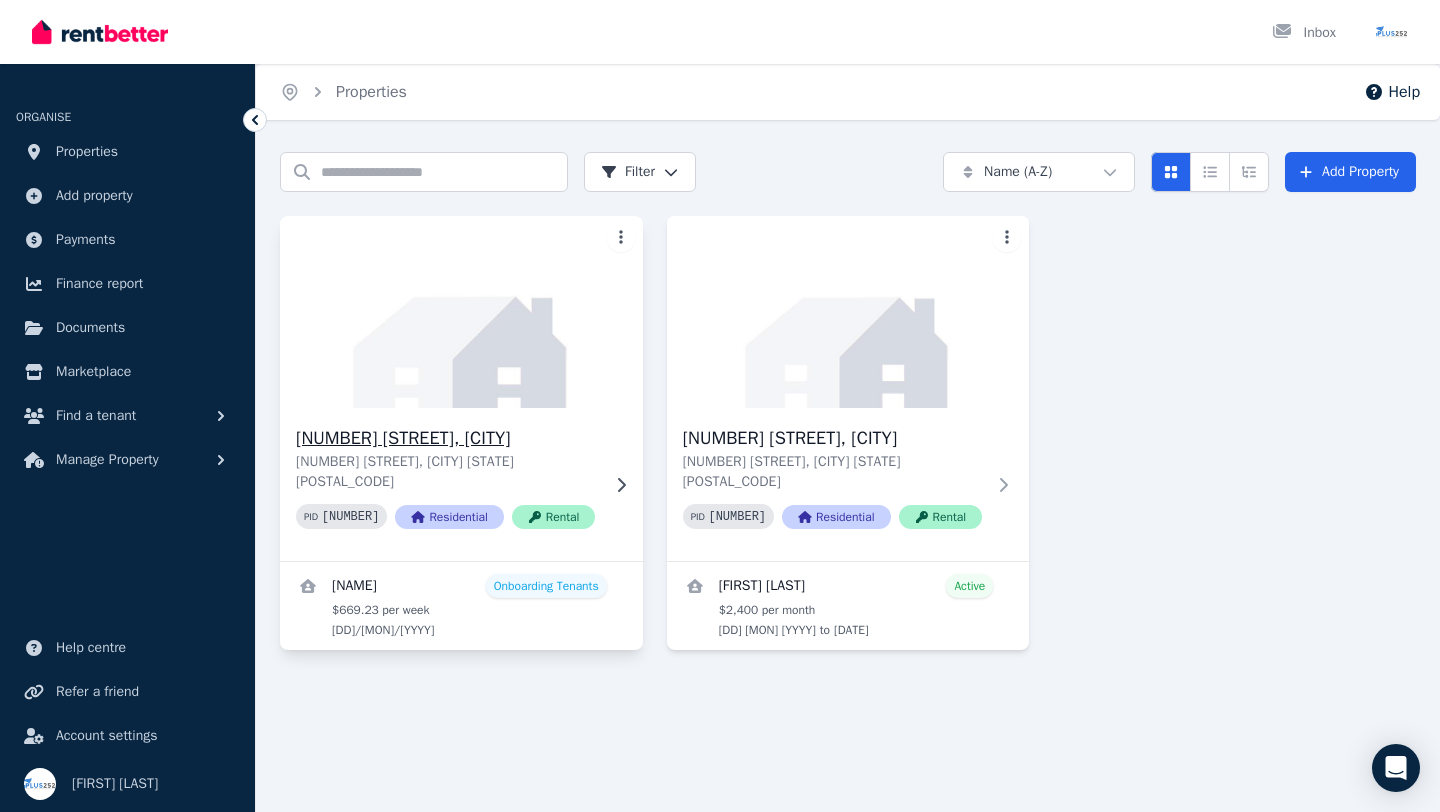 click at bounding box center (461, 312) 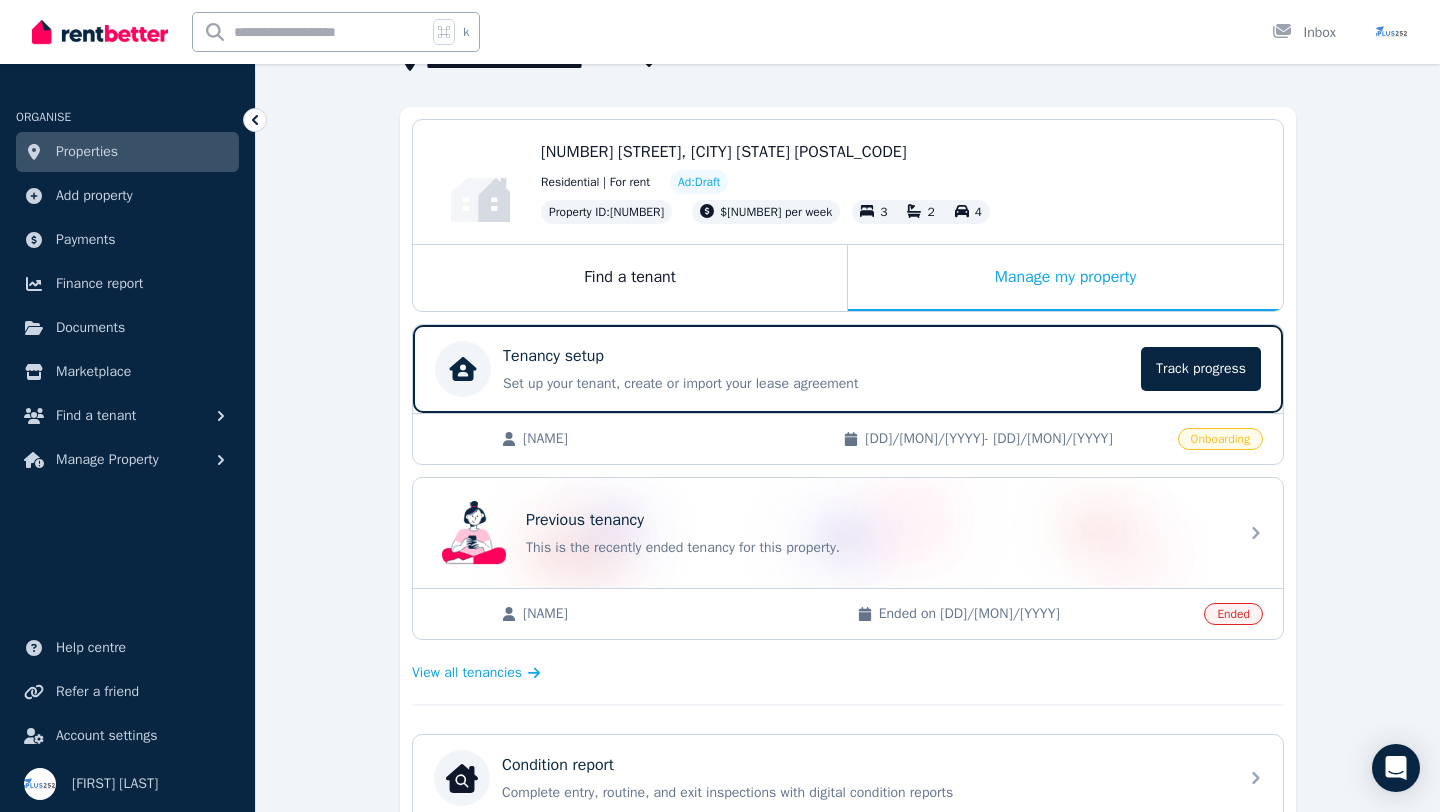 scroll, scrollTop: 154, scrollLeft: 0, axis: vertical 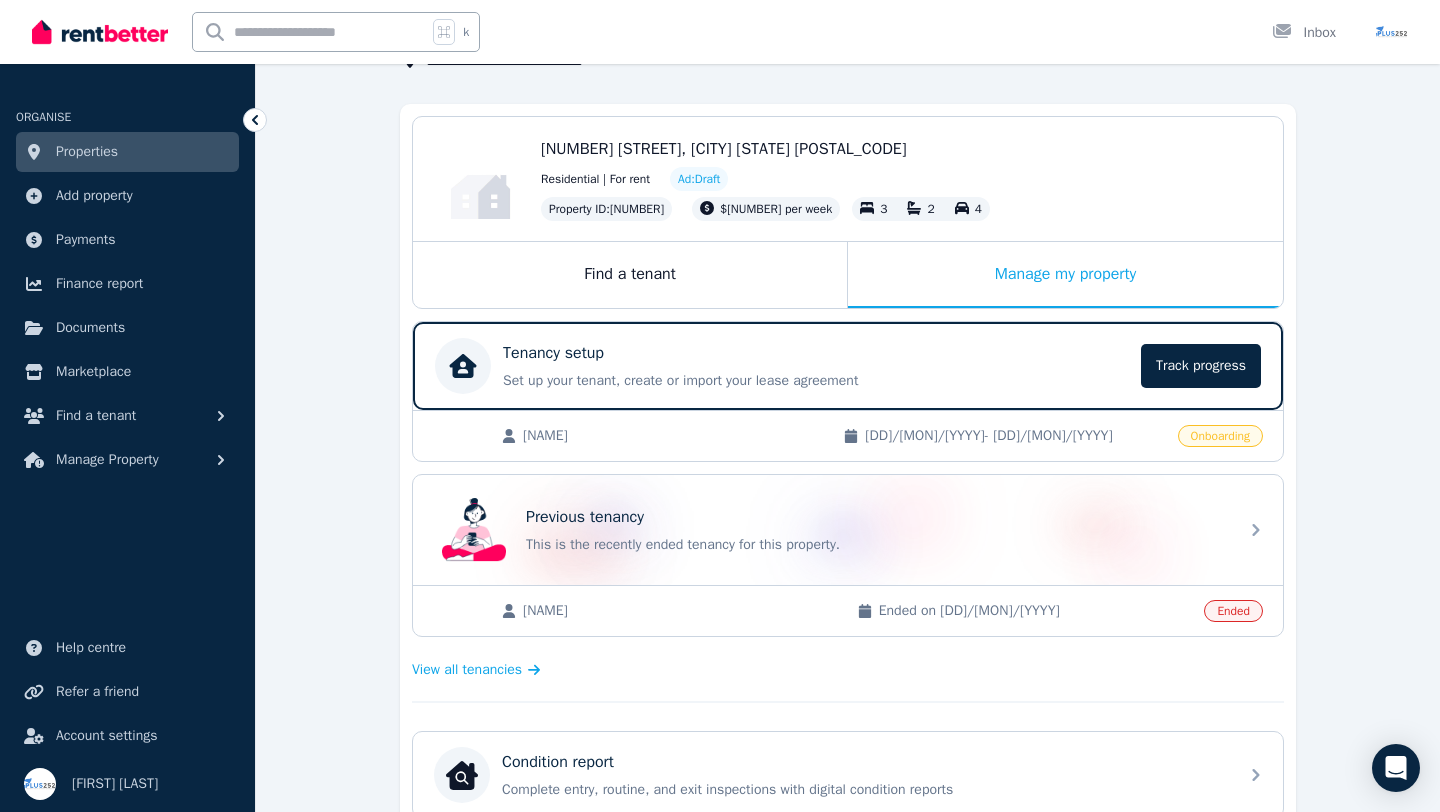 click on "Zamzam Aden 23/10/2023  -   18/10/2026 Onboarding" at bounding box center (848, 435) 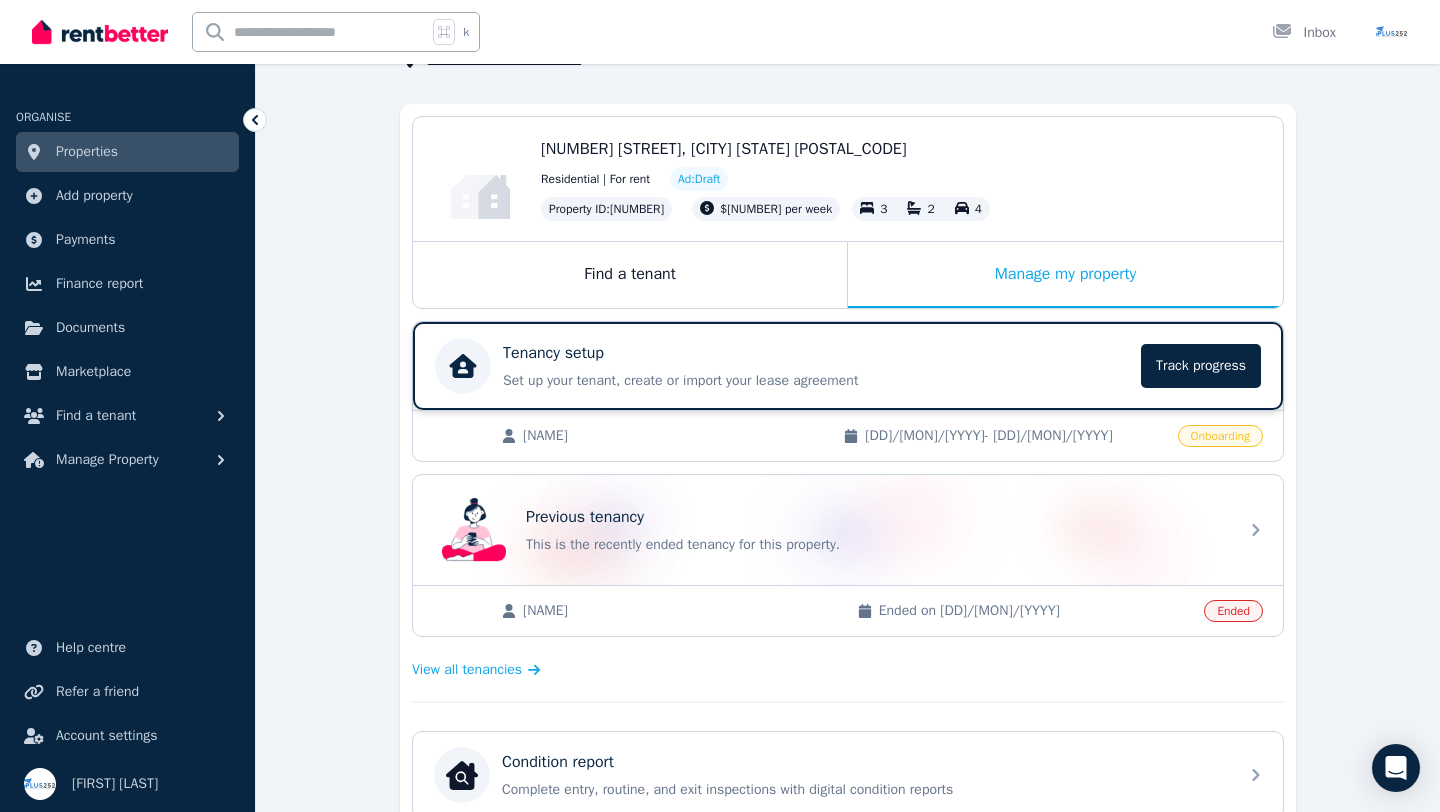 click on "Tenancy setup" at bounding box center (816, 353) 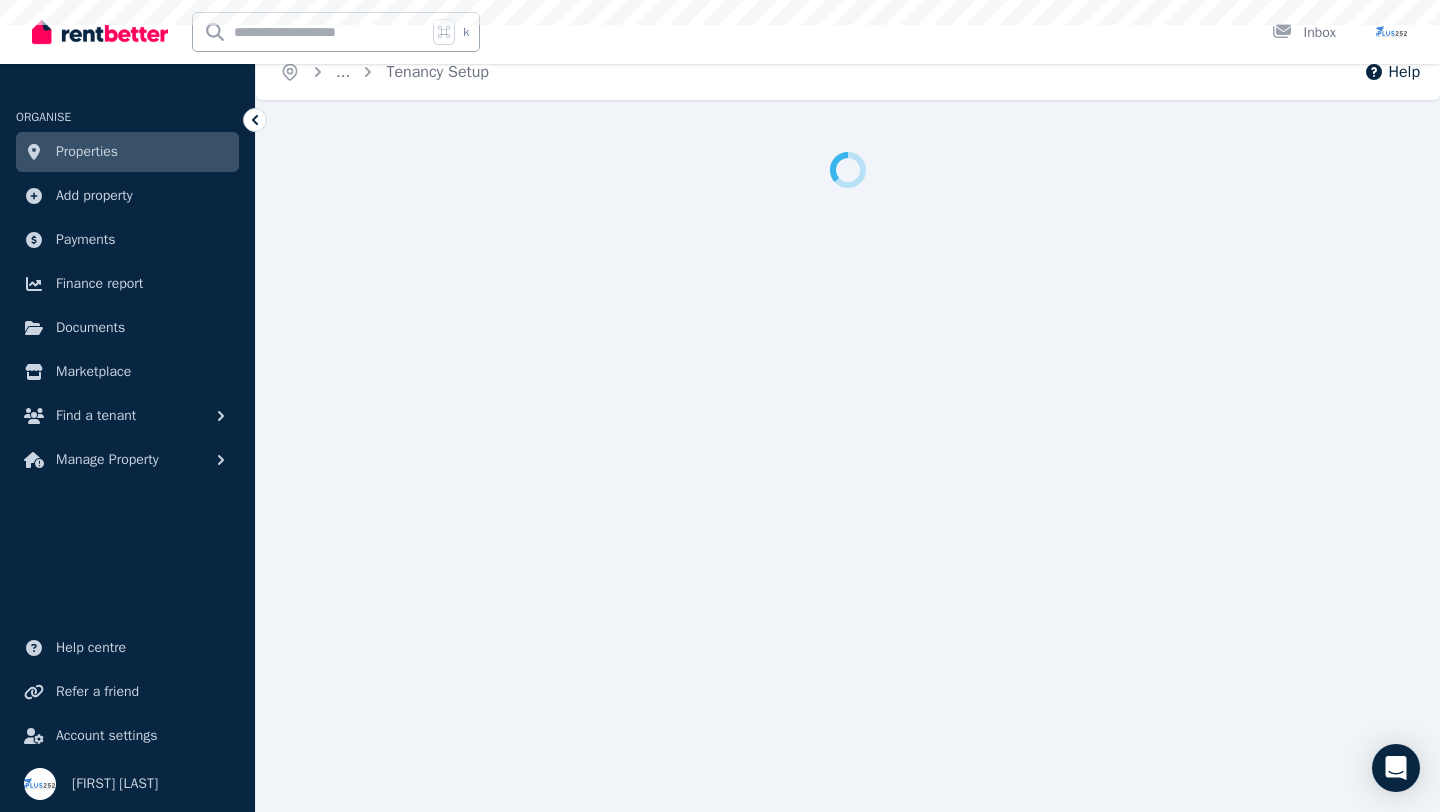 scroll, scrollTop: 0, scrollLeft: 0, axis: both 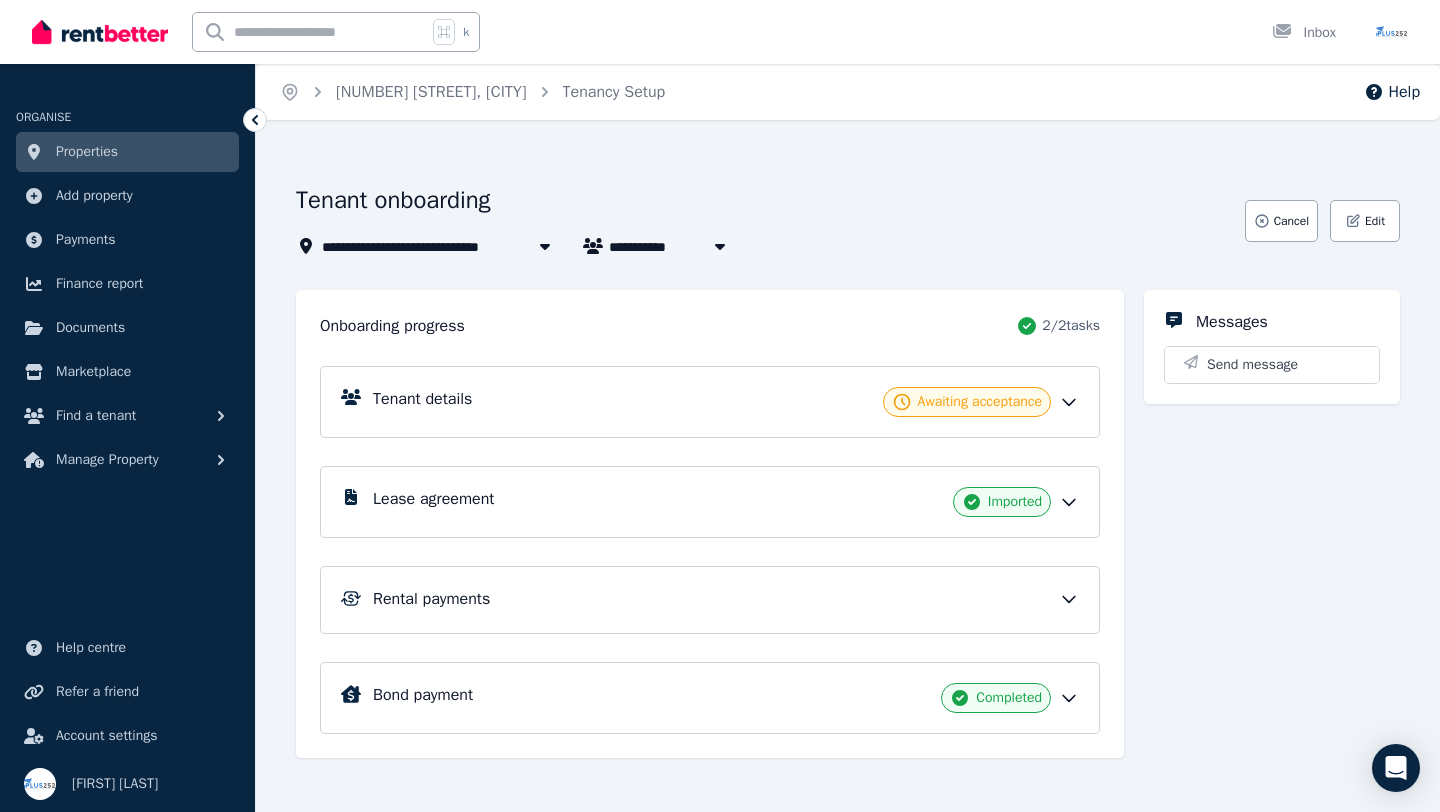 drag, startPoint x: 998, startPoint y: 412, endPoint x: 910, endPoint y: 412, distance: 88 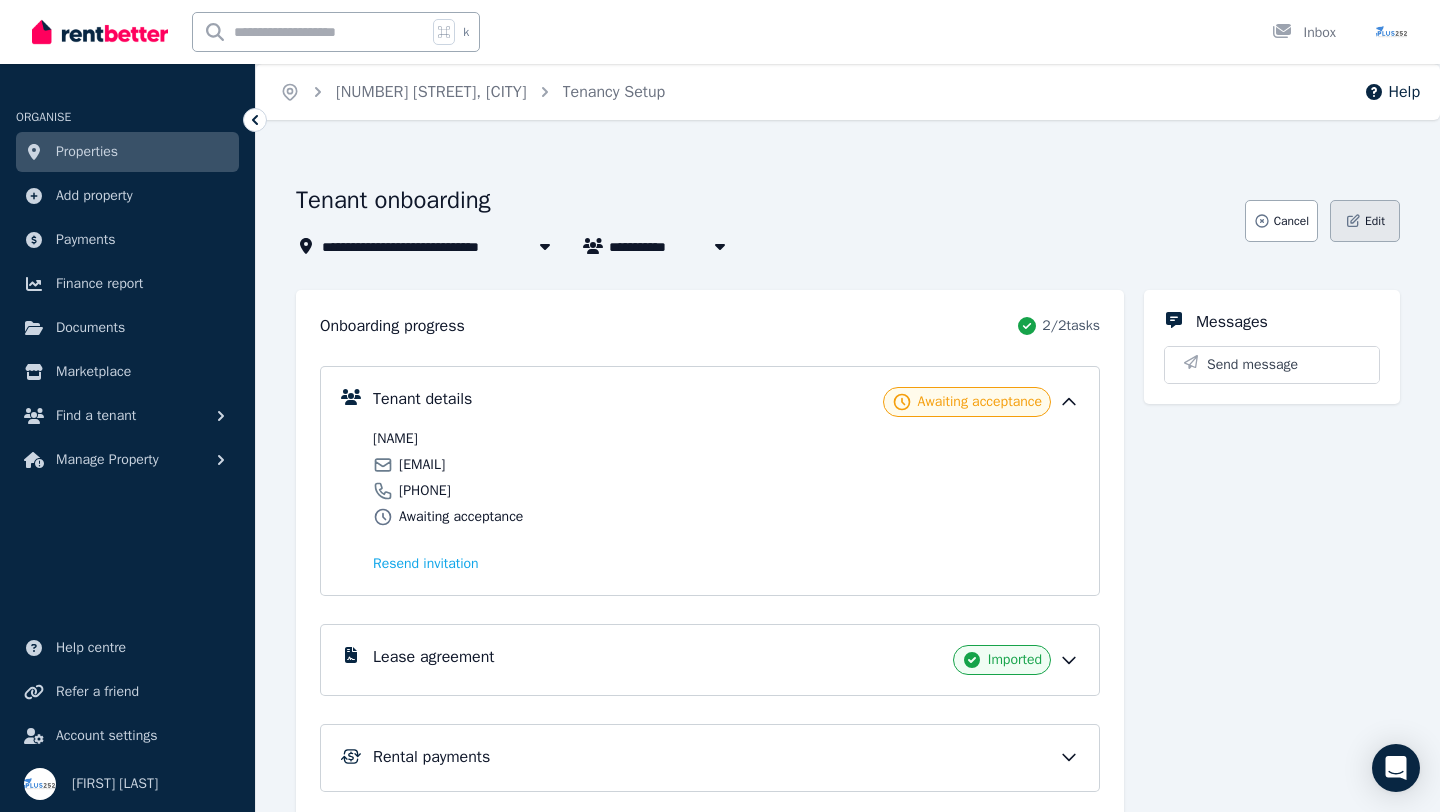 click on "Edit" at bounding box center (1365, 221) 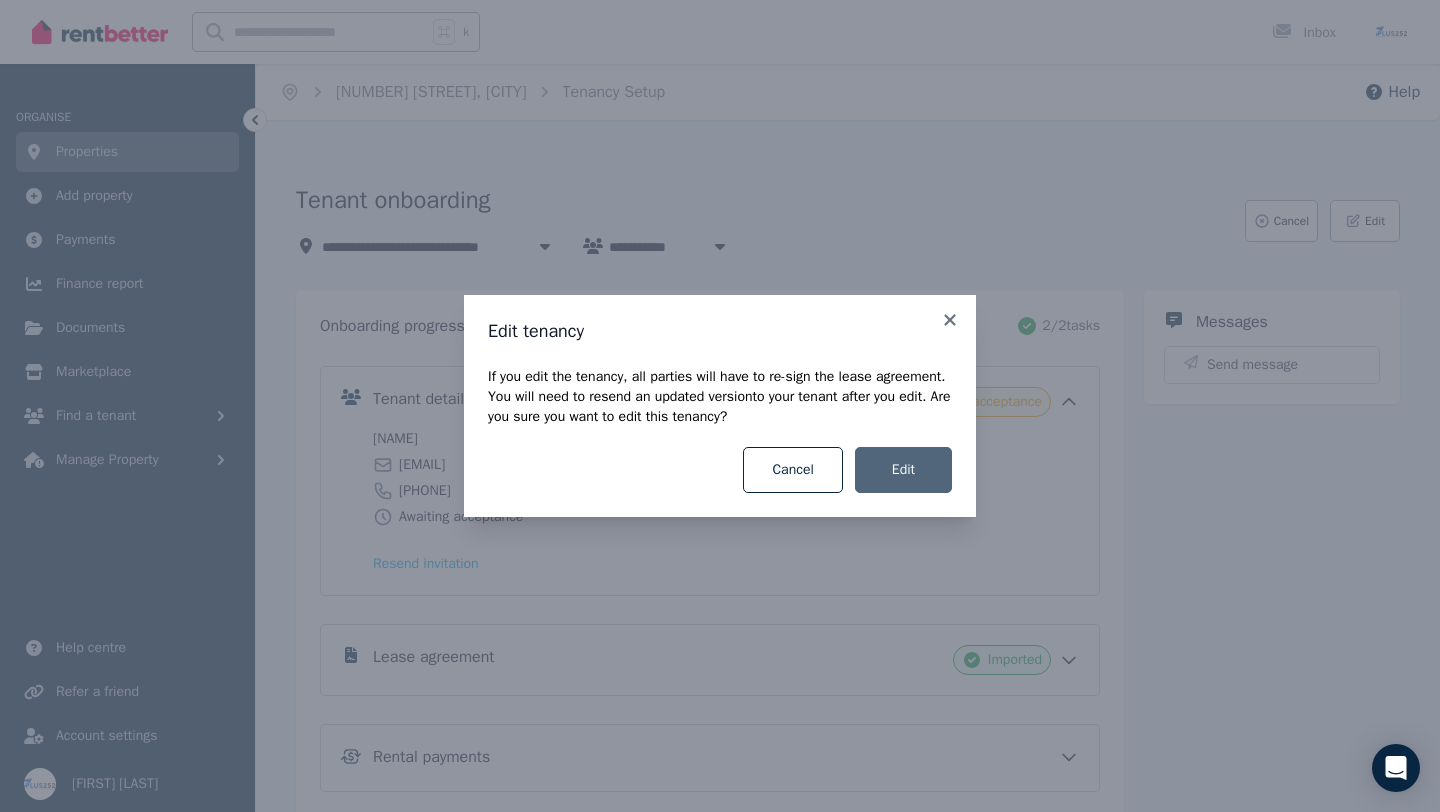 click on "Edit" at bounding box center (903, 470) 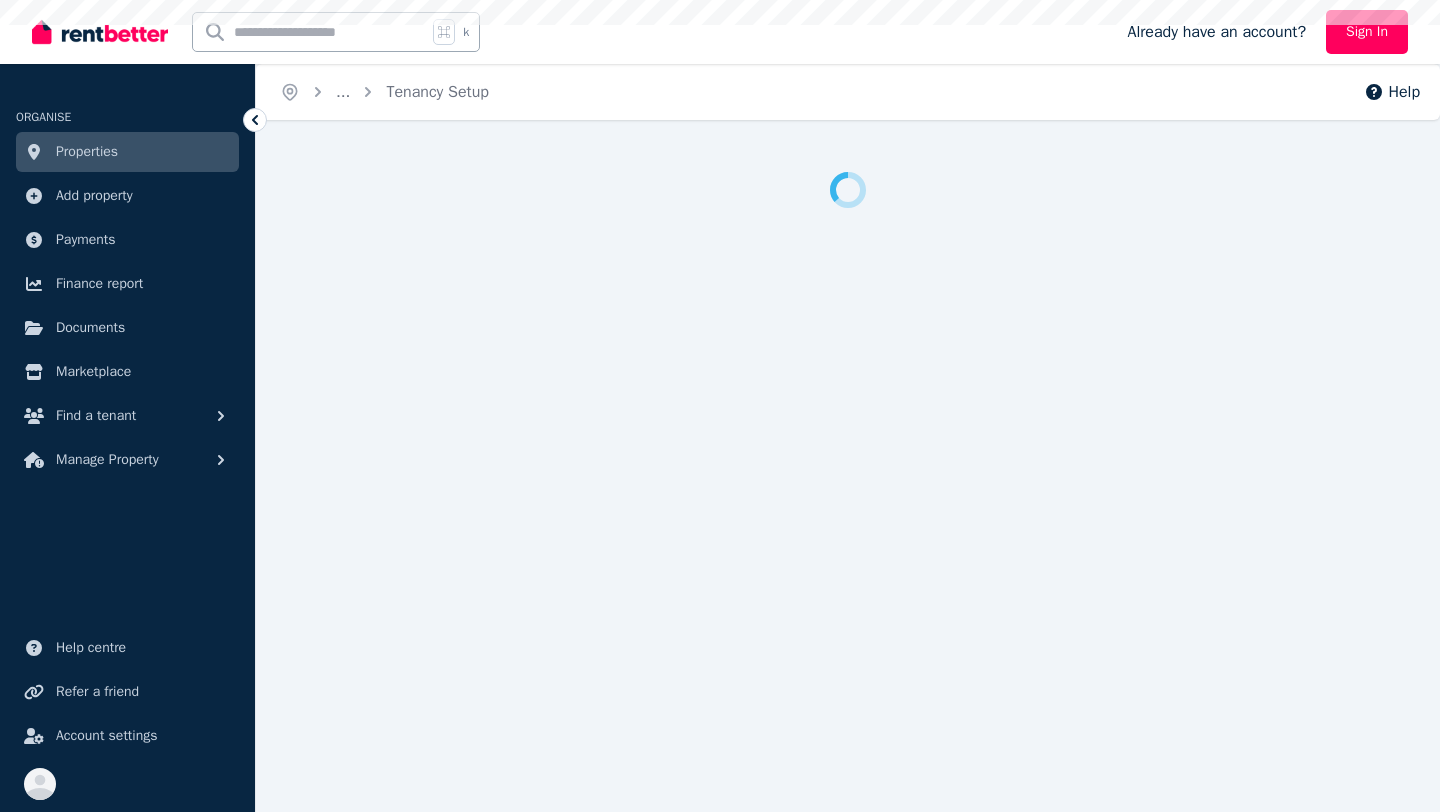 scroll, scrollTop: 0, scrollLeft: 0, axis: both 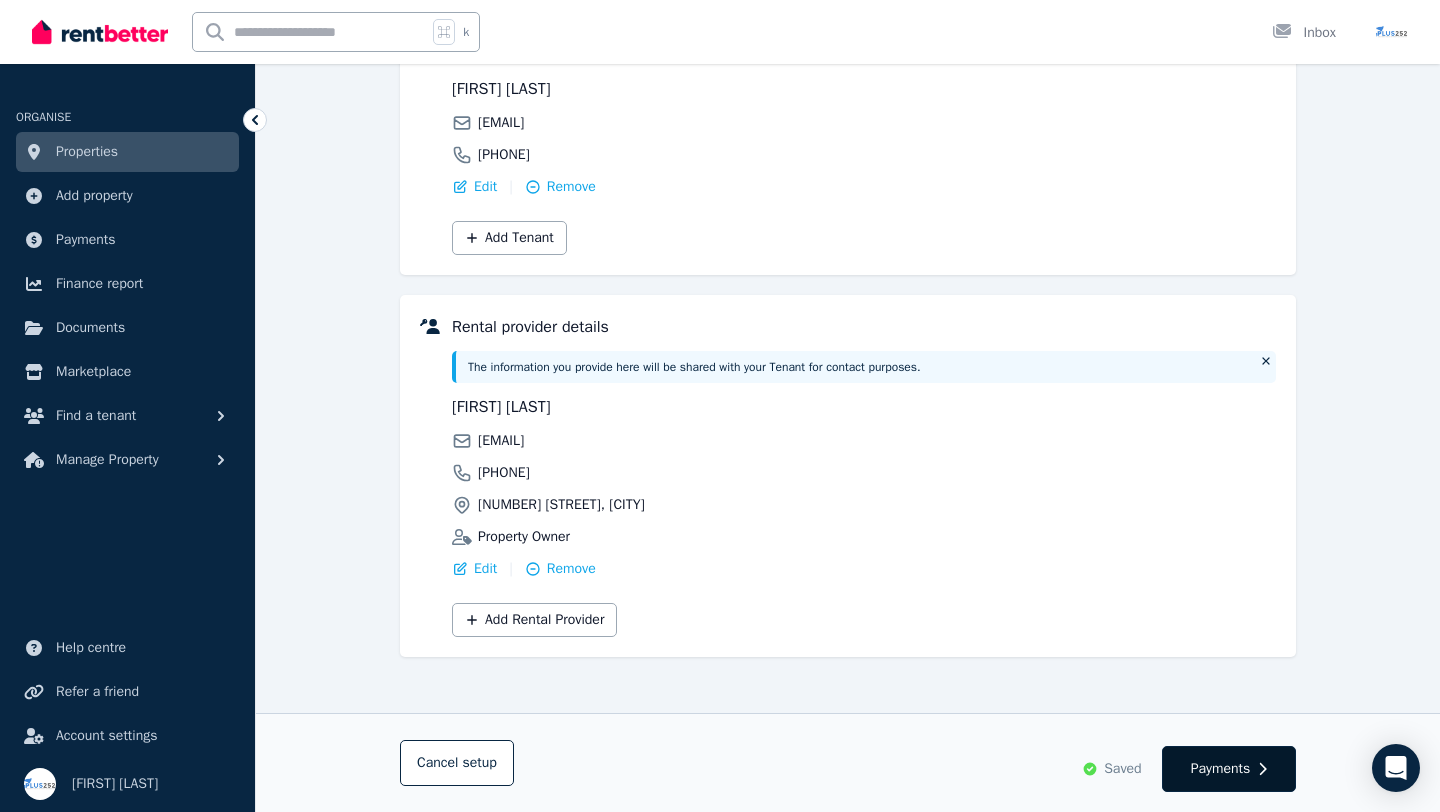 click on "Payments" at bounding box center (1229, 769) 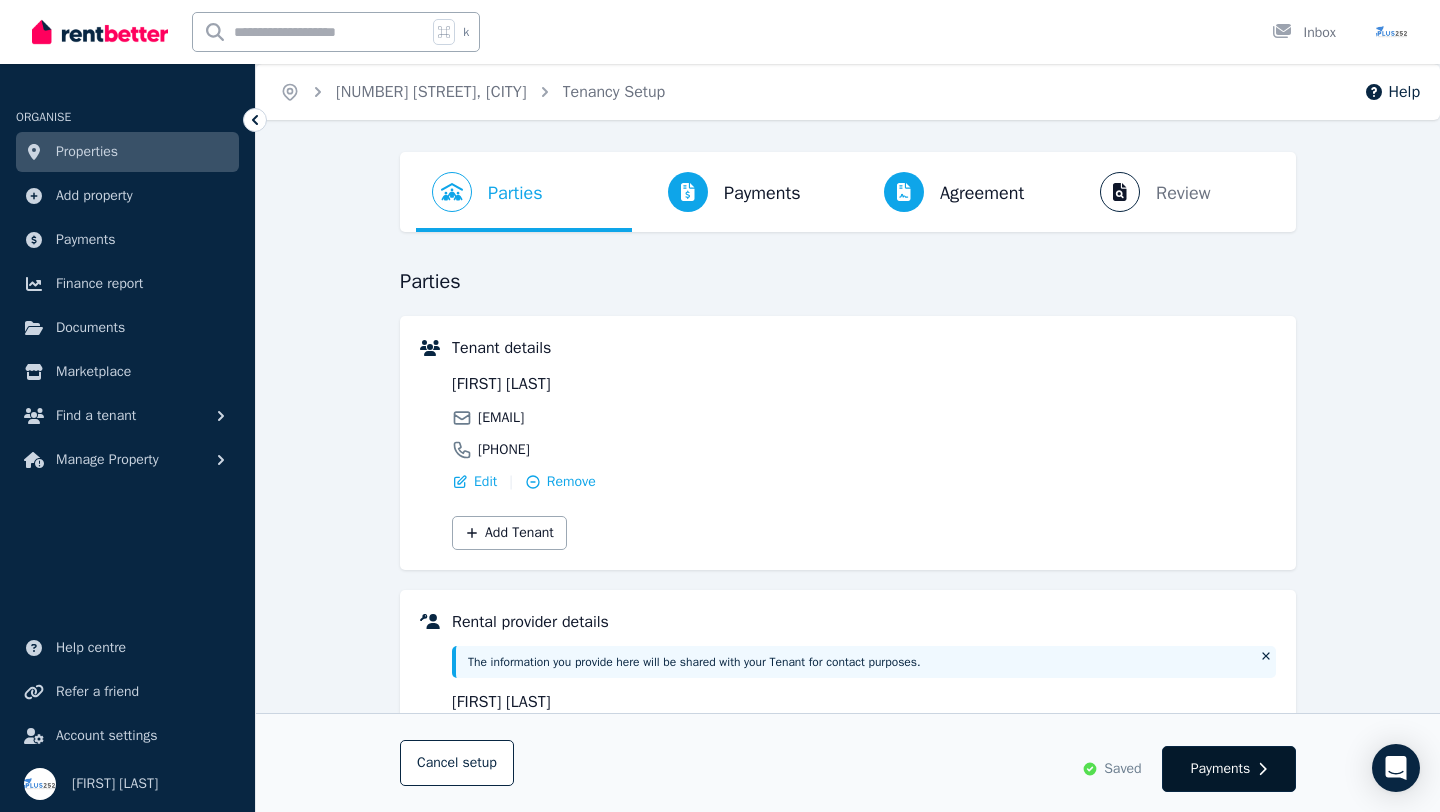 select on "**********" 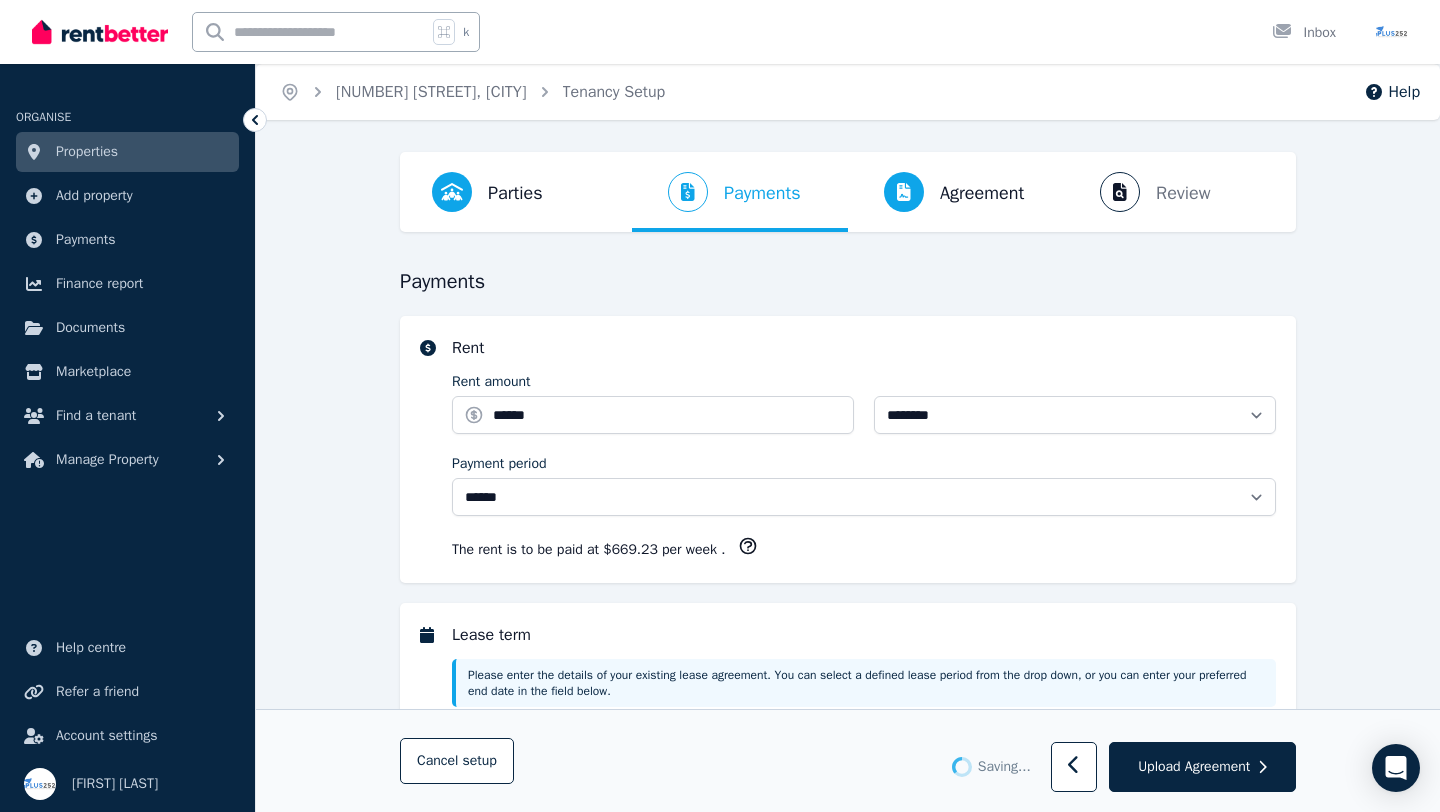 select on "**********" 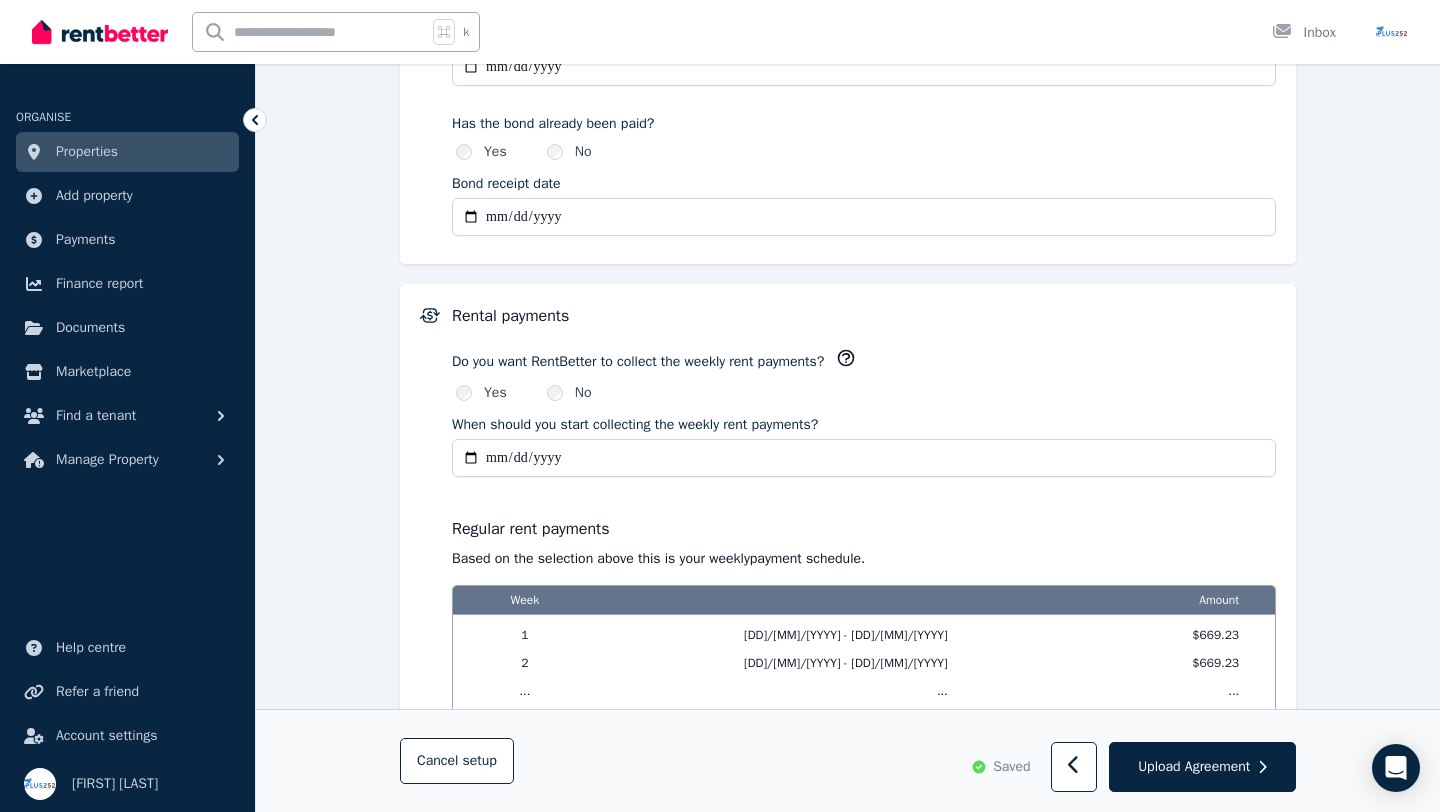 scroll, scrollTop: 1306, scrollLeft: 0, axis: vertical 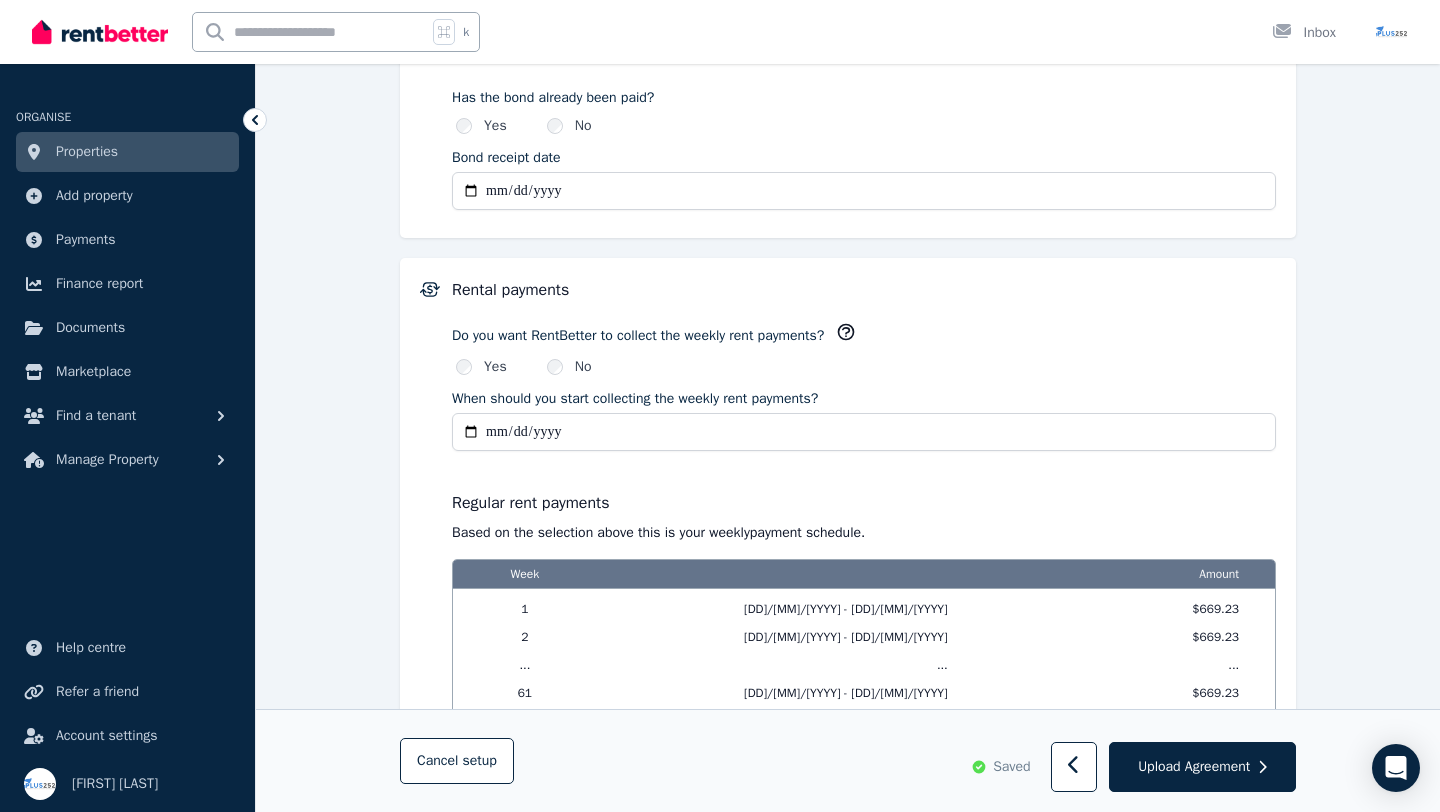 click on "**********" at bounding box center [864, 432] 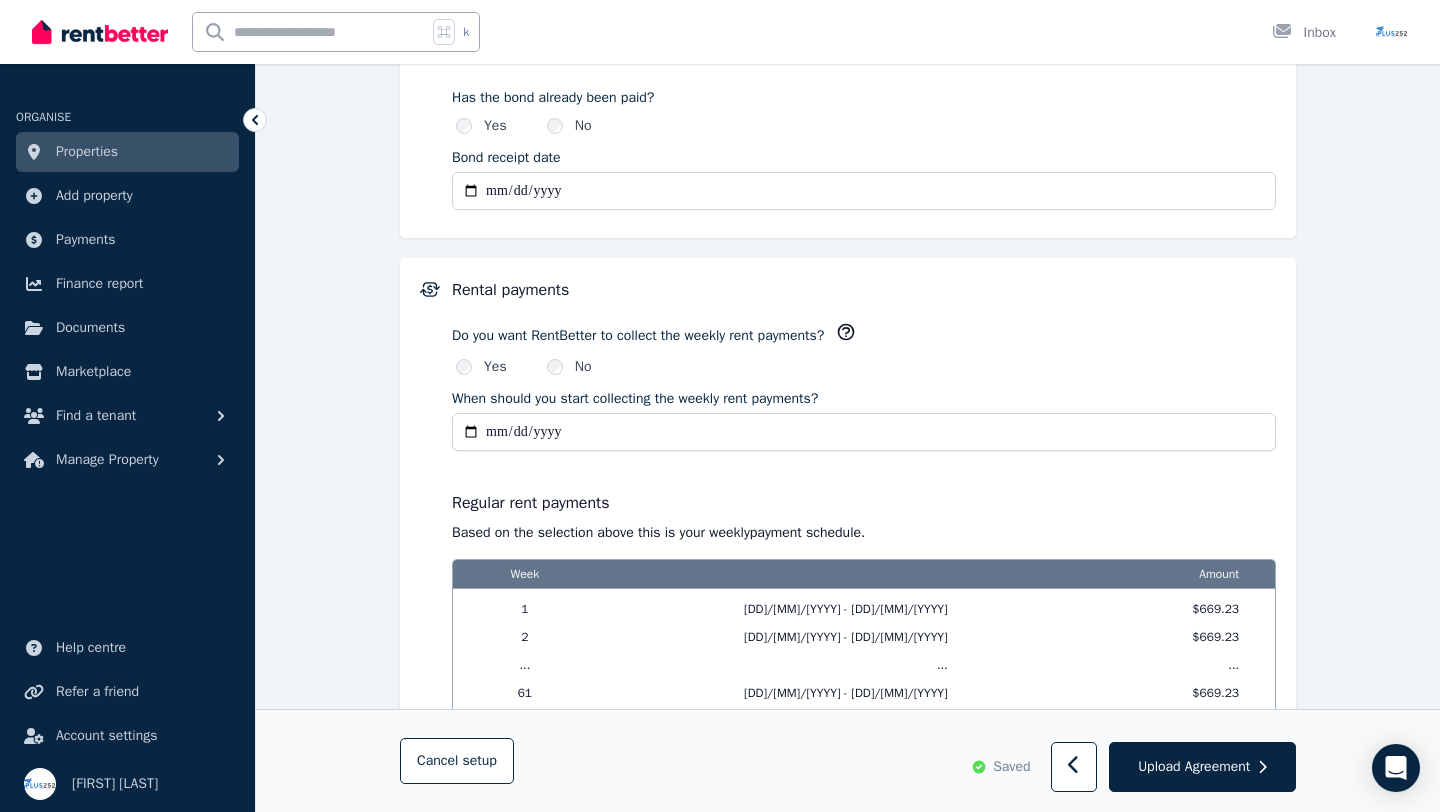 type on "**********" 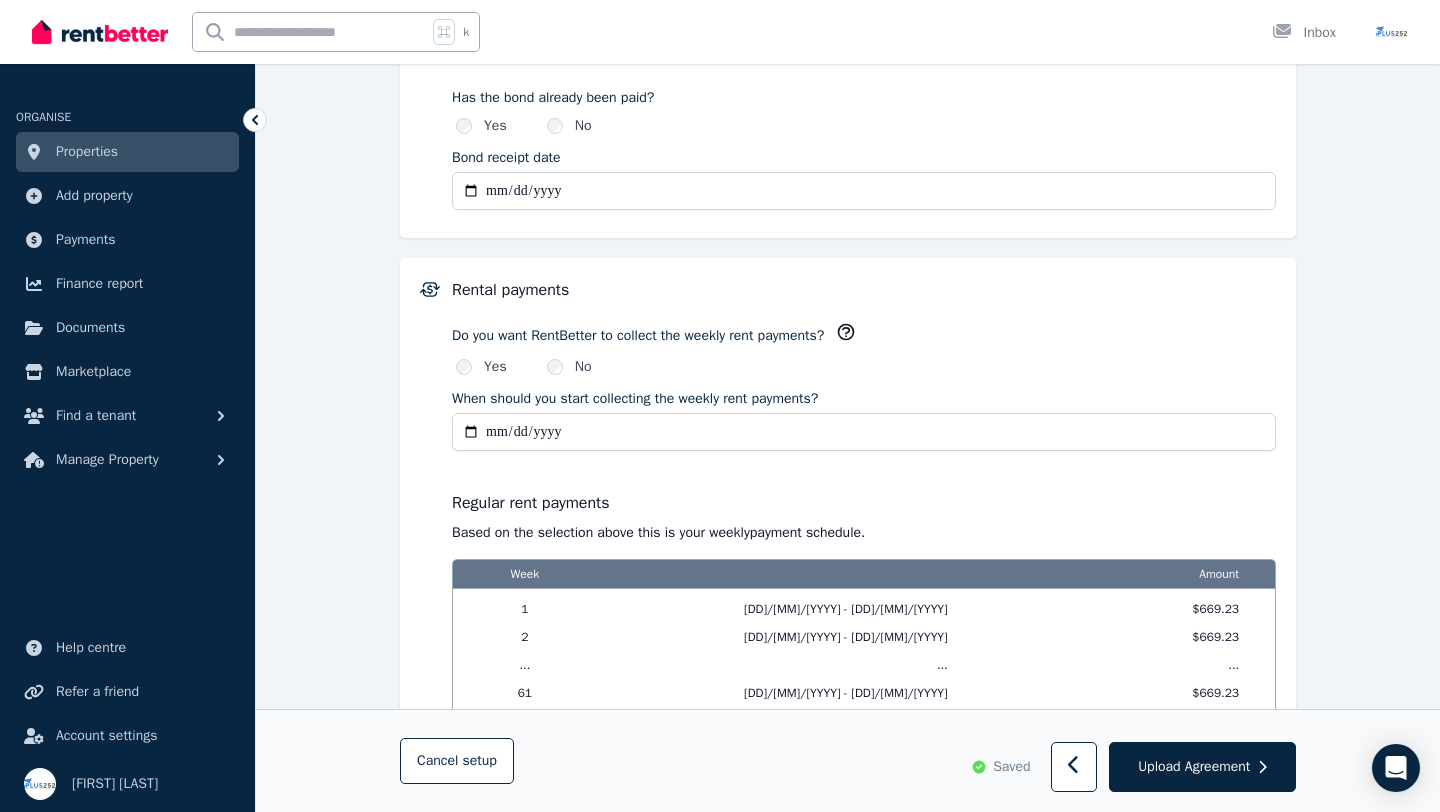 click on "**********" at bounding box center (864, 432) 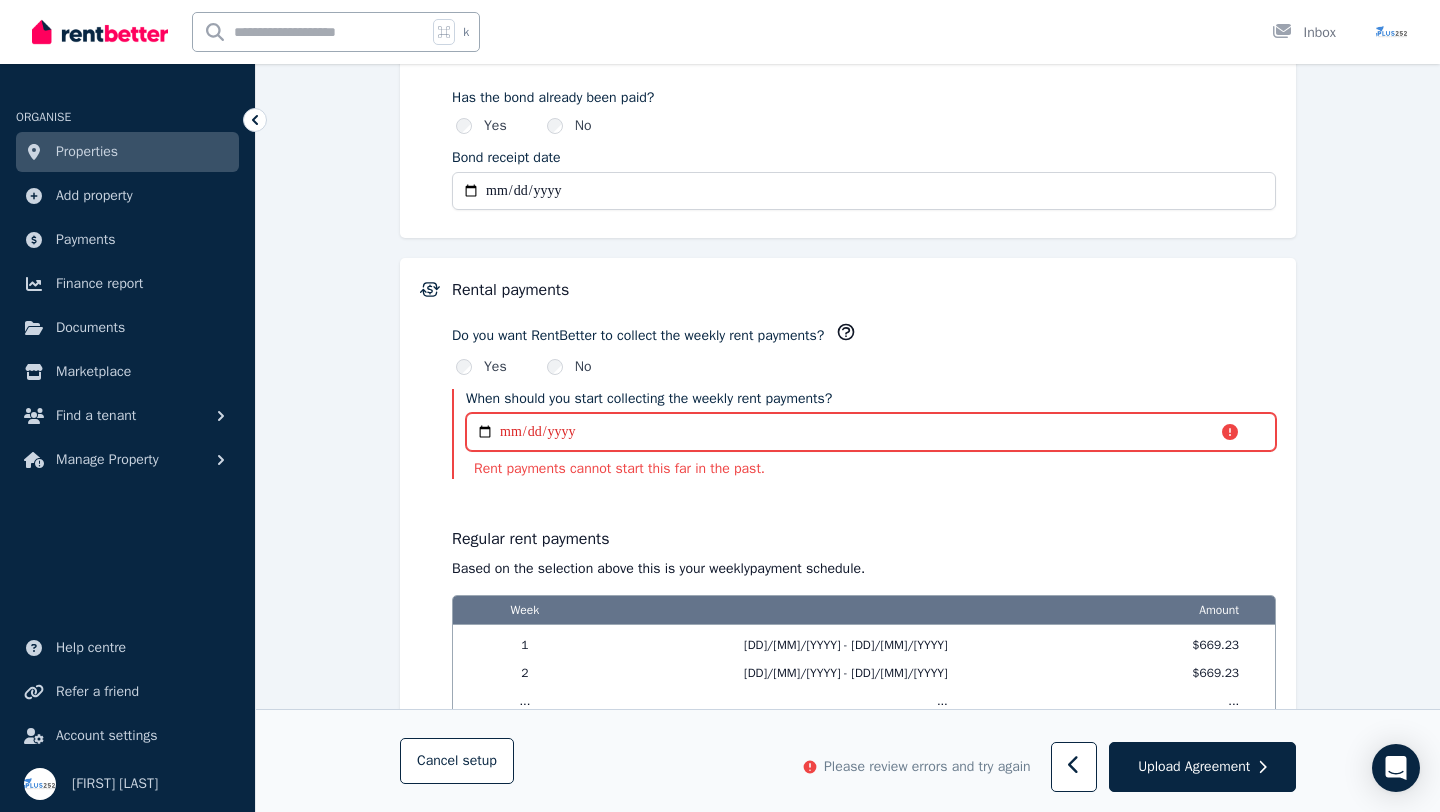 scroll, scrollTop: 1328, scrollLeft: 0, axis: vertical 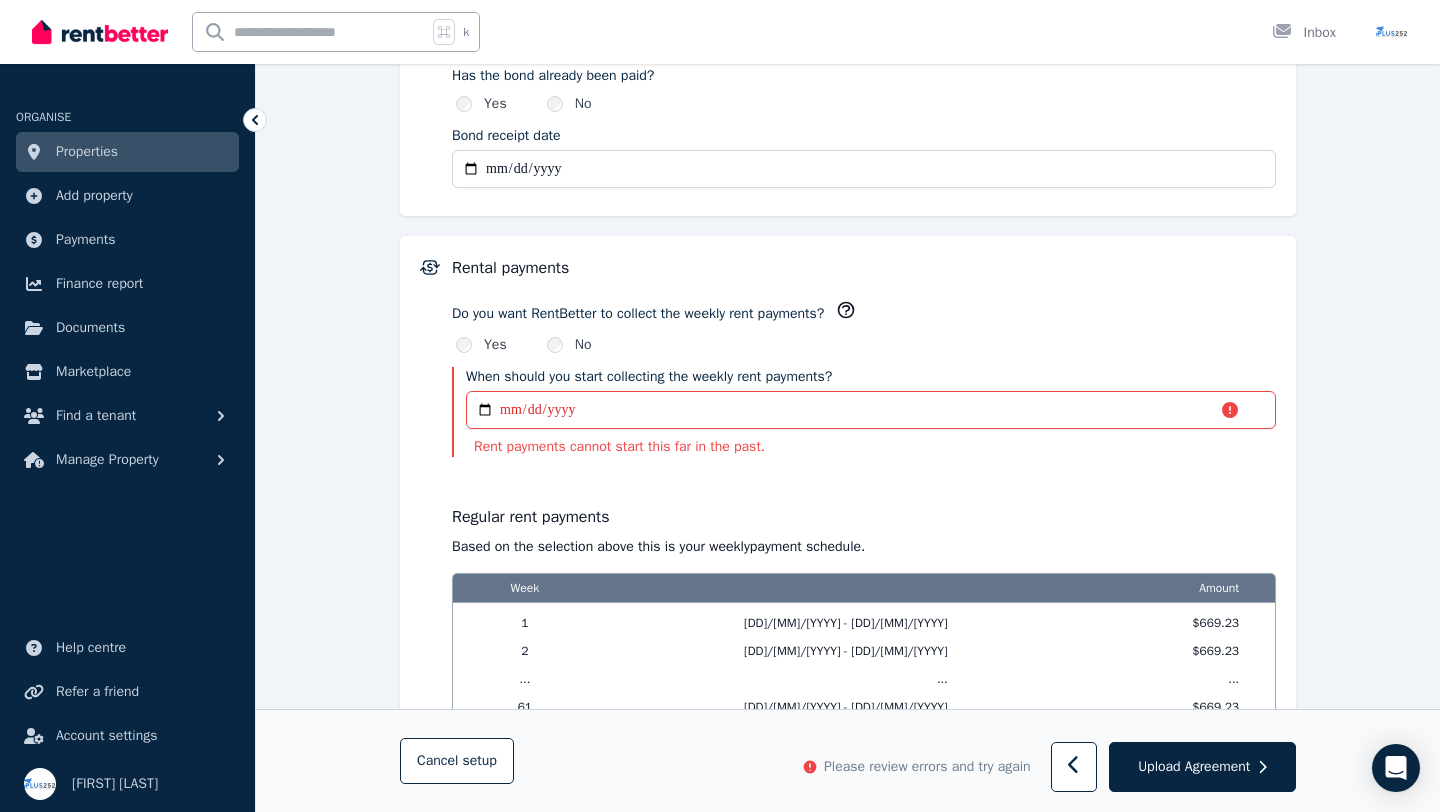 click on "**********" at bounding box center [864, 506] 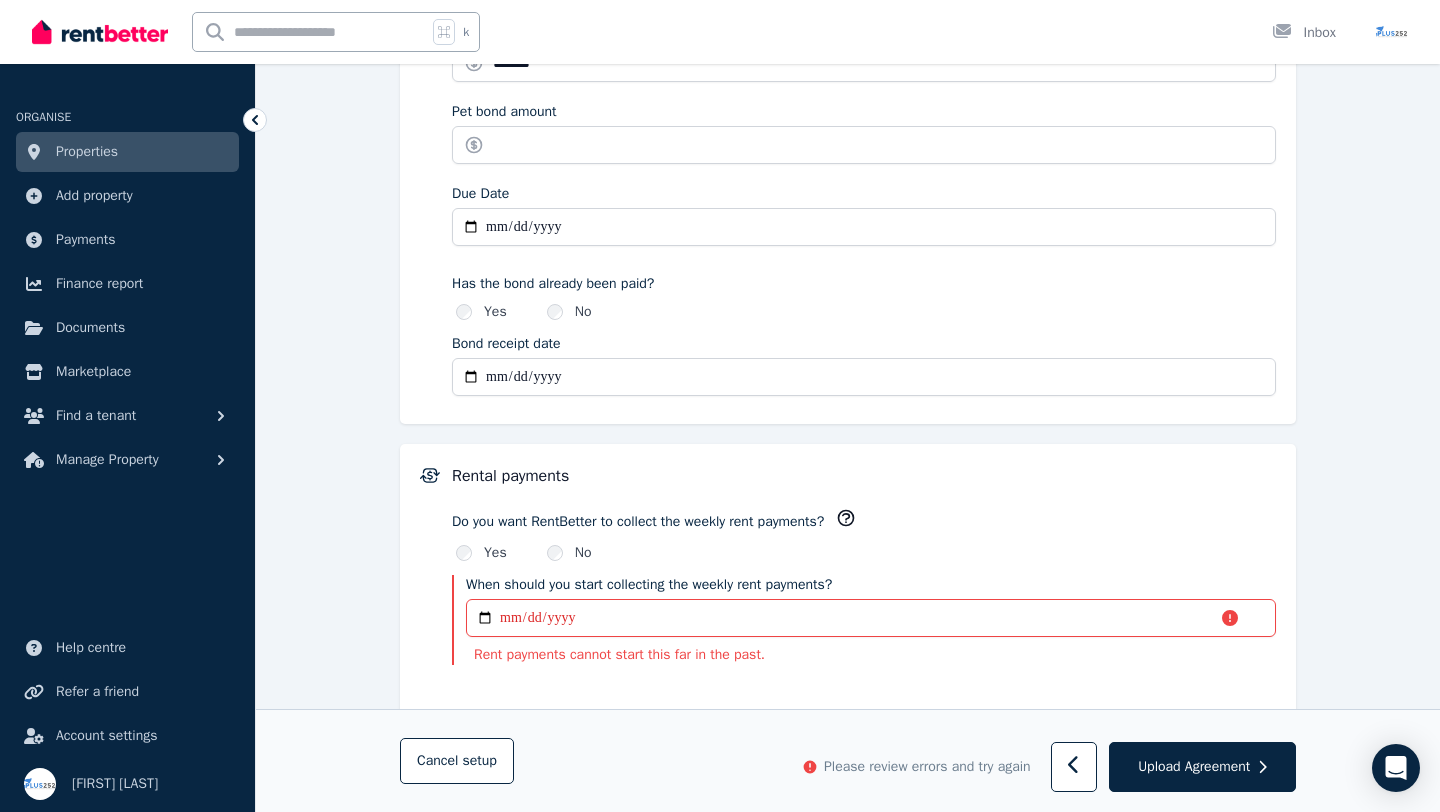 scroll, scrollTop: 1168, scrollLeft: 0, axis: vertical 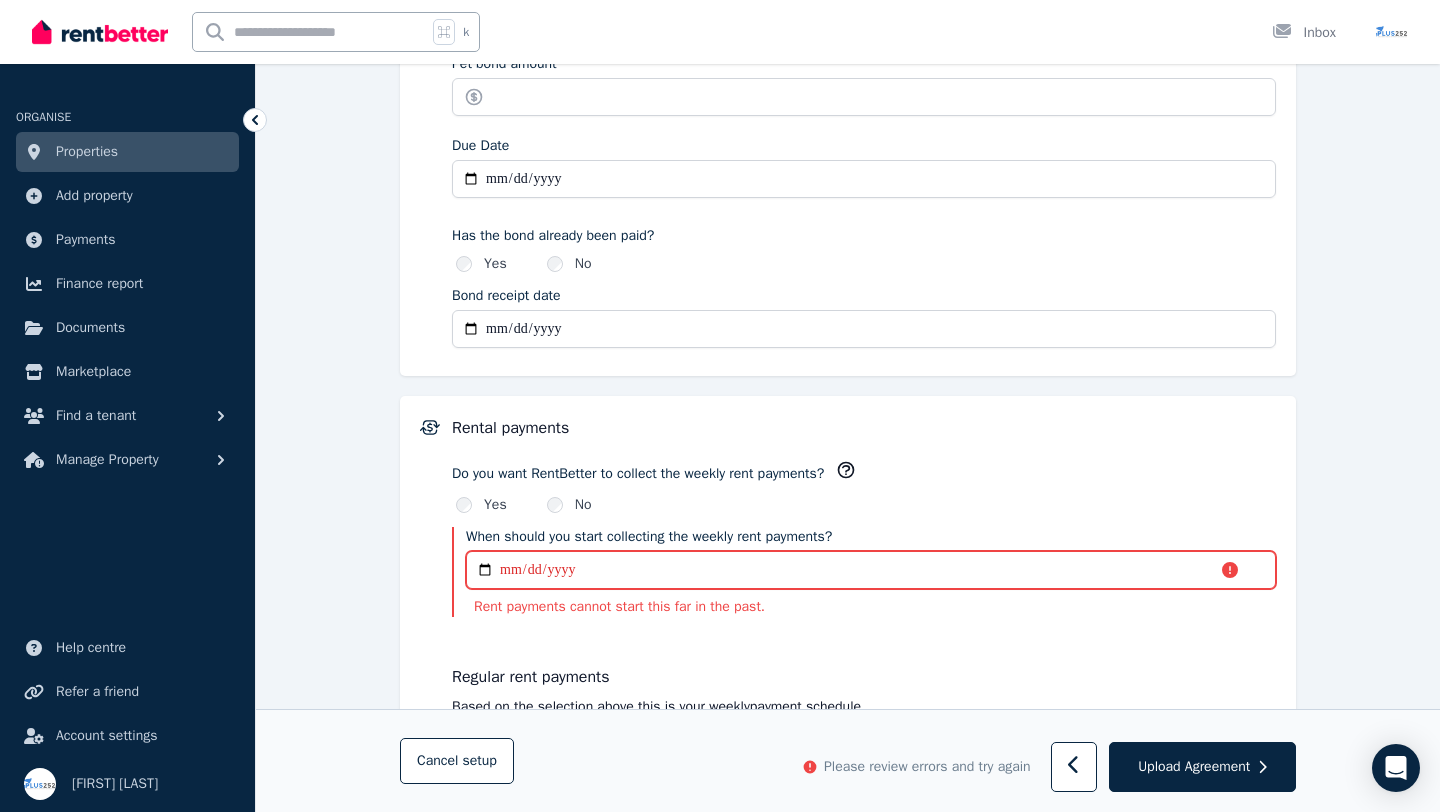 click on "**********" at bounding box center (871, 570) 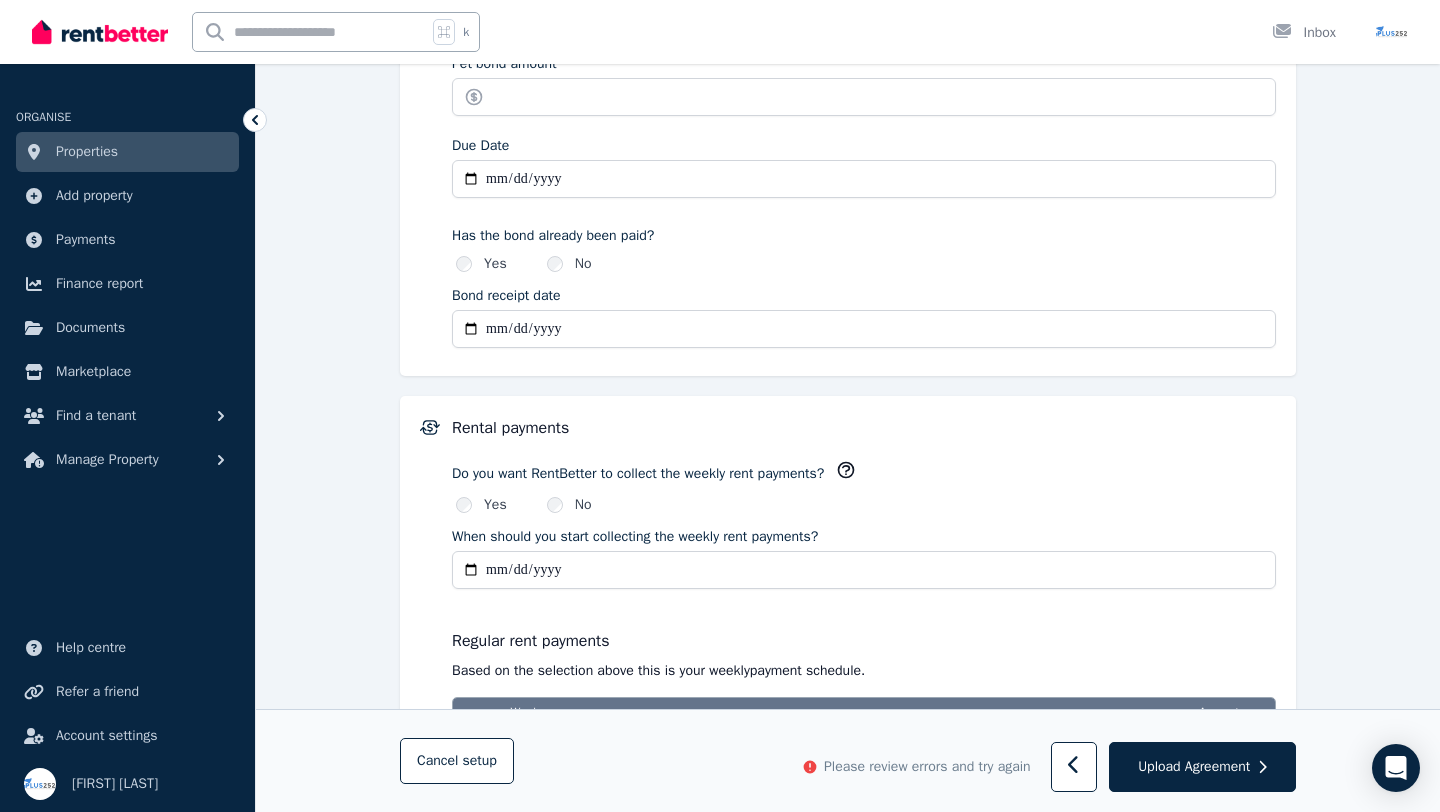 type on "**********" 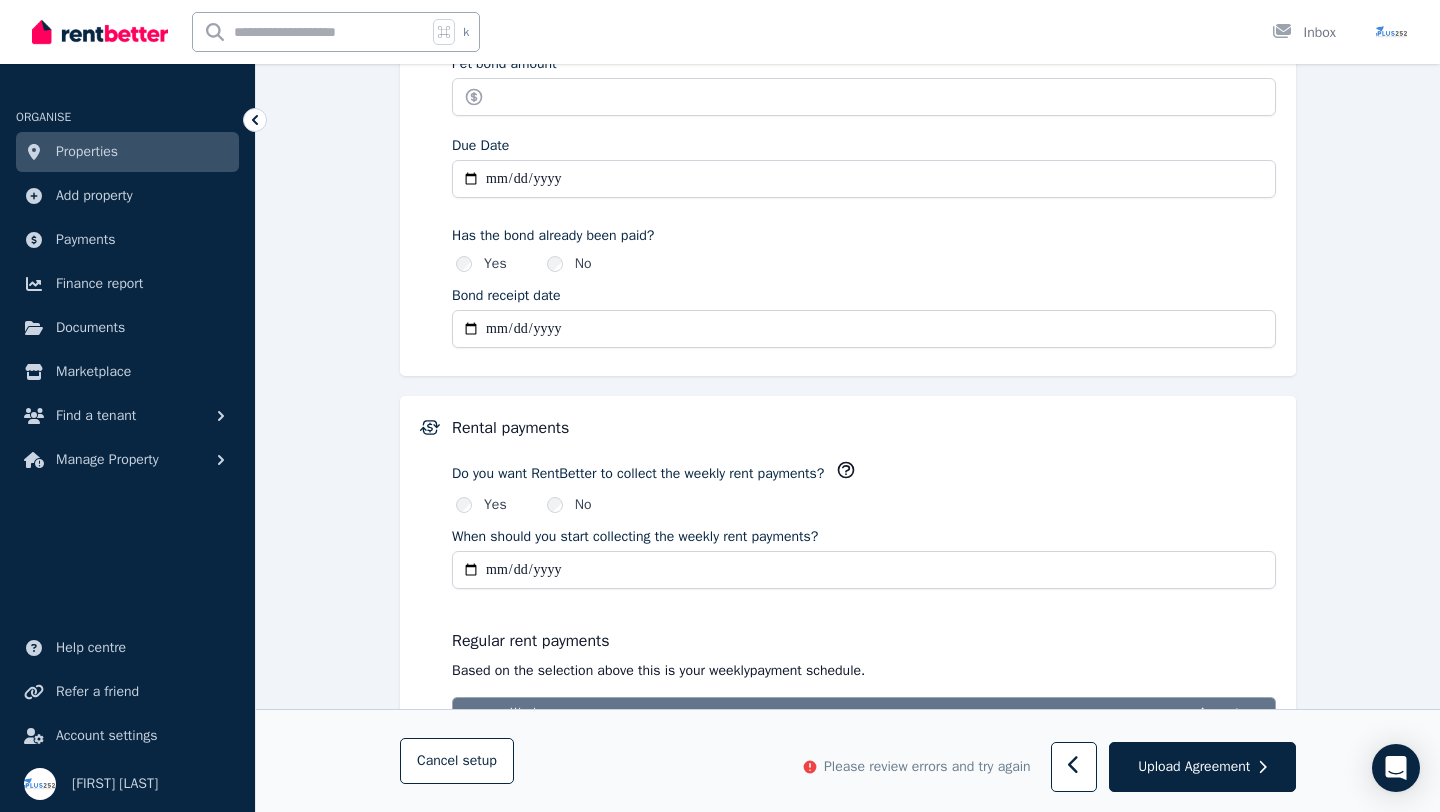 click on "**********" at bounding box center [864, 648] 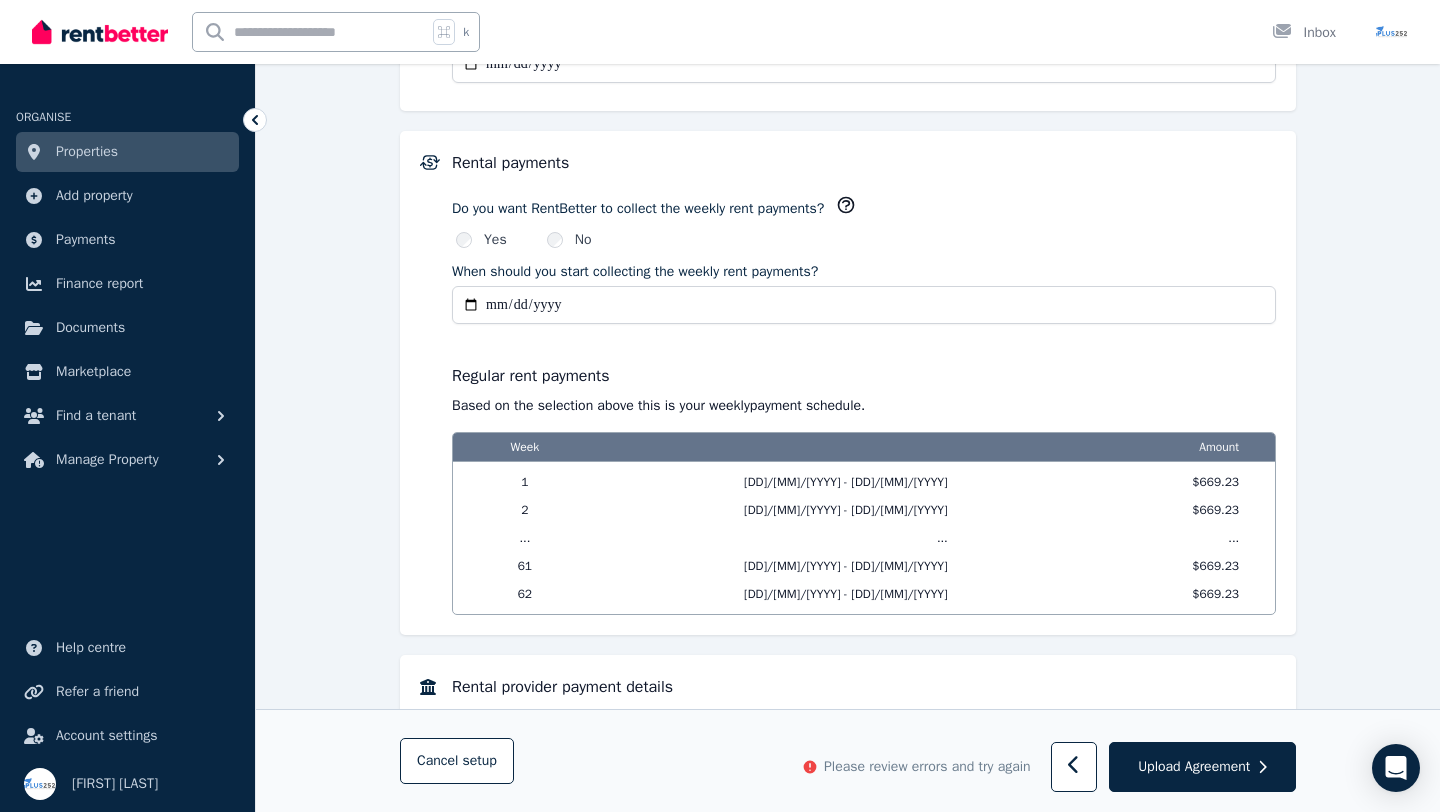 scroll, scrollTop: 1436, scrollLeft: 0, axis: vertical 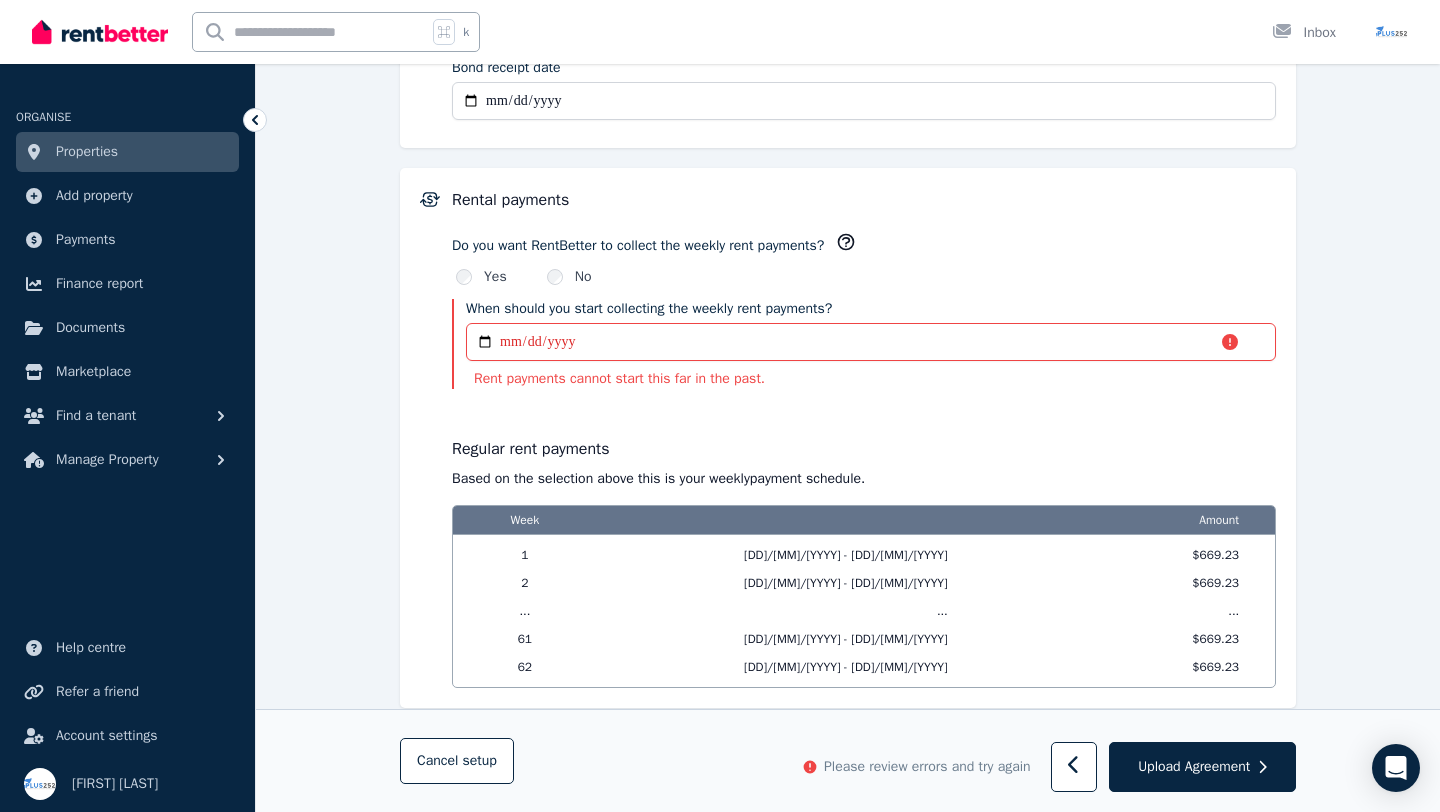 click on "Yes" at bounding box center (481, 277) 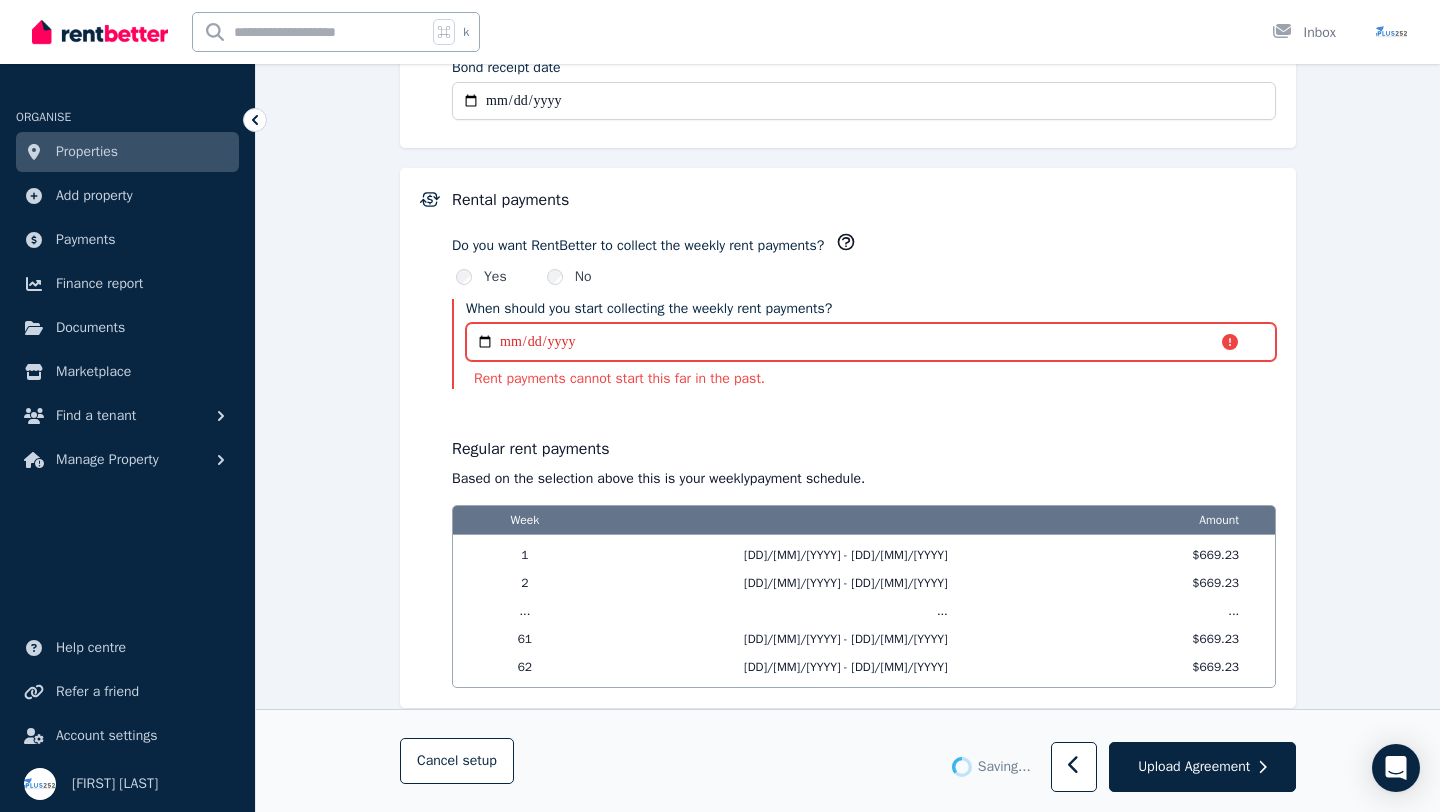 click on "Do you want RentBetter to collect the weekly rent payments? Yes No" at bounding box center (864, 259) 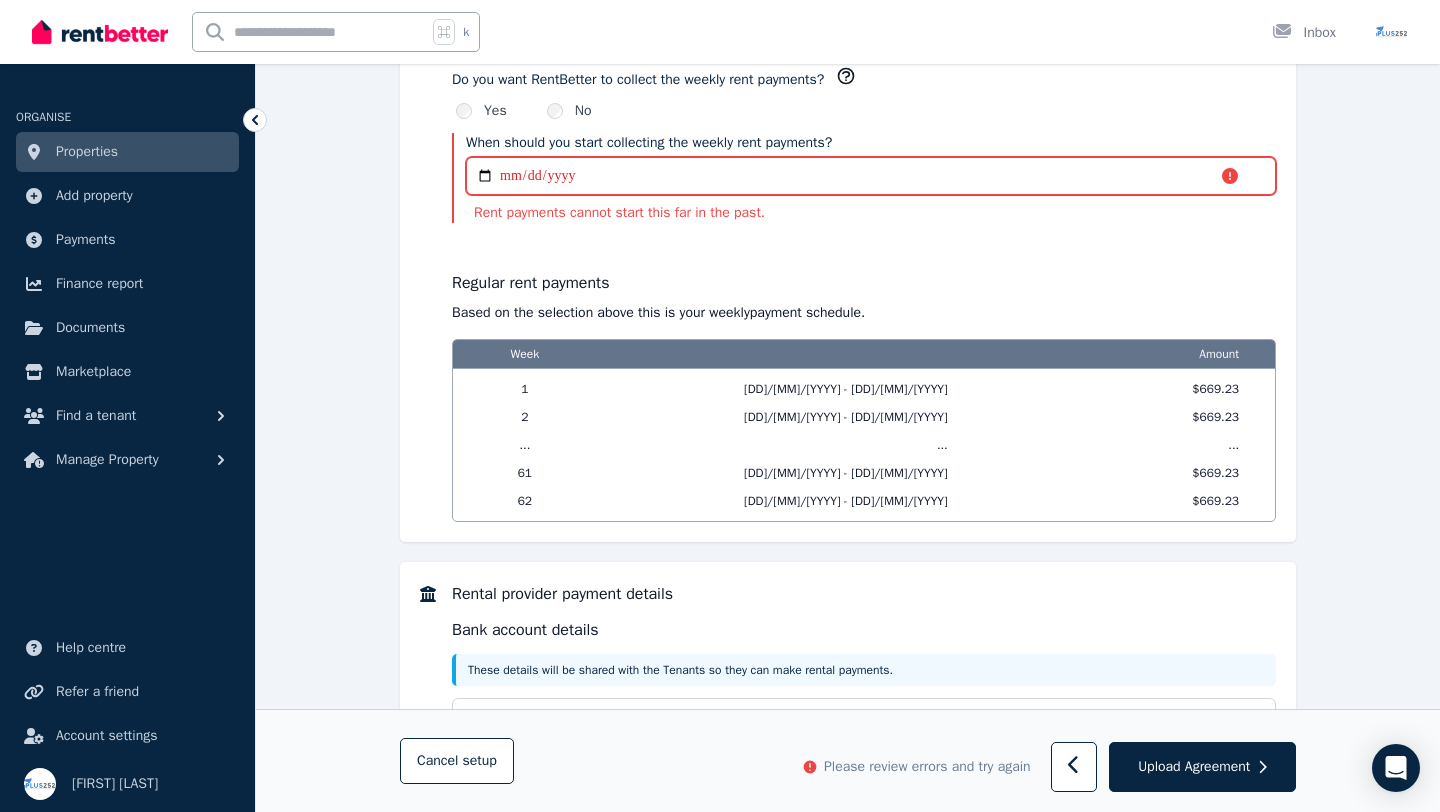 scroll, scrollTop: 1566, scrollLeft: 0, axis: vertical 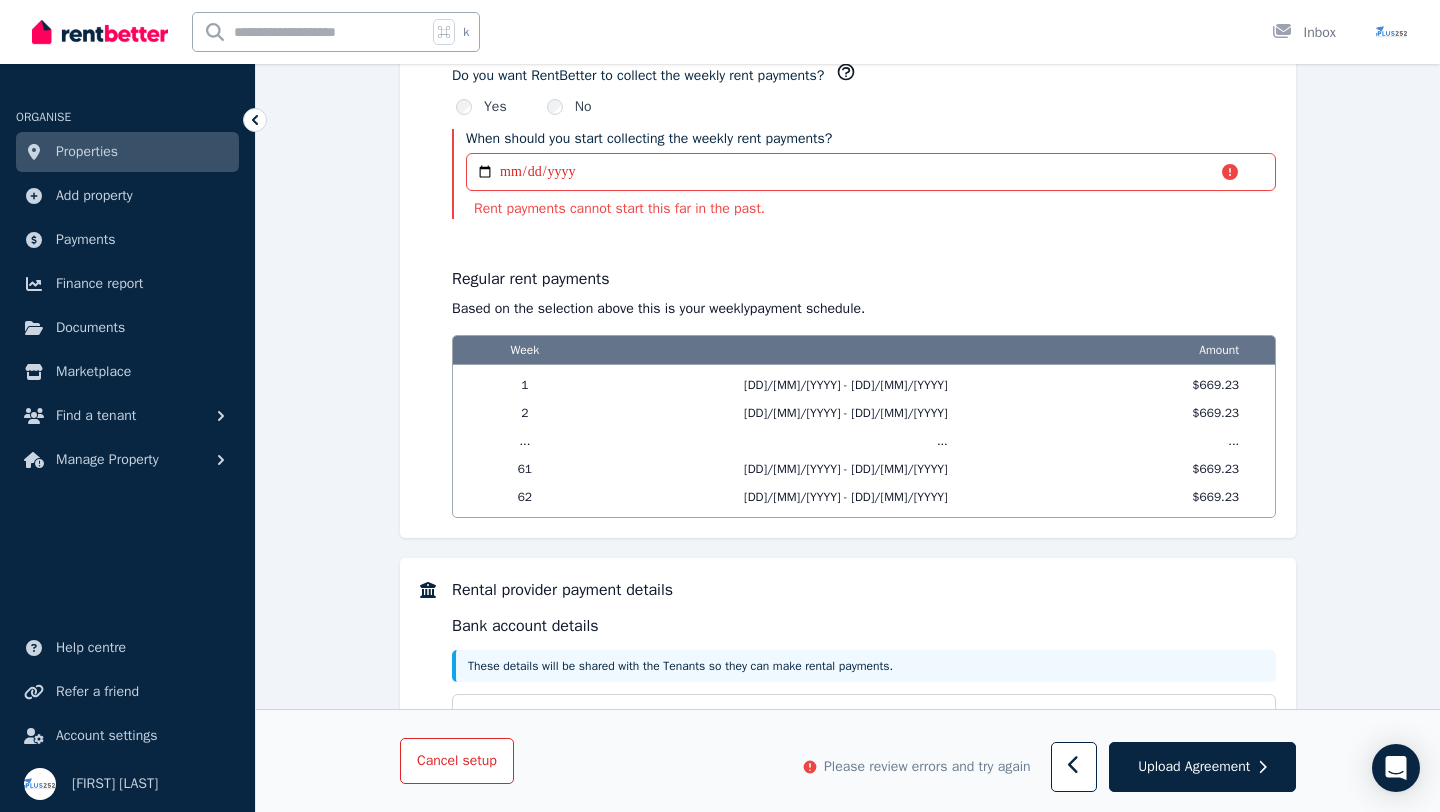 click on "Cancel setup" at bounding box center (457, 760) 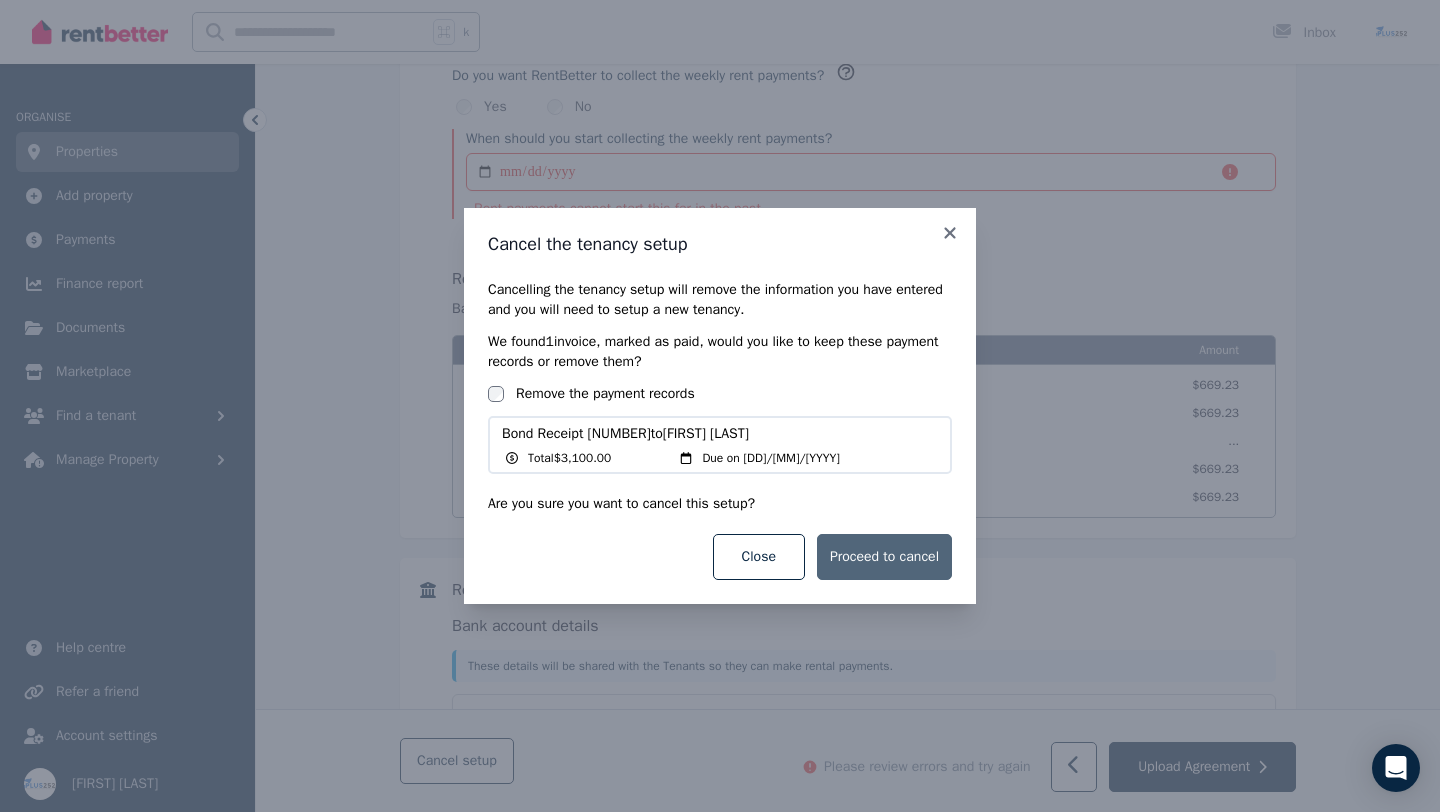 click on "Proceed to cancel" at bounding box center [884, 557] 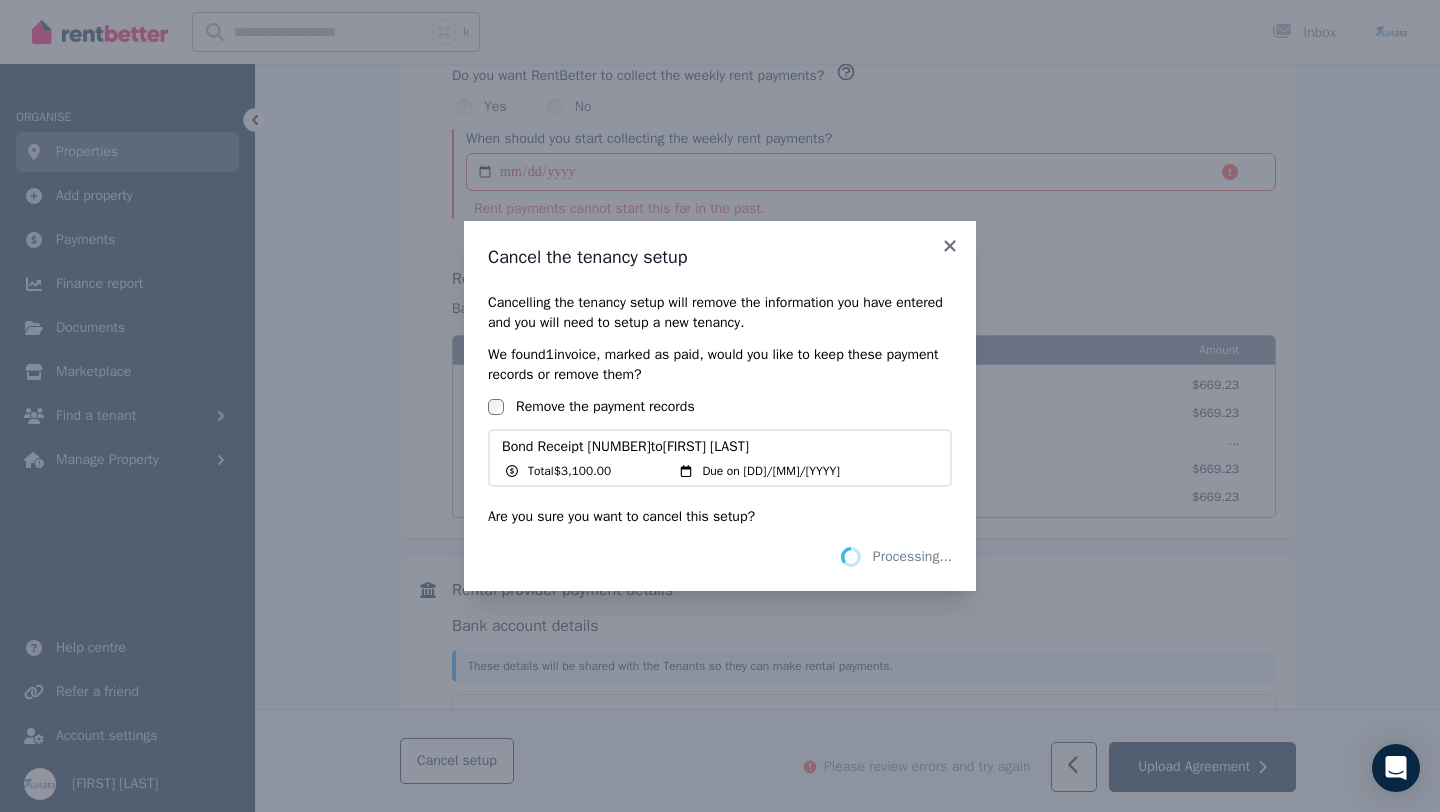 scroll, scrollTop: 0, scrollLeft: 0, axis: both 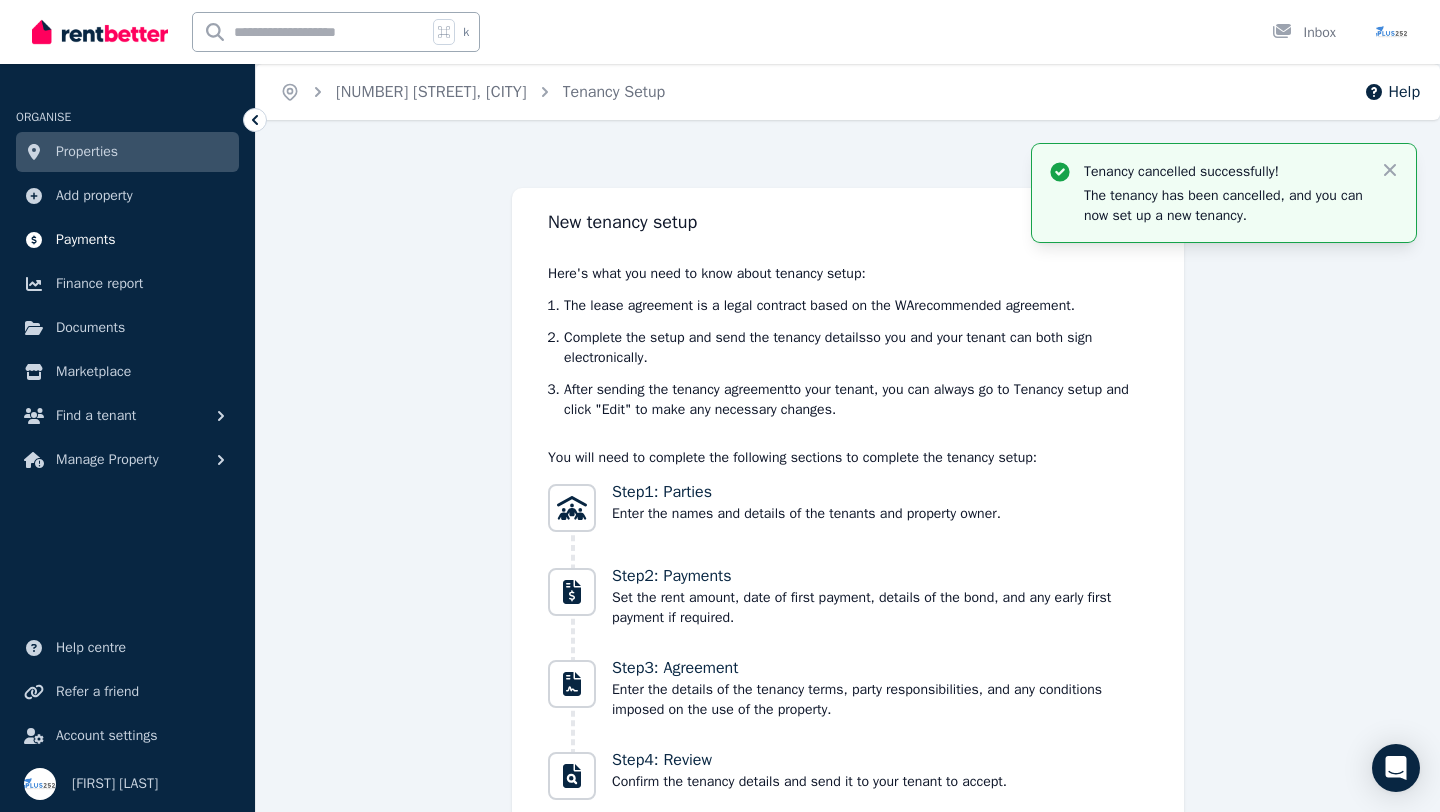 click on "Payments" at bounding box center (127, 240) 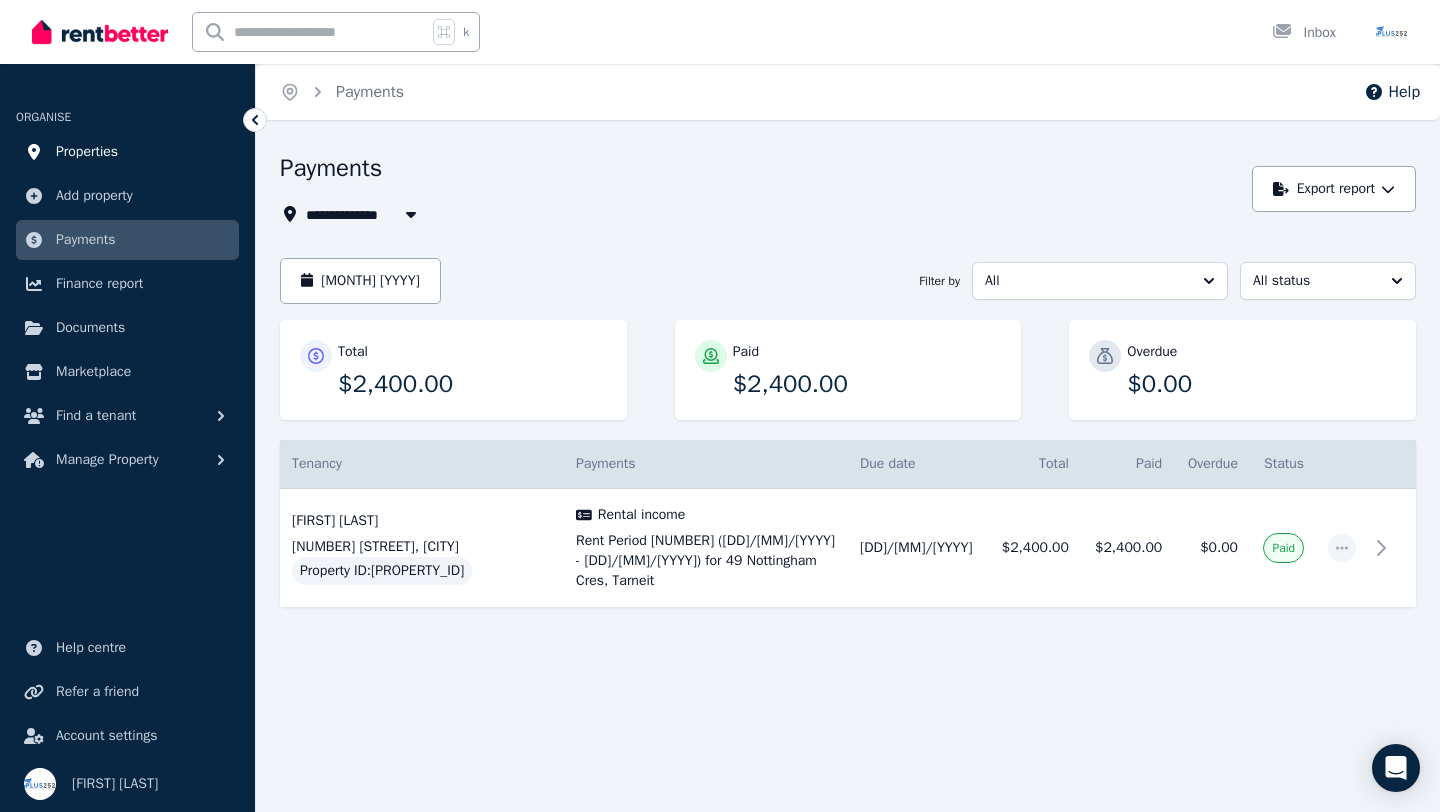 click on "Properties" at bounding box center [87, 152] 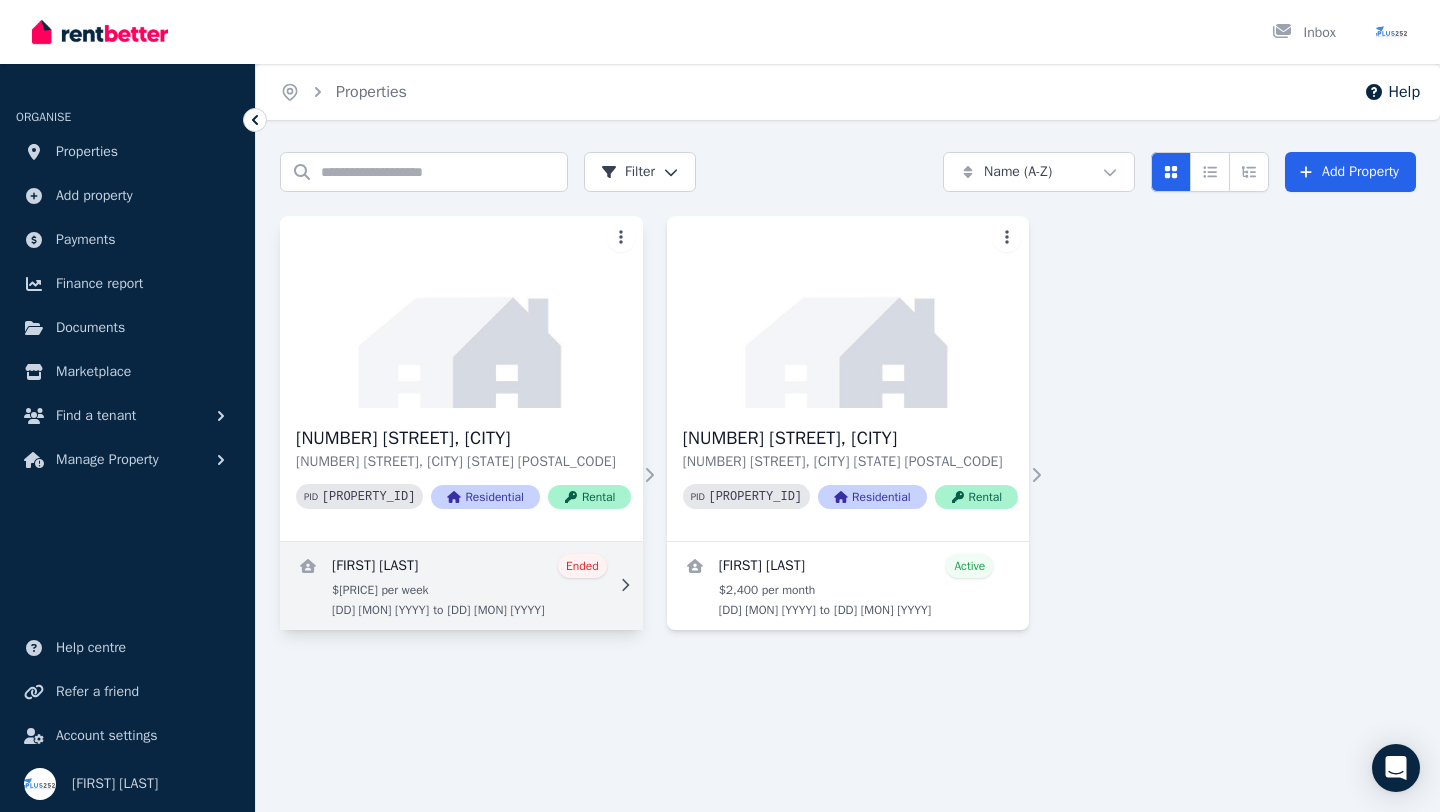 click at bounding box center [461, 586] 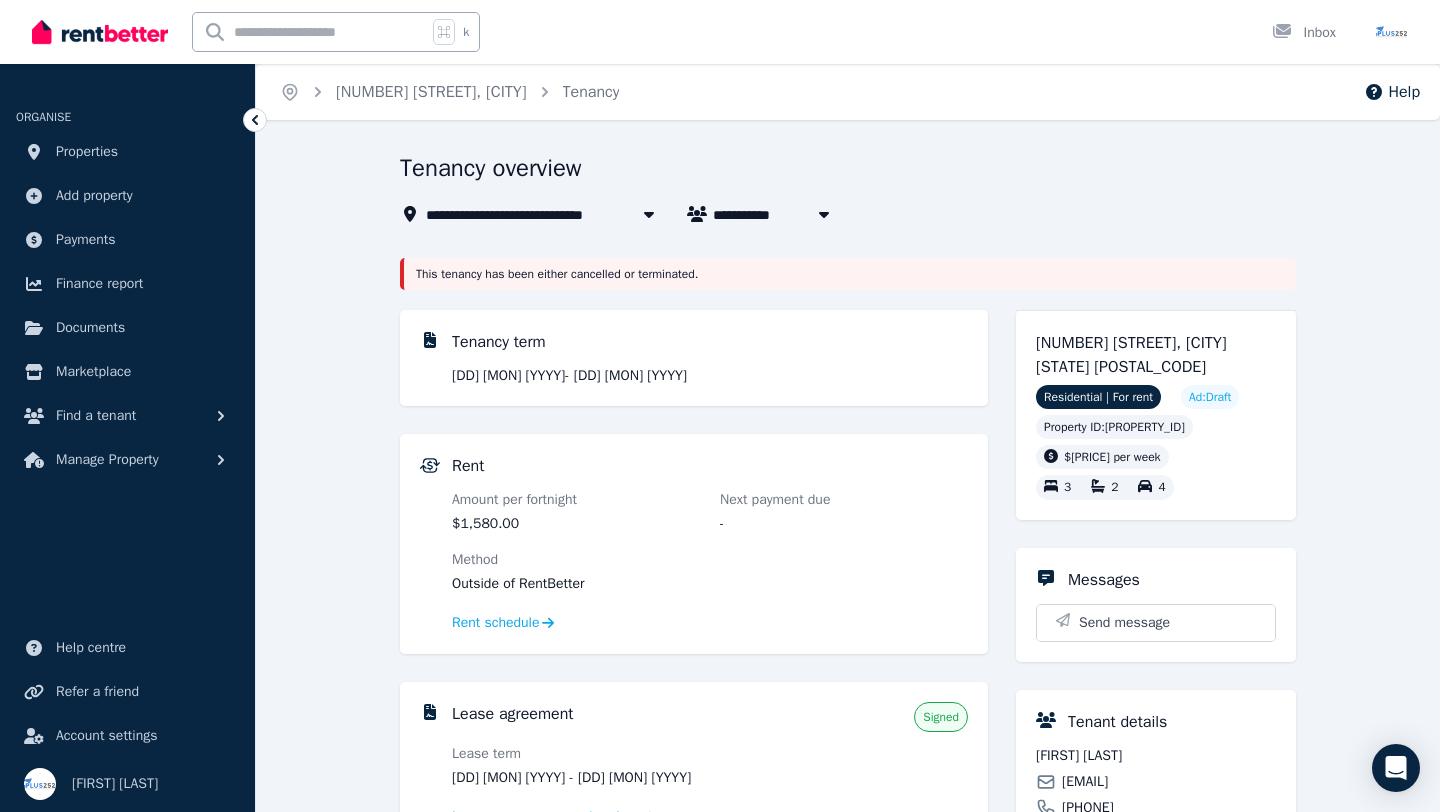 click on "**********" at bounding box center [848, 867] 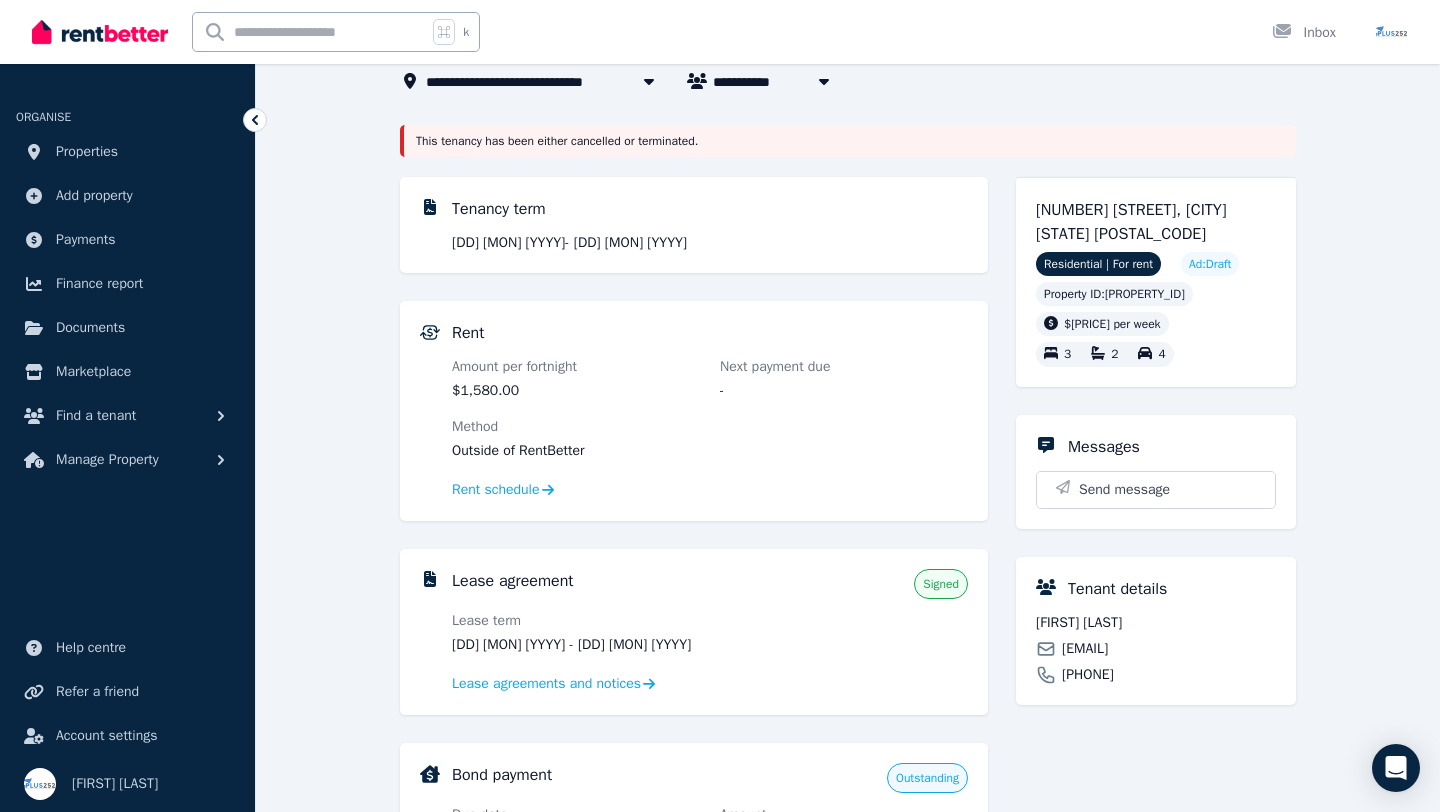 scroll, scrollTop: 137, scrollLeft: 0, axis: vertical 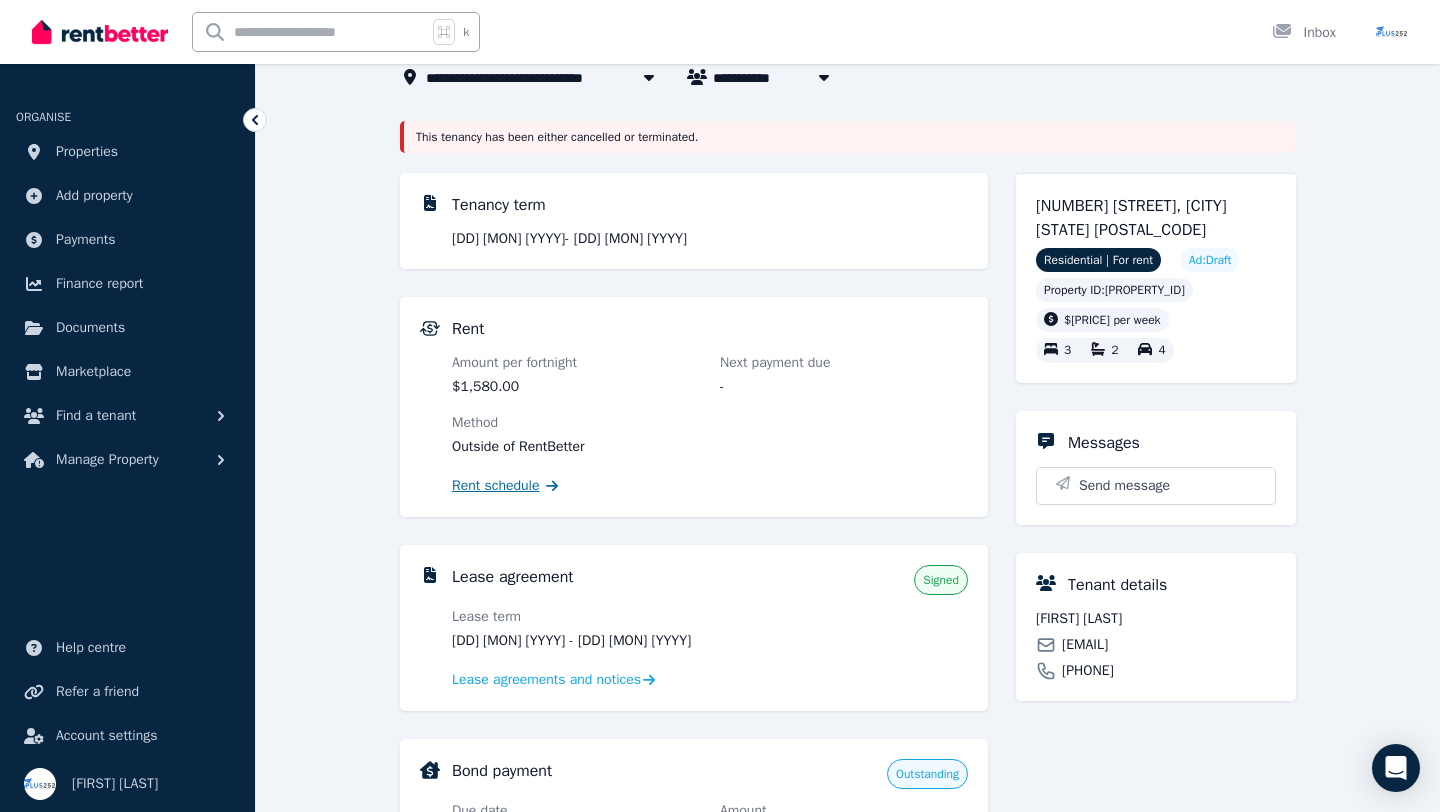 click on "Rent schedule" at bounding box center (496, 486) 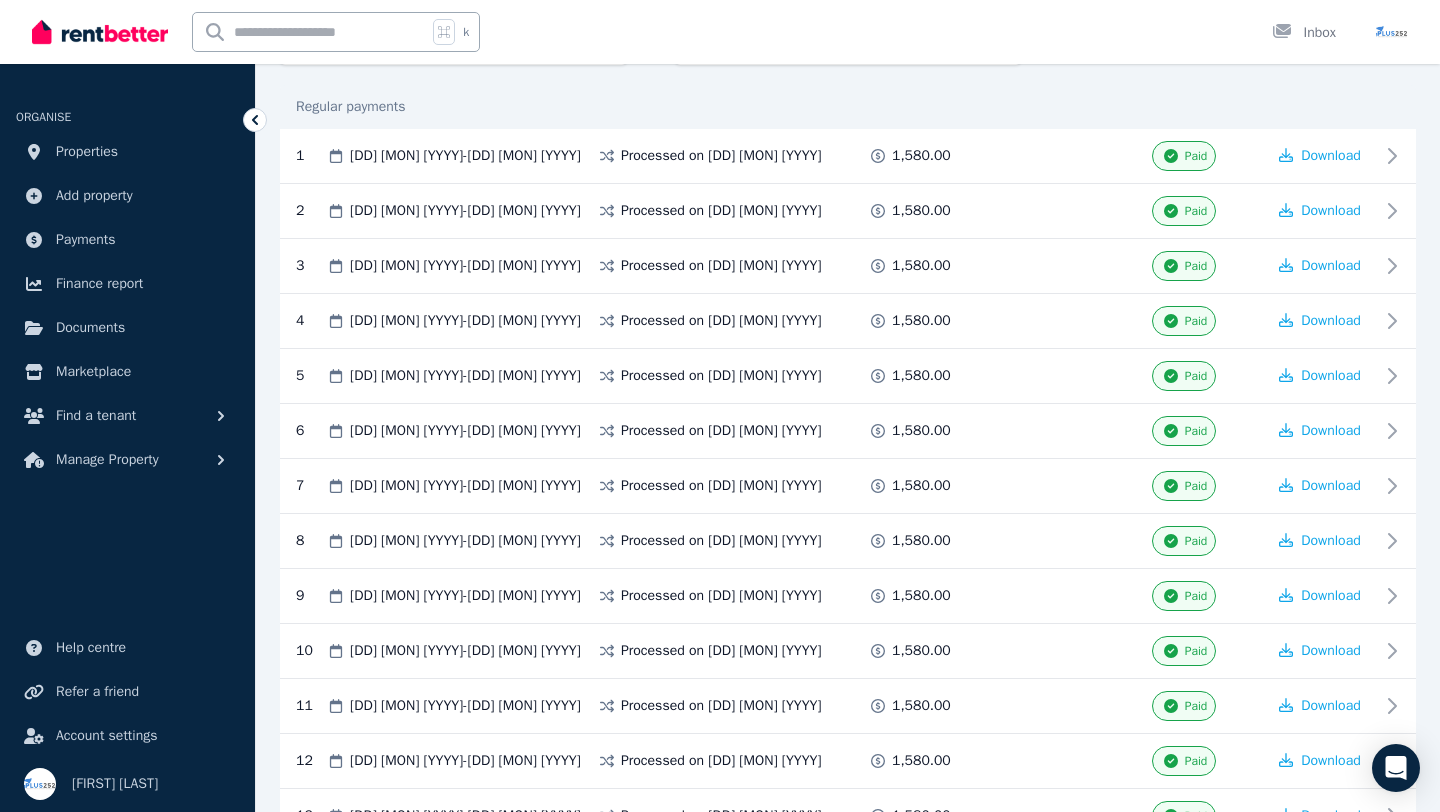 scroll, scrollTop: 0, scrollLeft: 0, axis: both 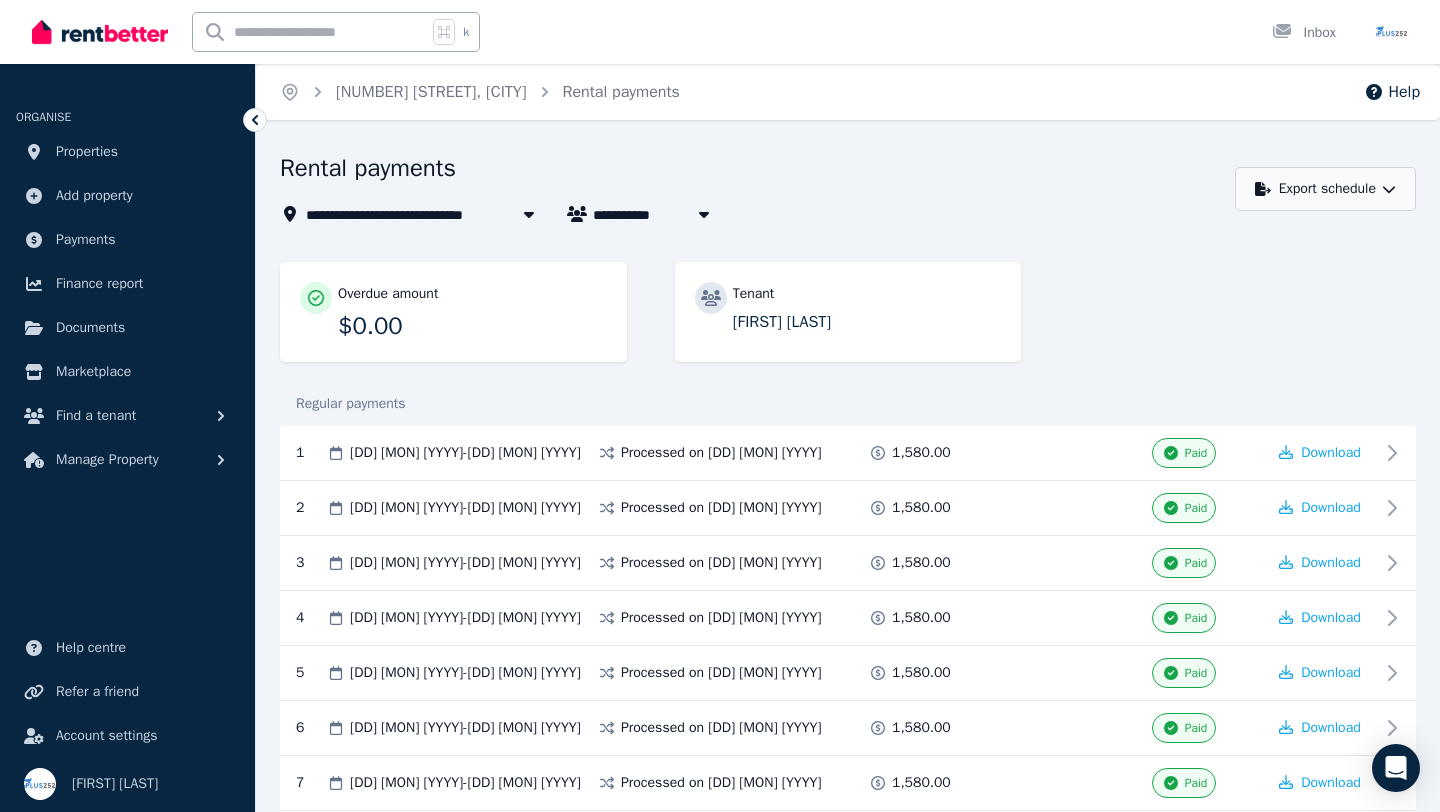 click on "Export schedule" at bounding box center (1325, 189) 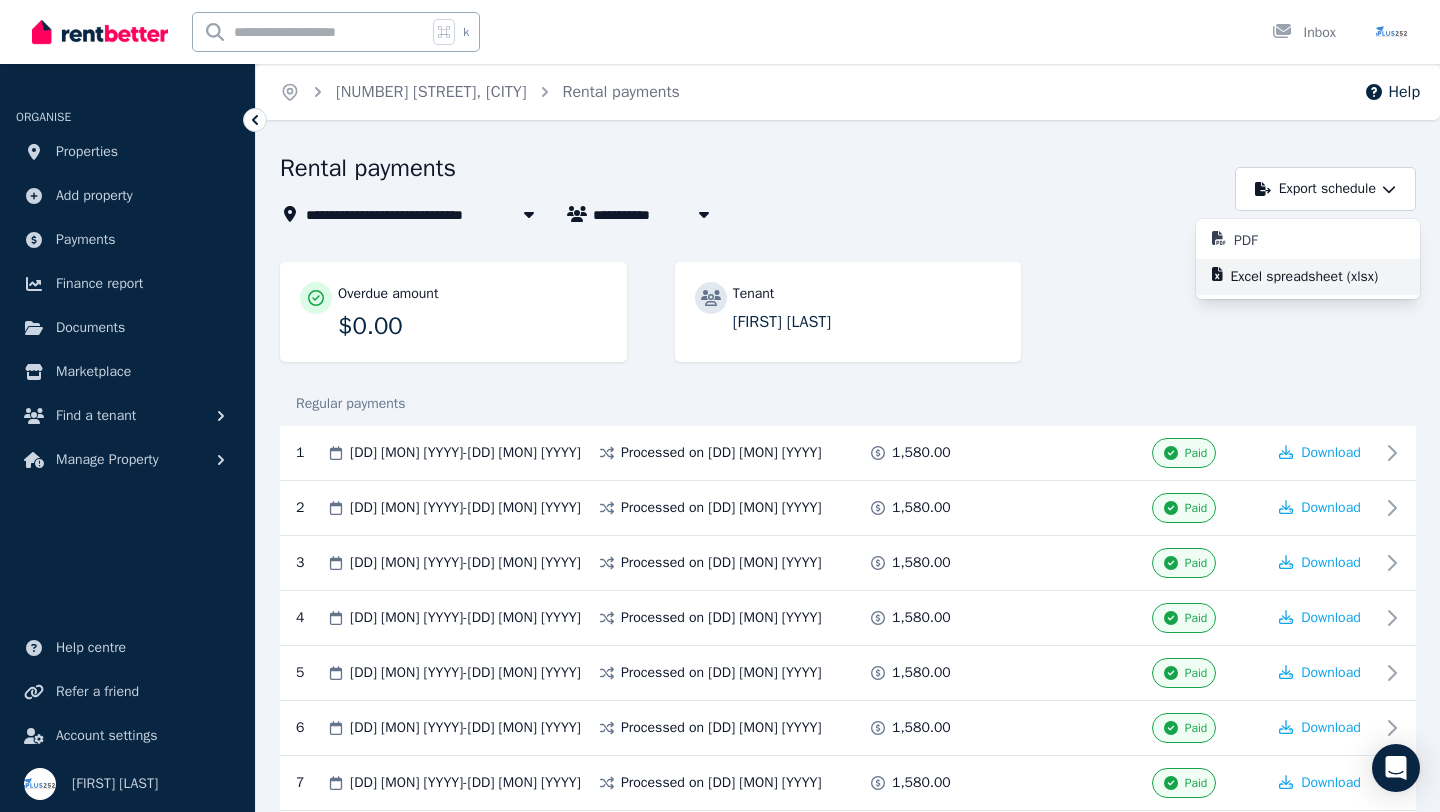 click on "Excel spreadsheet (xlsx)" at bounding box center (1313, 277) 